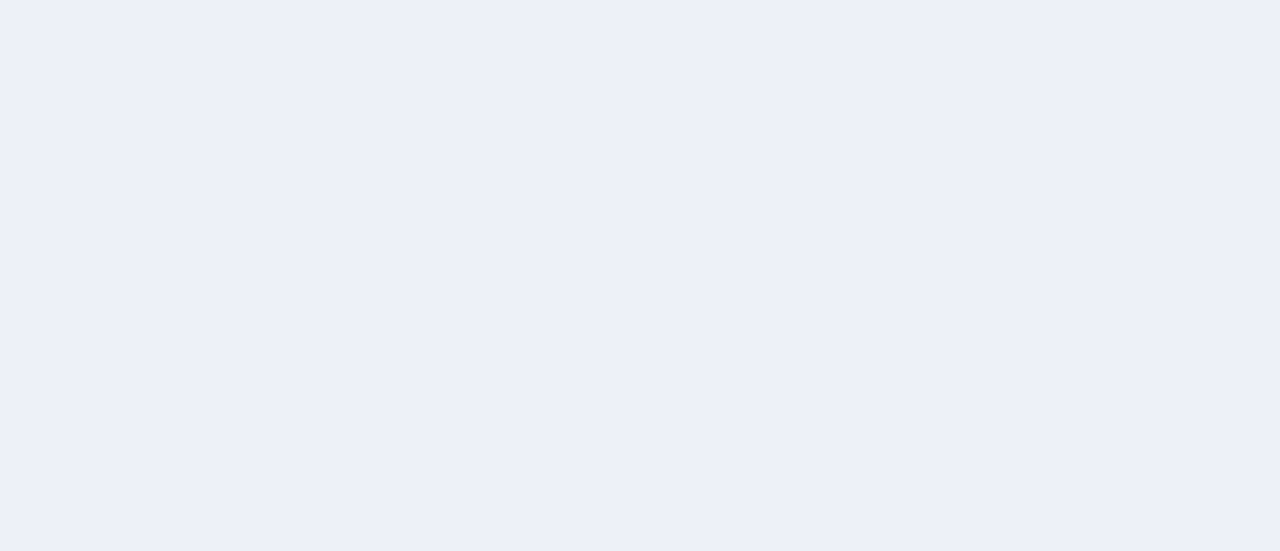 scroll, scrollTop: 0, scrollLeft: 0, axis: both 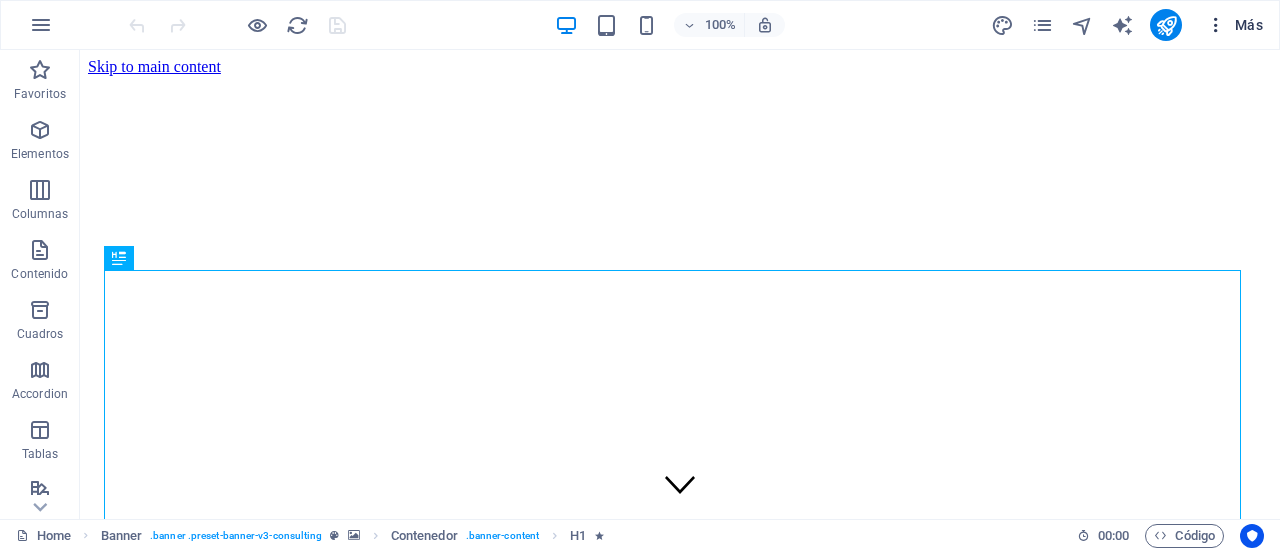 click on "Más" at bounding box center [1234, 25] 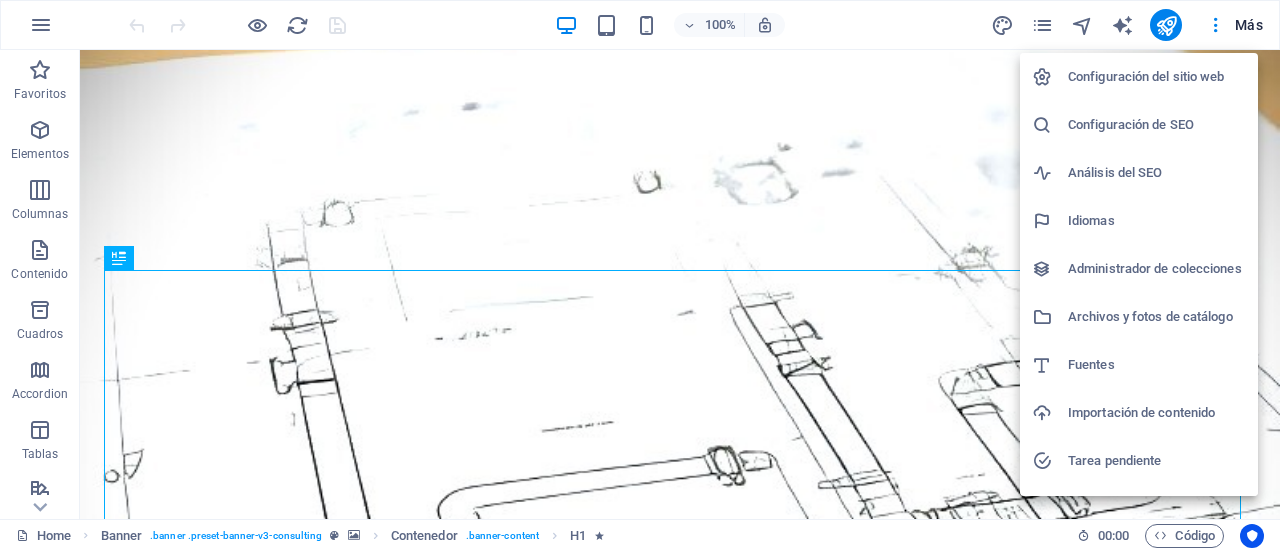 click at bounding box center [640, 275] 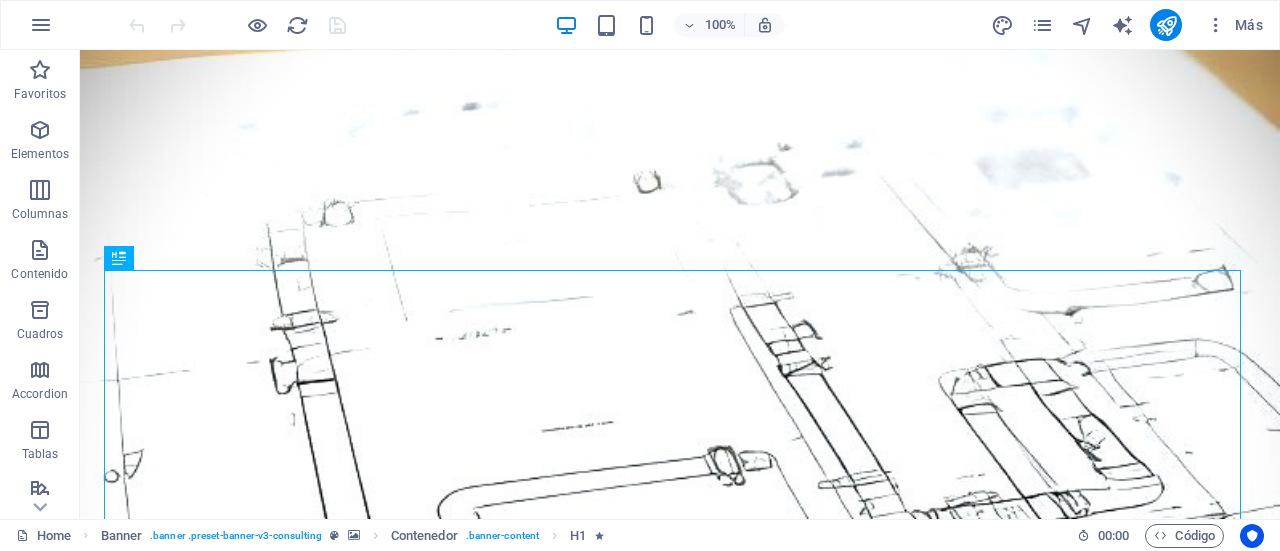 click on "100% Más" at bounding box center (640, 25) 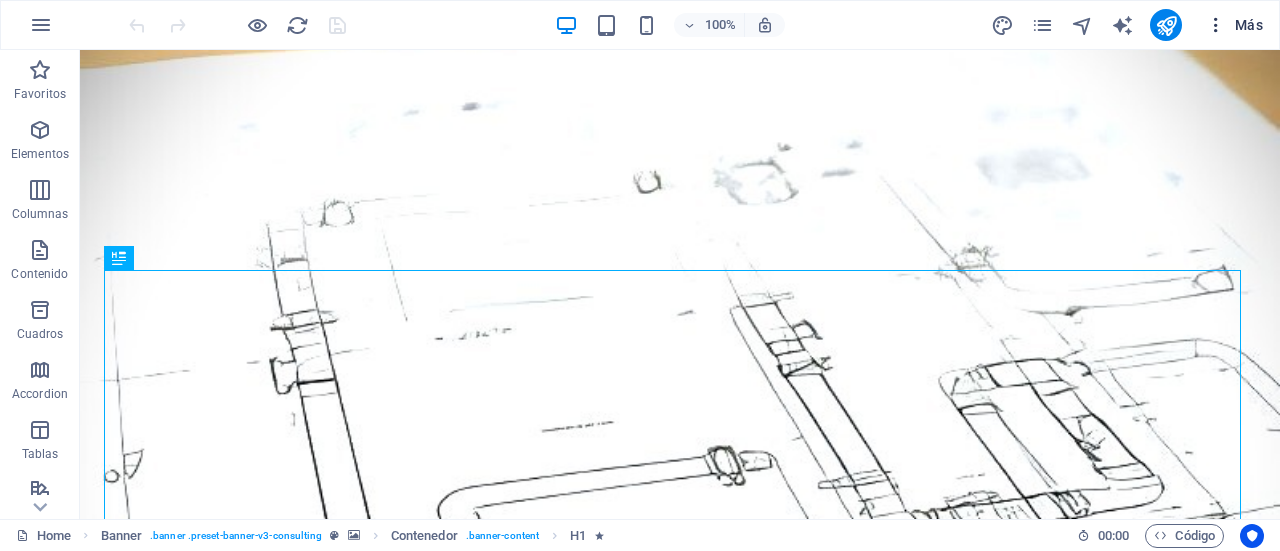 click on "Más" at bounding box center (1234, 25) 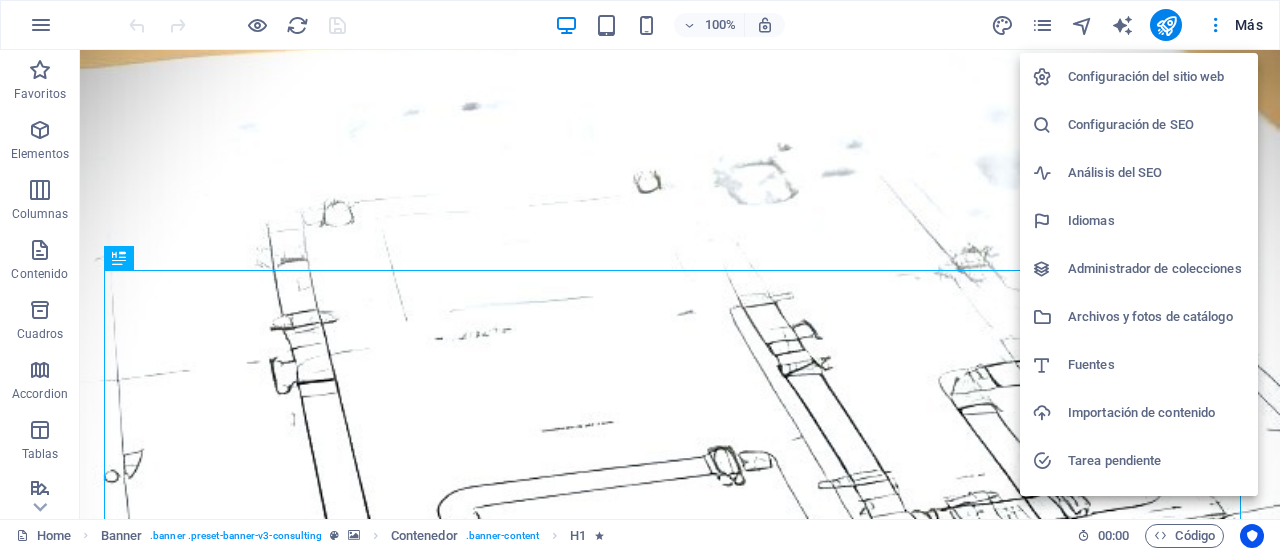 click on "Configuración del sitio web" at bounding box center [1157, 77] 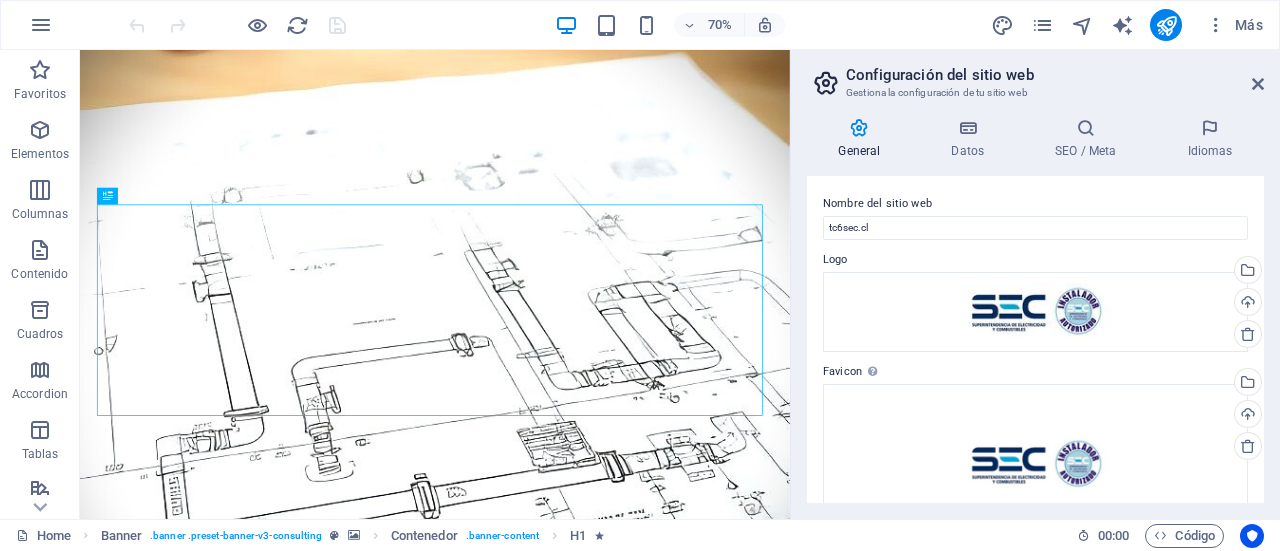 drag, startPoint x: 1257, startPoint y: 211, endPoint x: 1258, endPoint y: 235, distance: 24.020824 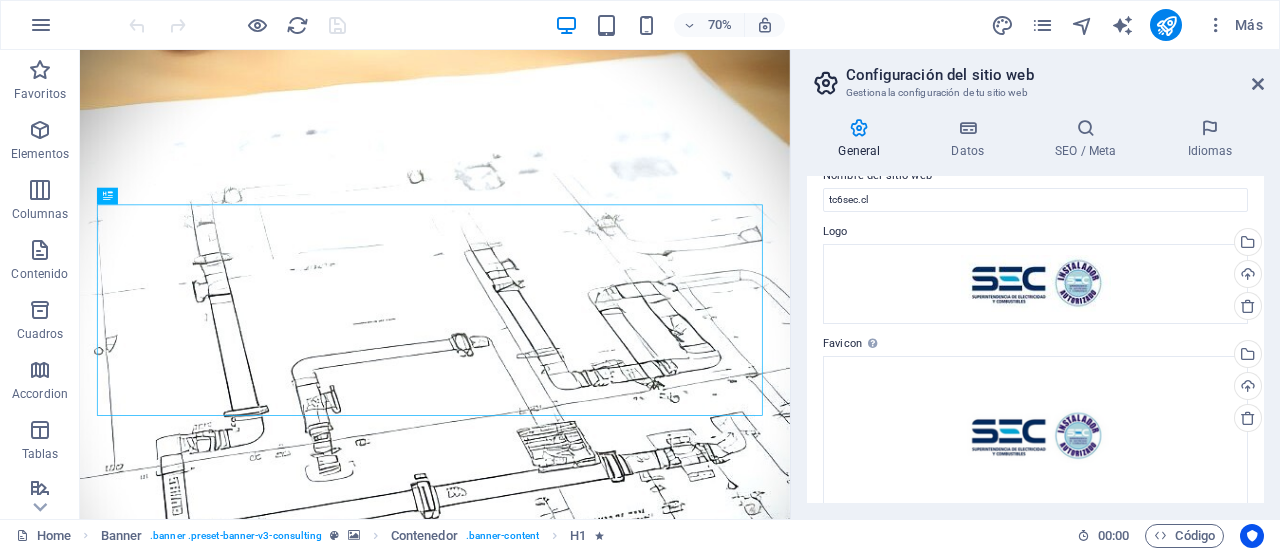 scroll, scrollTop: 0, scrollLeft: 0, axis: both 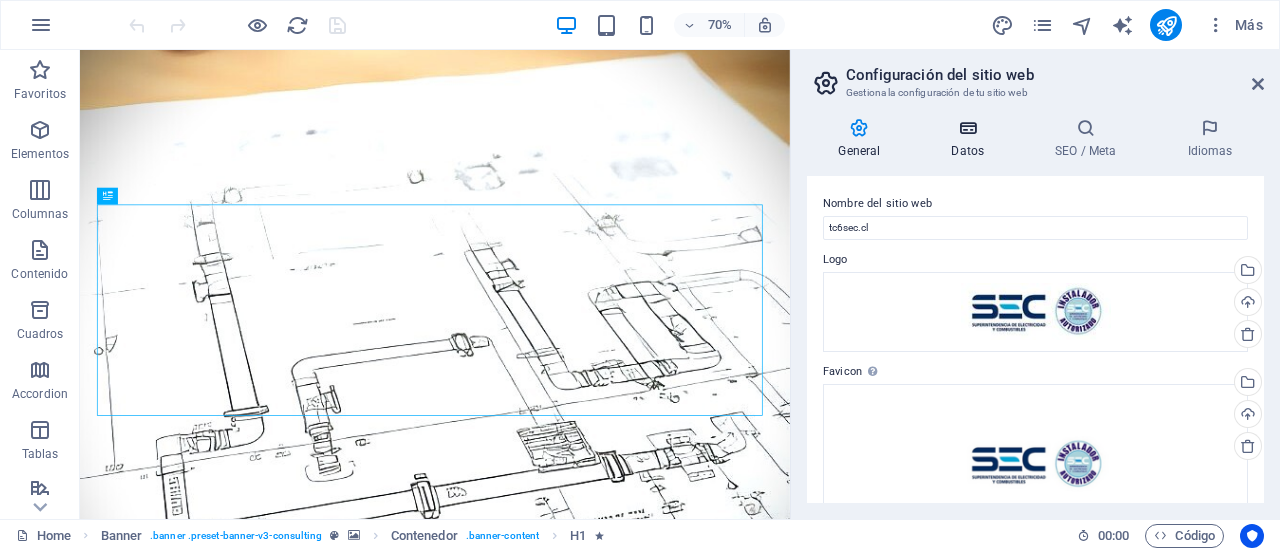 click on "Datos" at bounding box center (972, 139) 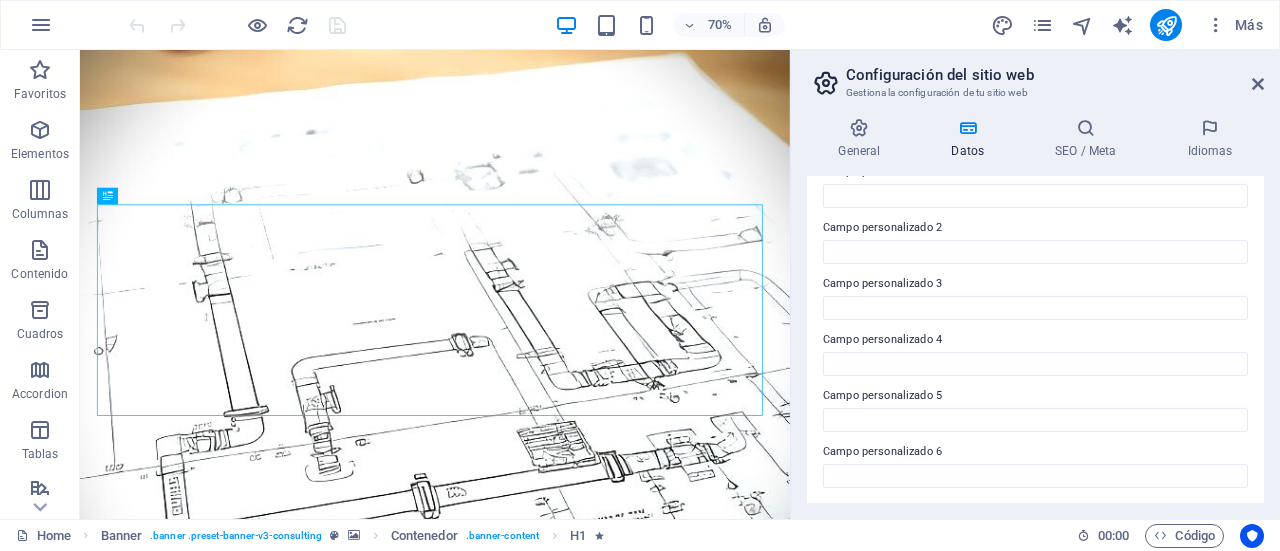 scroll, scrollTop: 0, scrollLeft: 0, axis: both 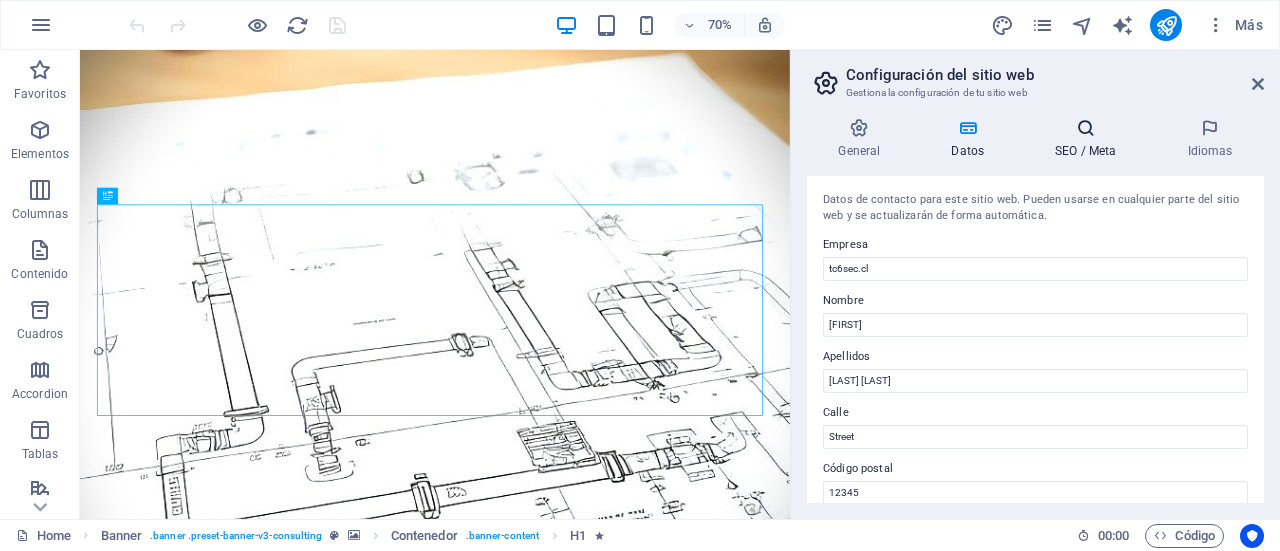 click on "SEO / Meta" at bounding box center [1090, 139] 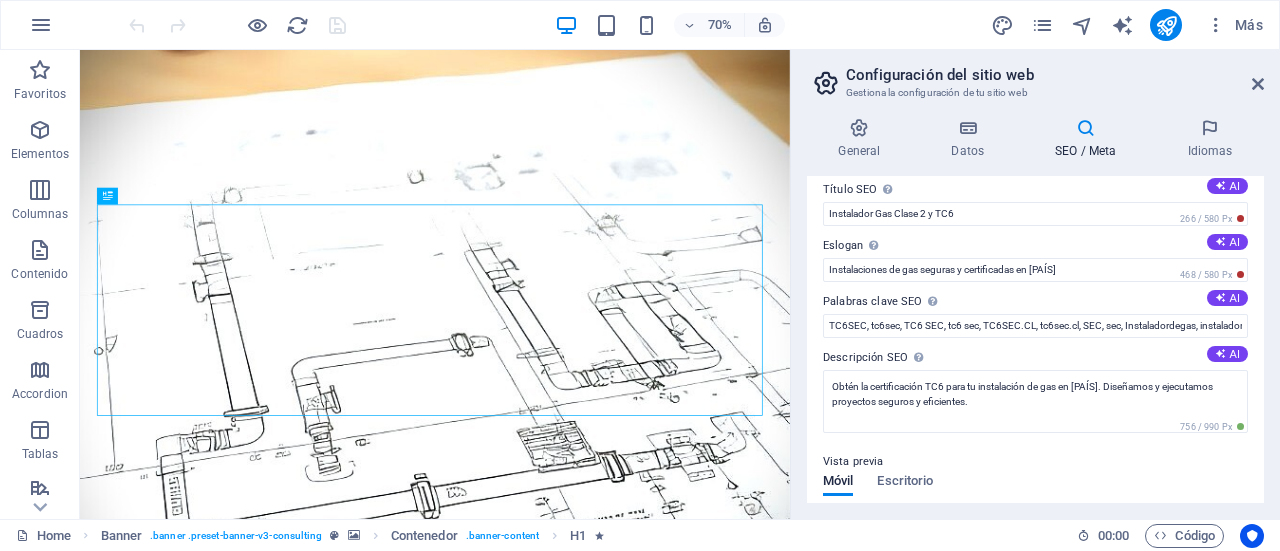 scroll, scrollTop: 0, scrollLeft: 0, axis: both 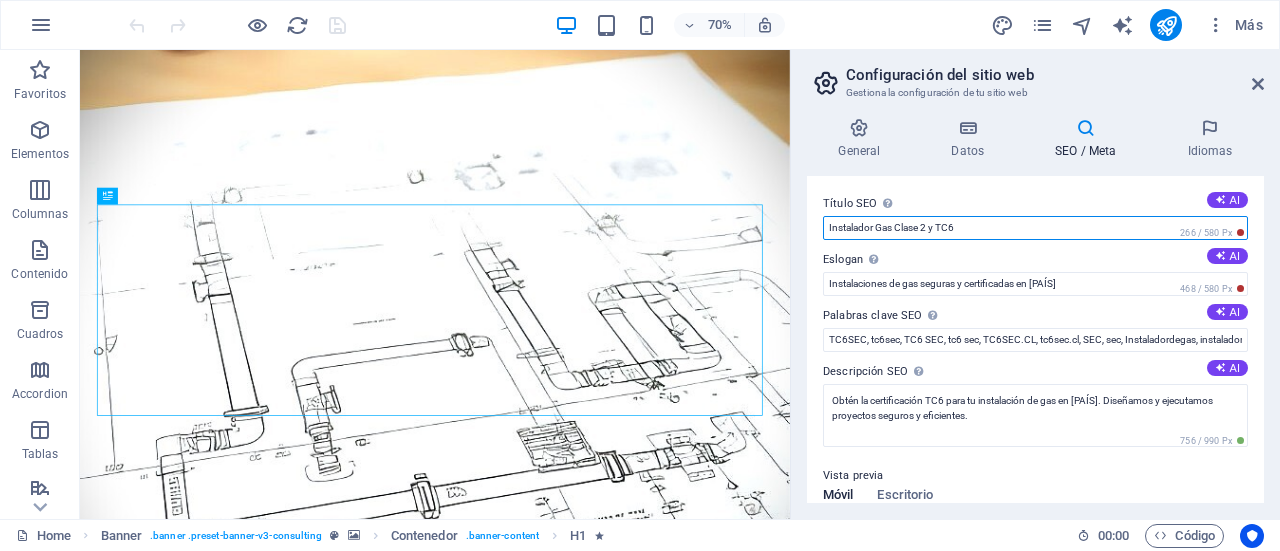 click on "Instalador Gas Clase 2 y TC6" at bounding box center (1035, 228) 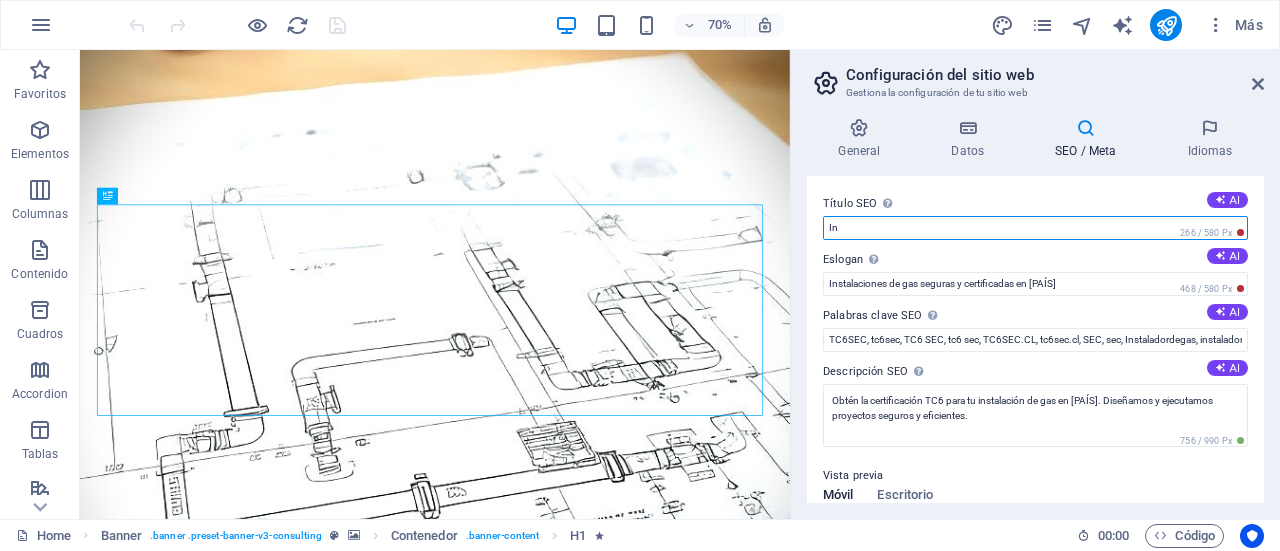 type on "I" 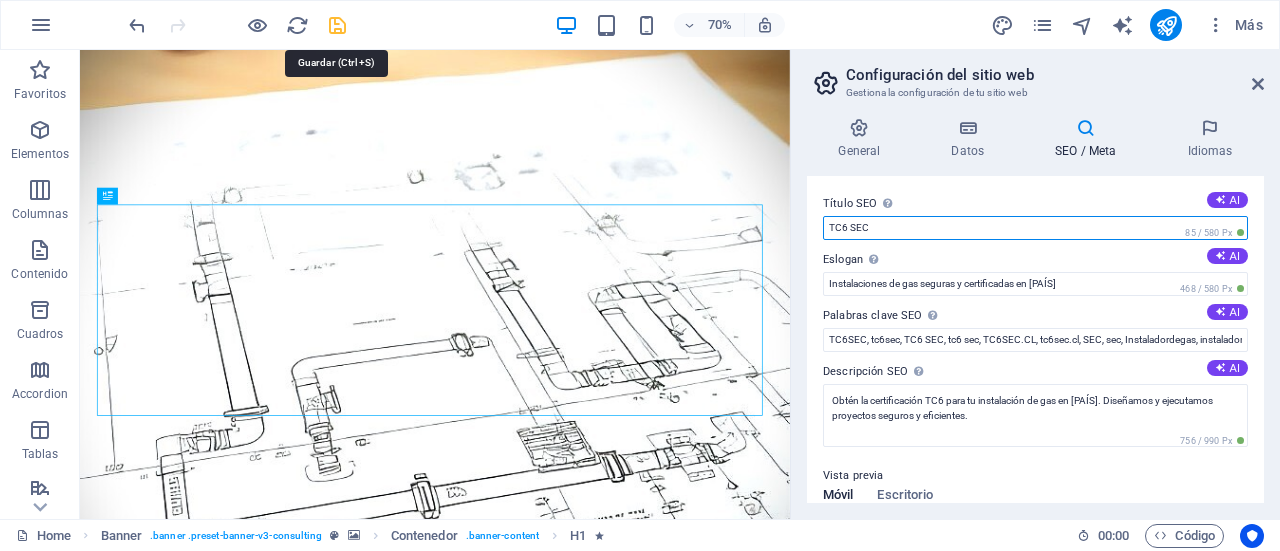 type on "TC6 SEC" 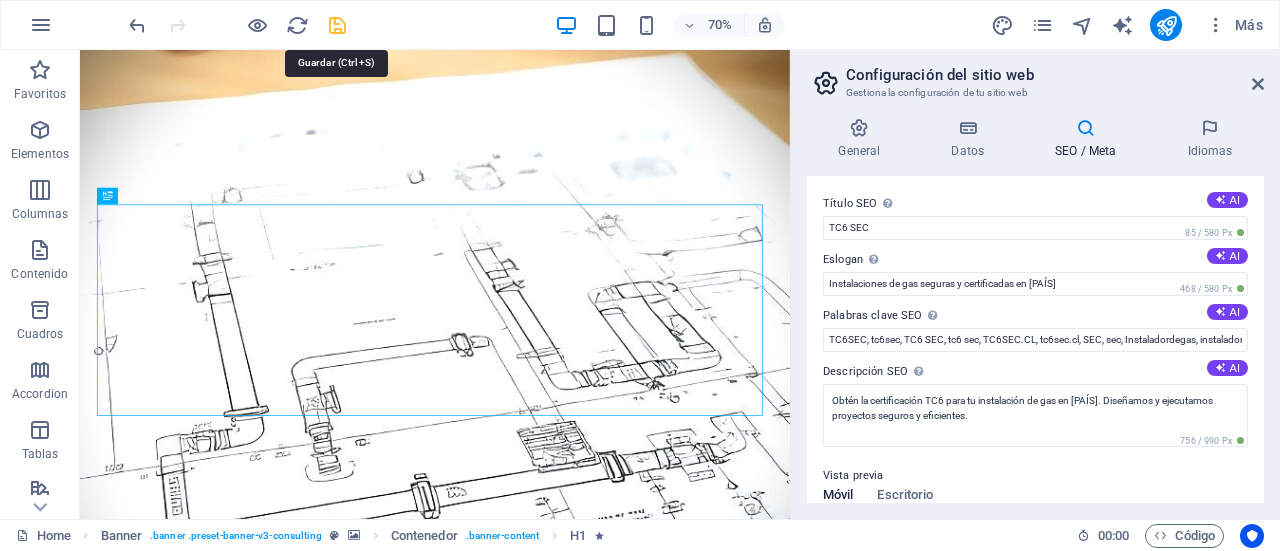 click at bounding box center [337, 25] 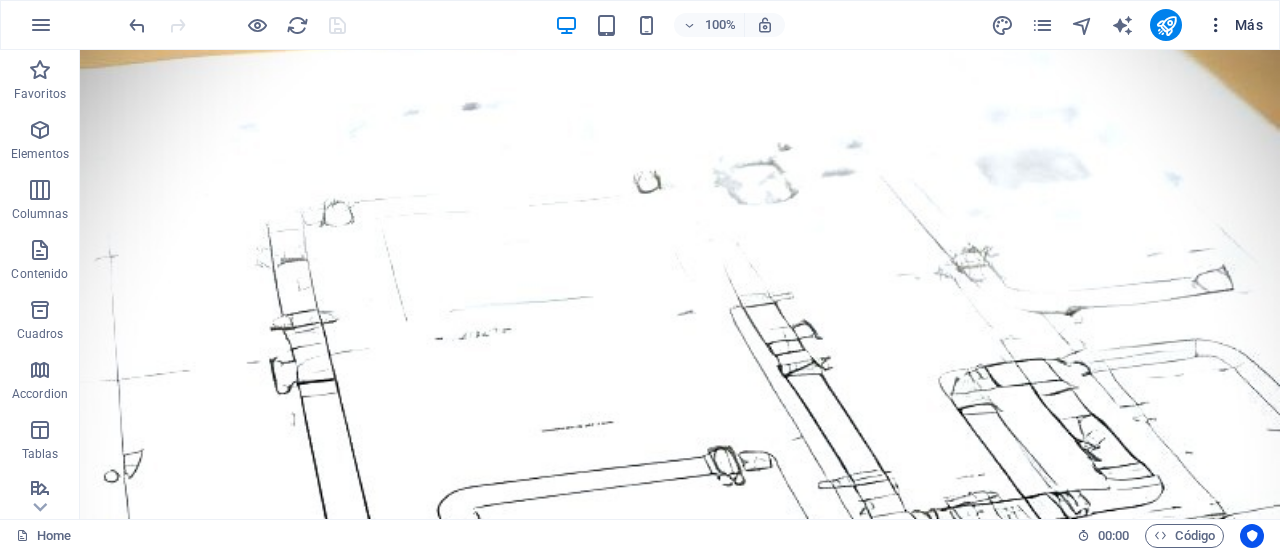 click on "Más" at bounding box center [1234, 25] 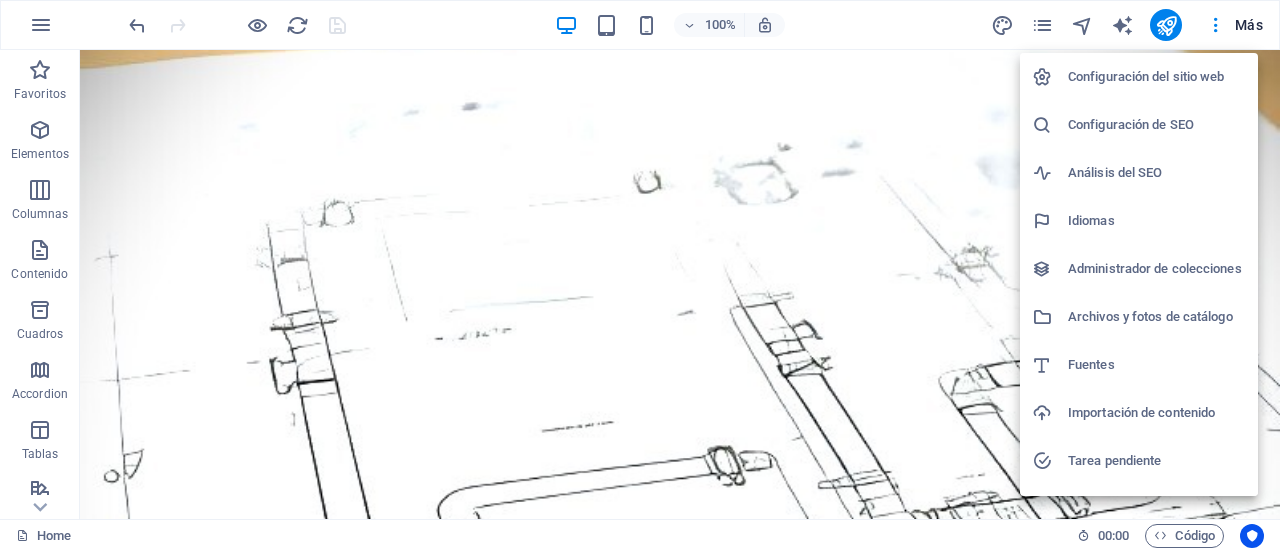 click on "Configuración del sitio web" at bounding box center (1157, 77) 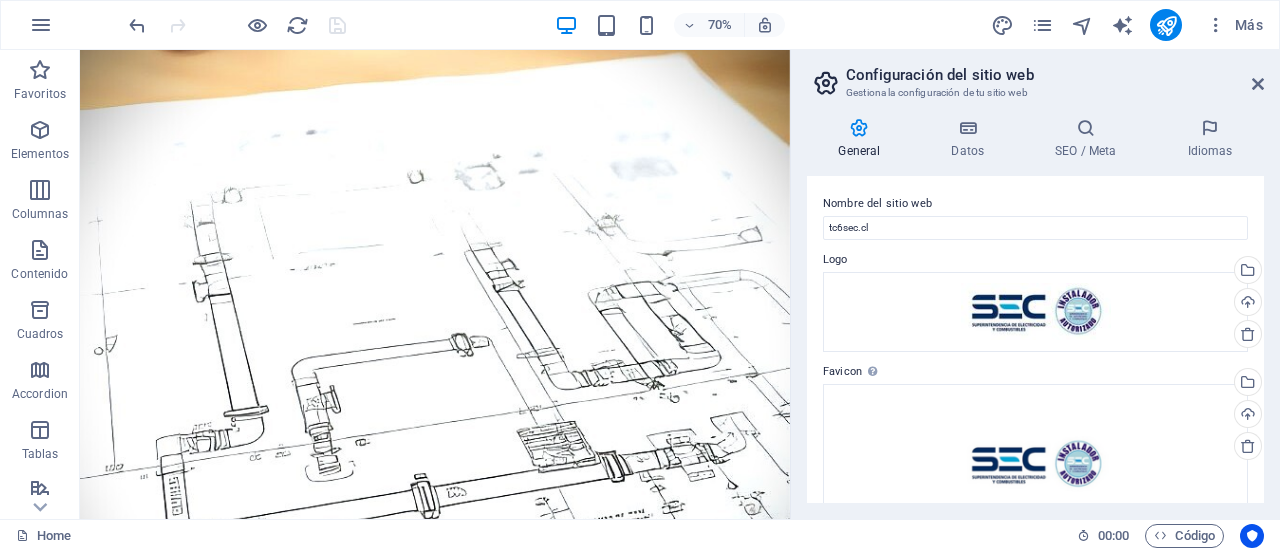 drag, startPoint x: 1264, startPoint y: 219, endPoint x: 1266, endPoint y: 253, distance: 34.058773 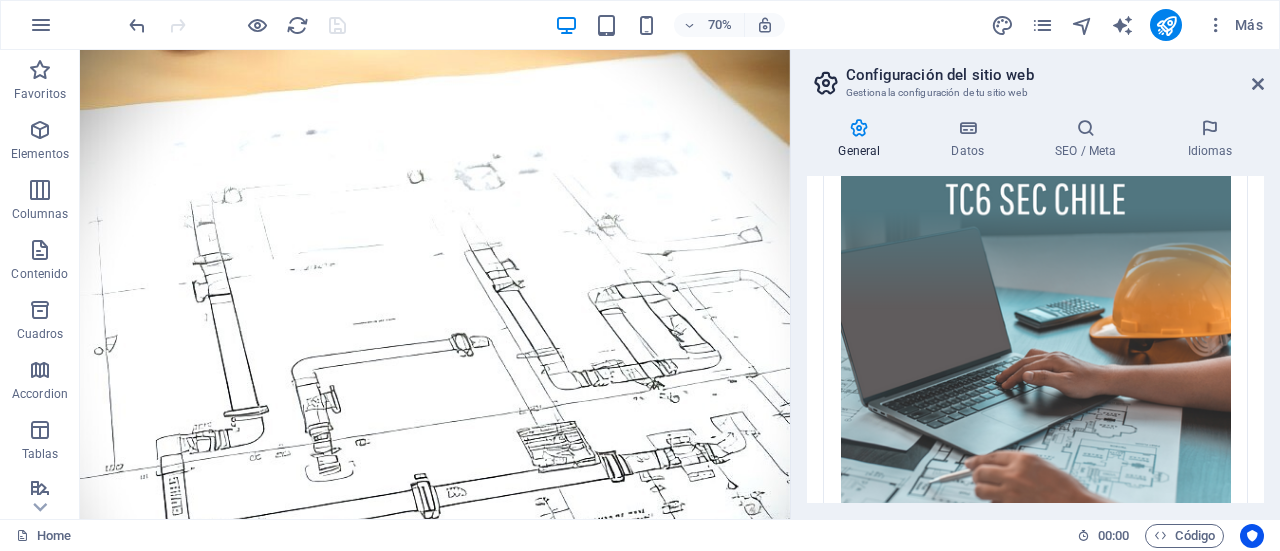 scroll, scrollTop: 673, scrollLeft: 0, axis: vertical 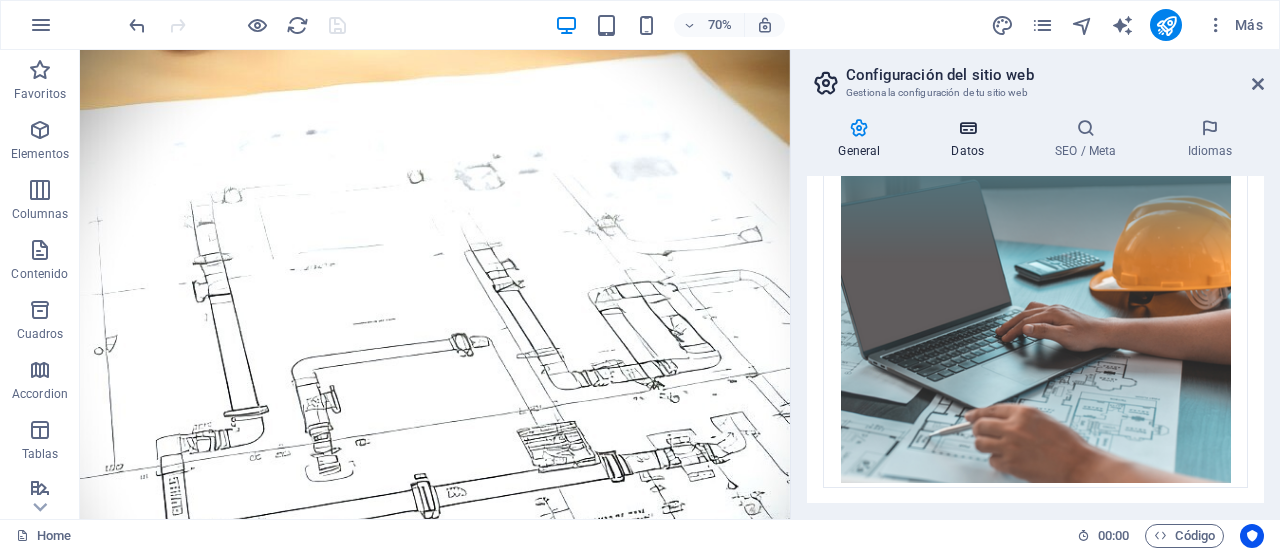 click on "Datos" at bounding box center (972, 139) 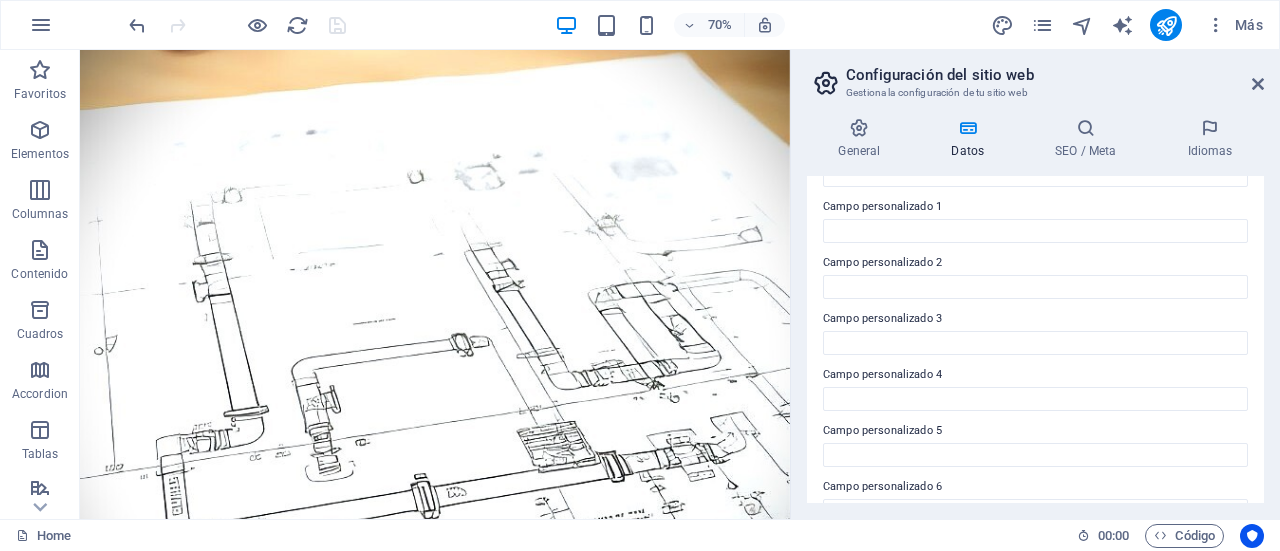 scroll, scrollTop: 633, scrollLeft: 0, axis: vertical 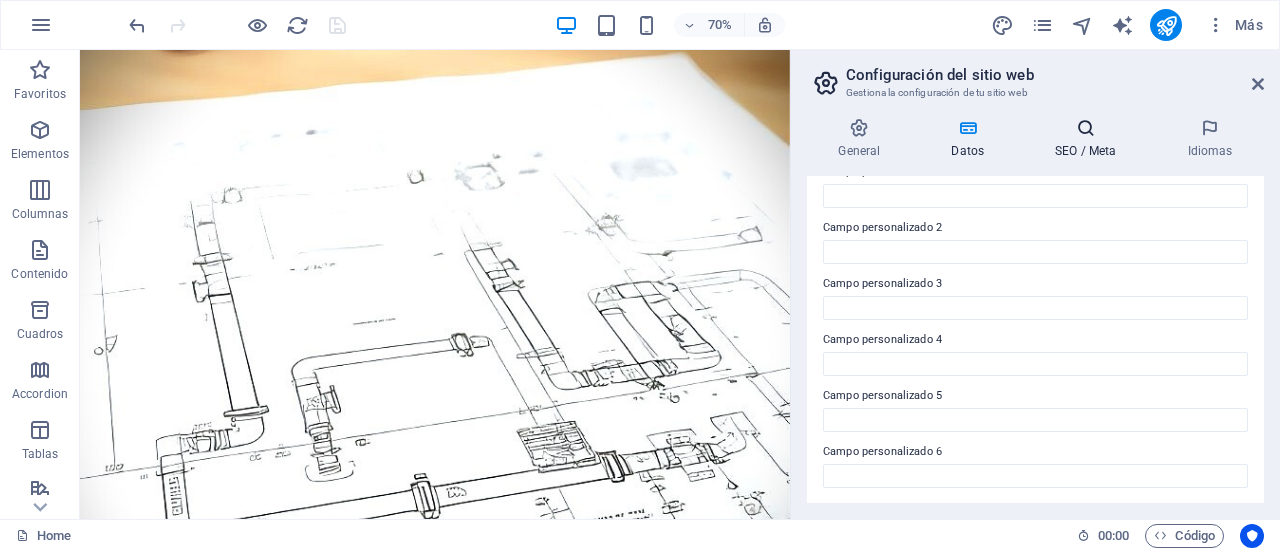 click at bounding box center (1086, 128) 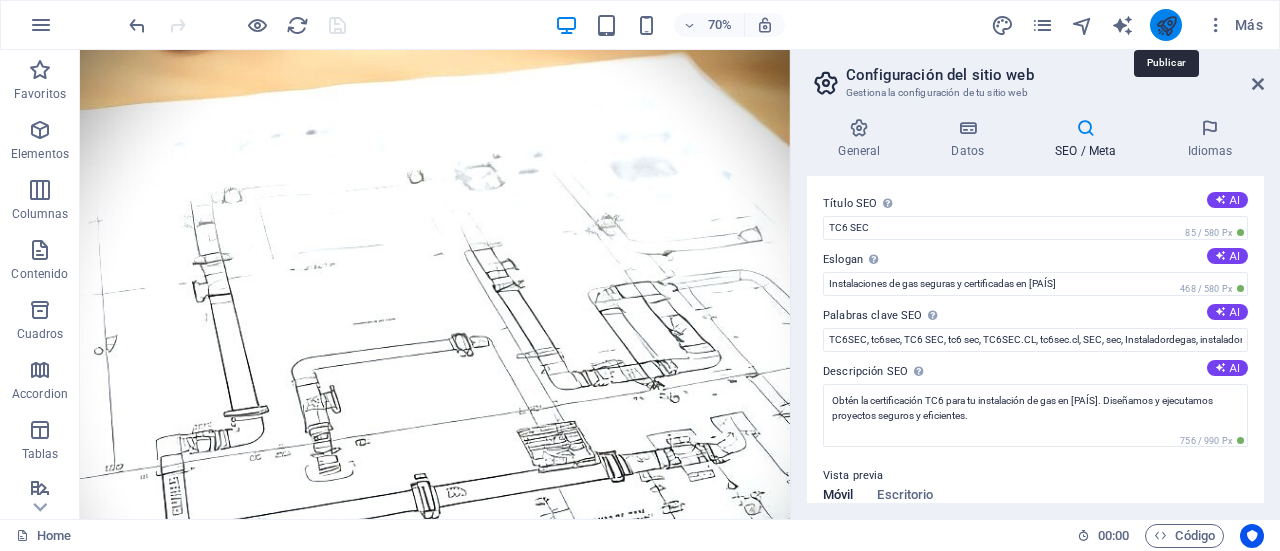 click at bounding box center [1166, 25] 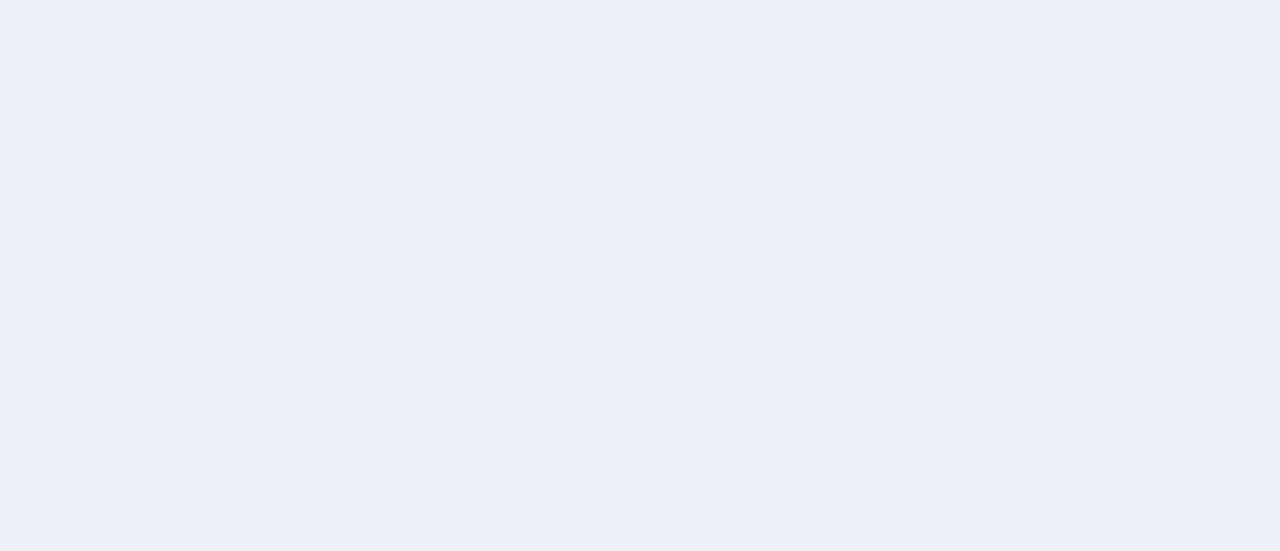 scroll, scrollTop: 0, scrollLeft: 0, axis: both 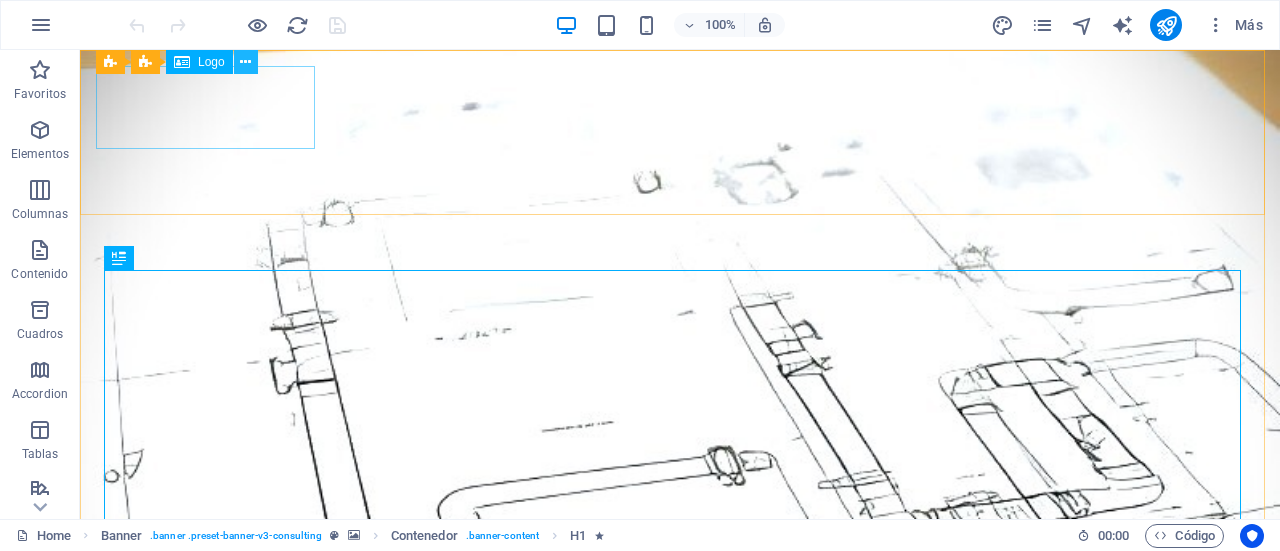 click at bounding box center [246, 62] 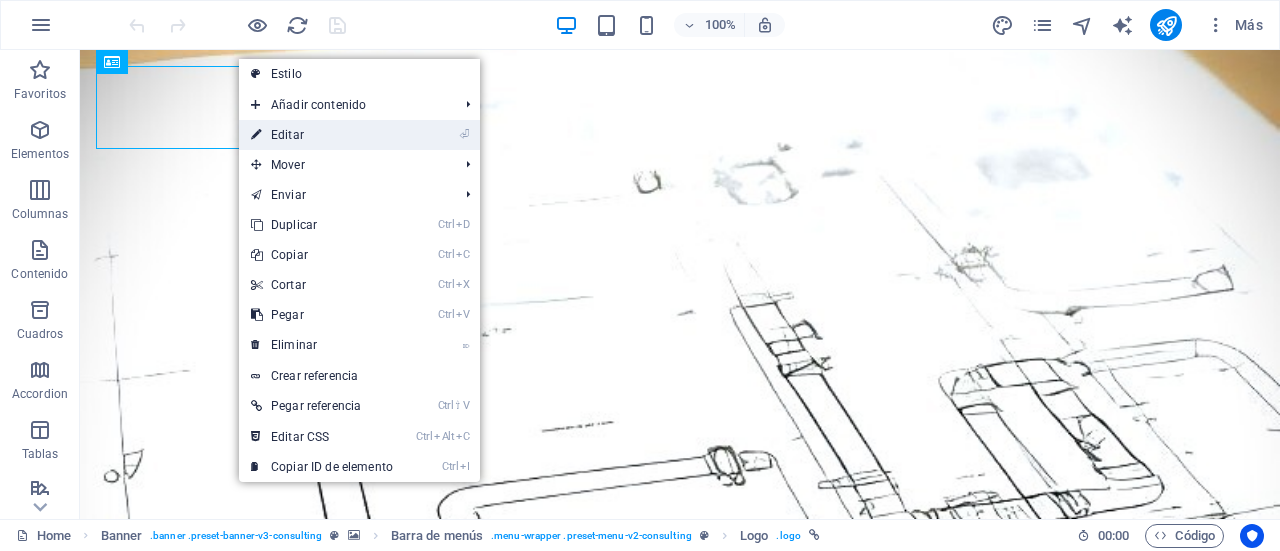 click on "⏎  Editar" at bounding box center [322, 135] 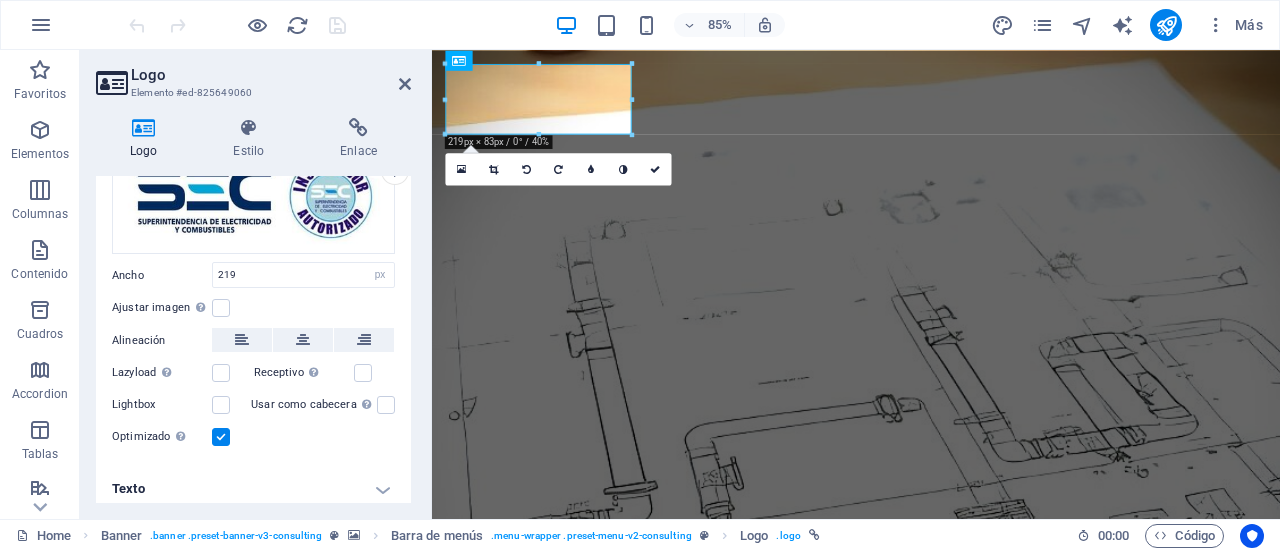 scroll, scrollTop: 128, scrollLeft: 0, axis: vertical 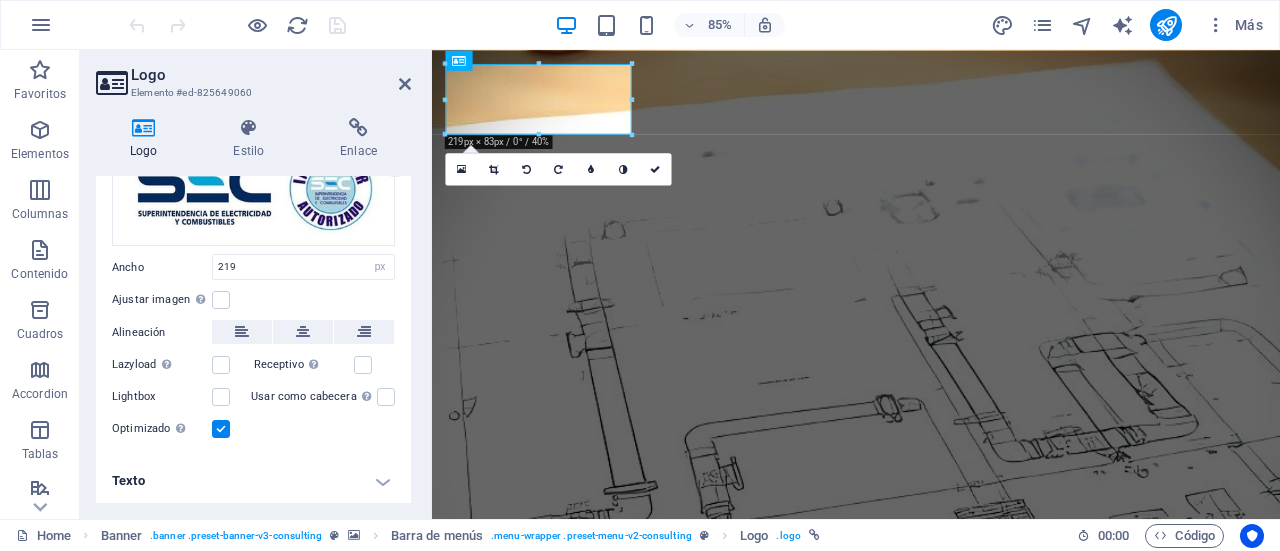 click on "Logo Elemento #ed-825649060 Logo Estilo Enlace Logo Image Text Arrastra archivos aquí, haz clic para escoger archivos o  selecciona archivos de Archivos o de nuestra galería gratuita de fotos y vídeos Selecciona archivos del administrador de archivos, de la galería de fotos o carga archivo(s) Cargar Ancho 219 Predeterminado automático px rem % em vh vw Ajustar imagen Ajustar imagen automáticamente a un ancho y alto fijo Altura Predeterminado automático px Alineación Lazyload La carga de imágenes tras la carga de la página mejora la velocidad de la página. Receptivo Automáticamente cargar tamaños optimizados de smartphone e imagen retina. Lightbox Usar como cabecera La imagen se ajustará en una etiqueta de cabecera H1. Resulta útil para dar al texto alternativo el peso de una cabecera H1, por ejemplo, para el logo. En caso de duda, dejar deseleccionado. Optimizado Las imágenes se comprimen para así mejorar la velocidad de las páginas. Posición Dirección Personalizado X offset 50 px rem % vh" at bounding box center [256, 284] 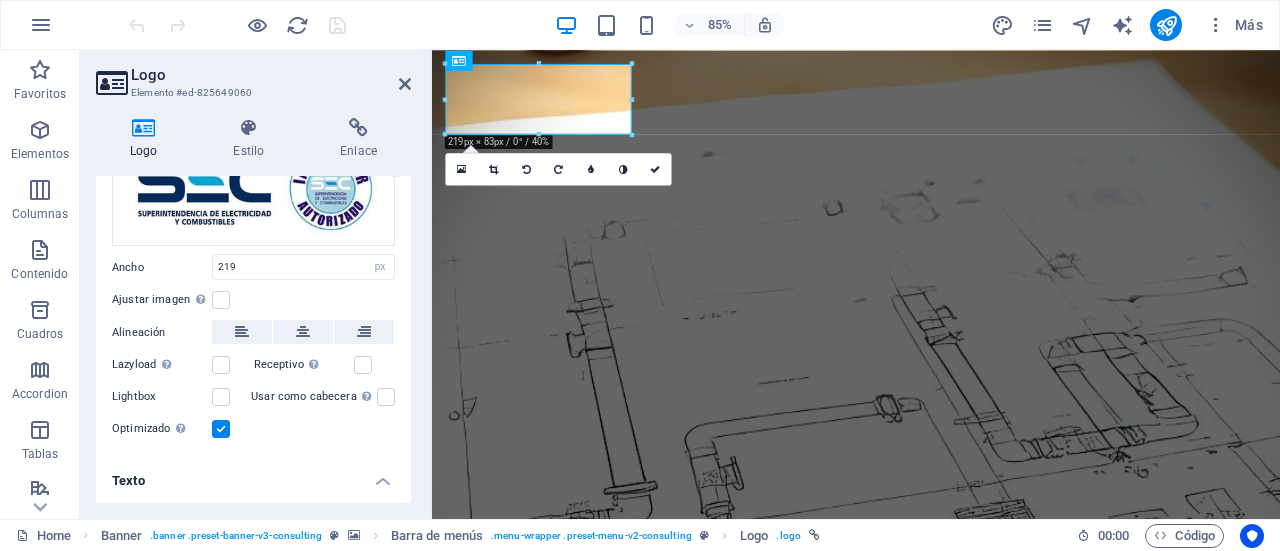 drag, startPoint x: 404, startPoint y: 391, endPoint x: 404, endPoint y: 429, distance: 38 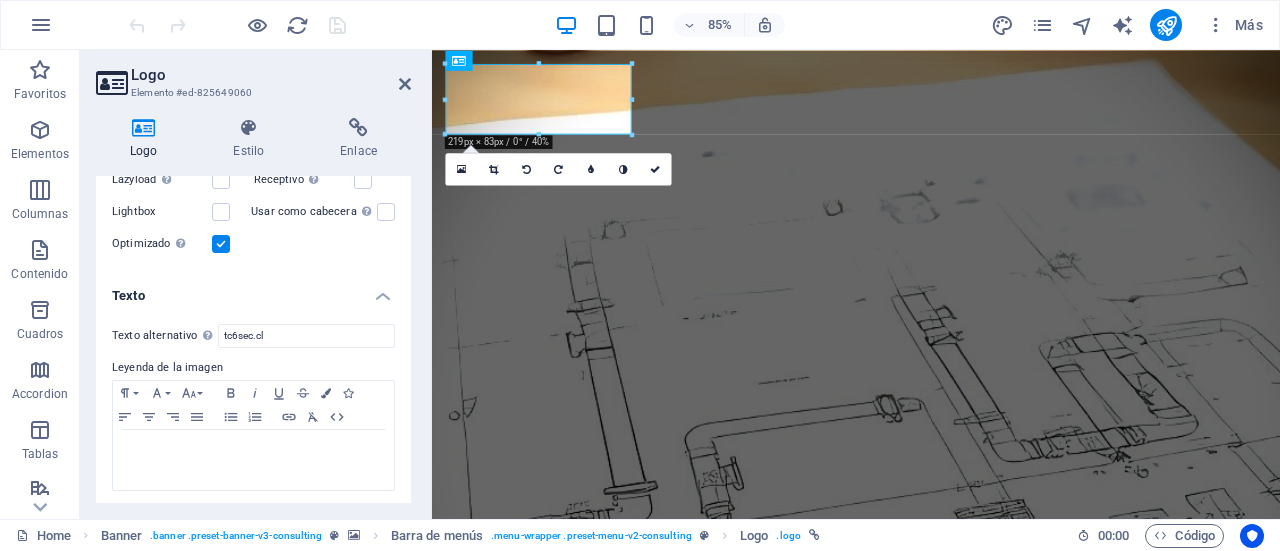 scroll, scrollTop: 315, scrollLeft: 0, axis: vertical 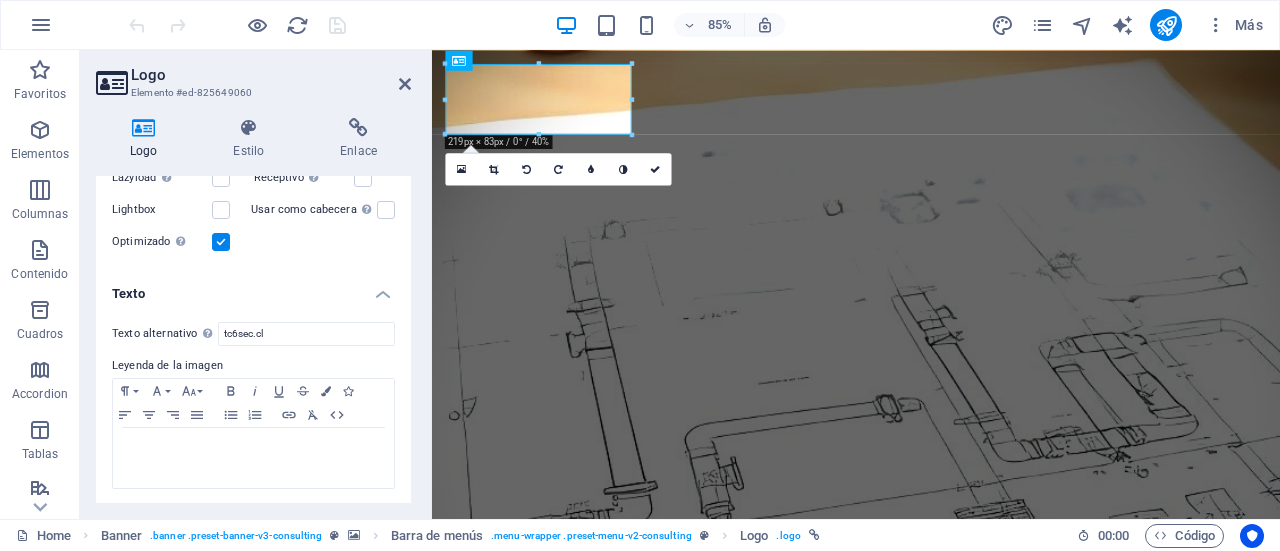 click on "Logo Elemento #ed-825649060 Logo Estilo Enlace Logo Image Text Arrastra archivos aquí, haz clic para escoger archivos o  selecciona archivos de Archivos o de nuestra galería gratuita de fotos y vídeos Selecciona archivos del administrador de archivos, de la galería de fotos o carga archivo(s) Cargar Ancho 219 Predeterminado automático px rem % em vh vw Ajustar imagen Ajustar imagen automáticamente a un ancho y alto fijo Altura Predeterminado automático px Alineación Lazyload La carga de imágenes tras la carga de la página mejora la velocidad de la página. Receptivo Automáticamente cargar tamaños optimizados de smartphone e imagen retina. Lightbox Usar como cabecera La imagen se ajustará en una etiqueta de cabecera H1. Resulta útil para dar al texto alternativo el peso de una cabecera H1, por ejemplo, para el logo. En caso de duda, dejar deseleccionado. Optimizado Las imágenes se comprimen para así mejorar la velocidad de las páginas. Posición Dirección Personalizado X offset 50 px rem % vh" at bounding box center (256, 284) 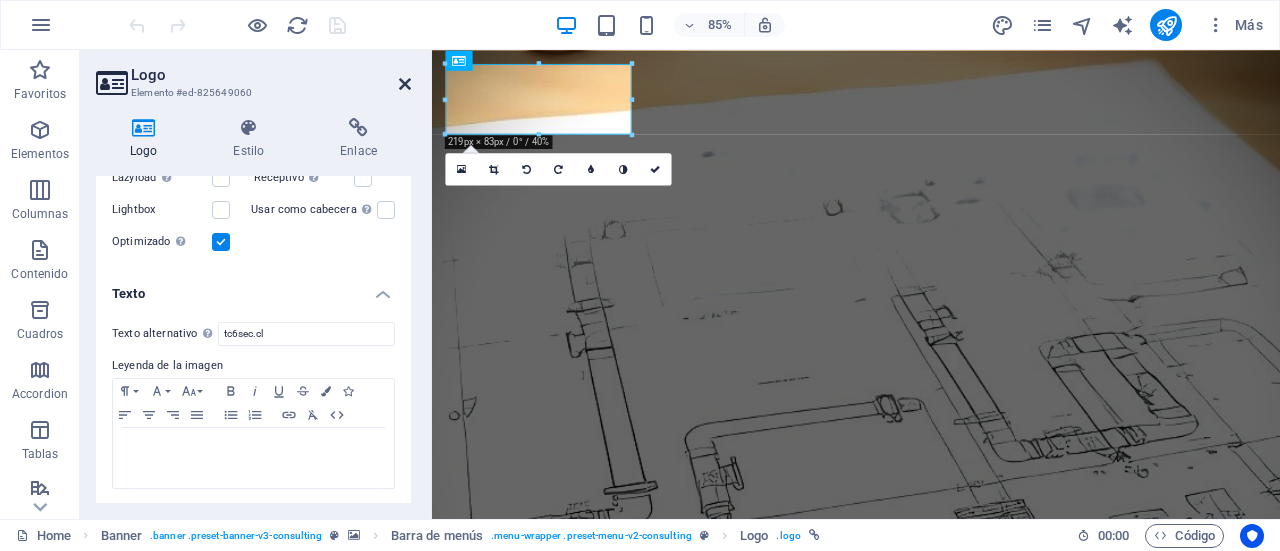 click at bounding box center [405, 84] 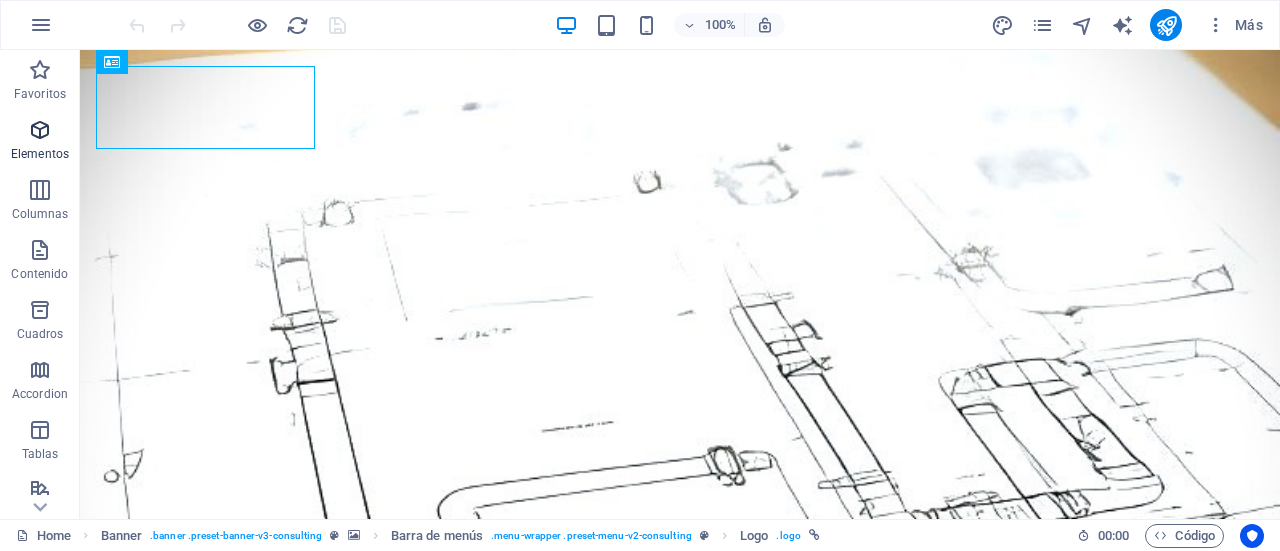 click at bounding box center [40, 130] 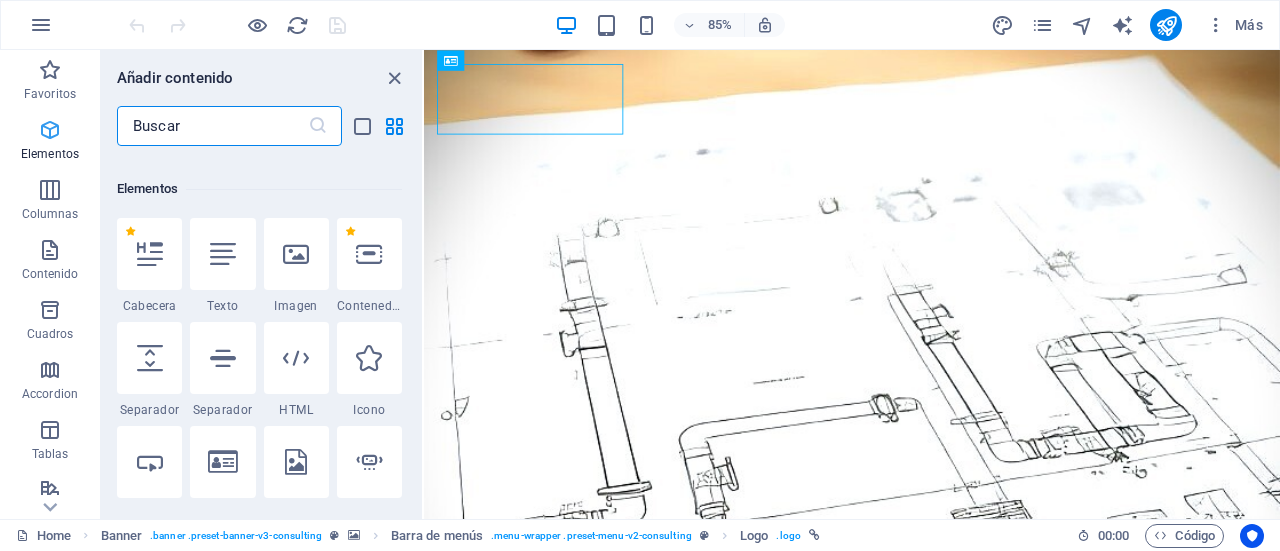 scroll, scrollTop: 377, scrollLeft: 0, axis: vertical 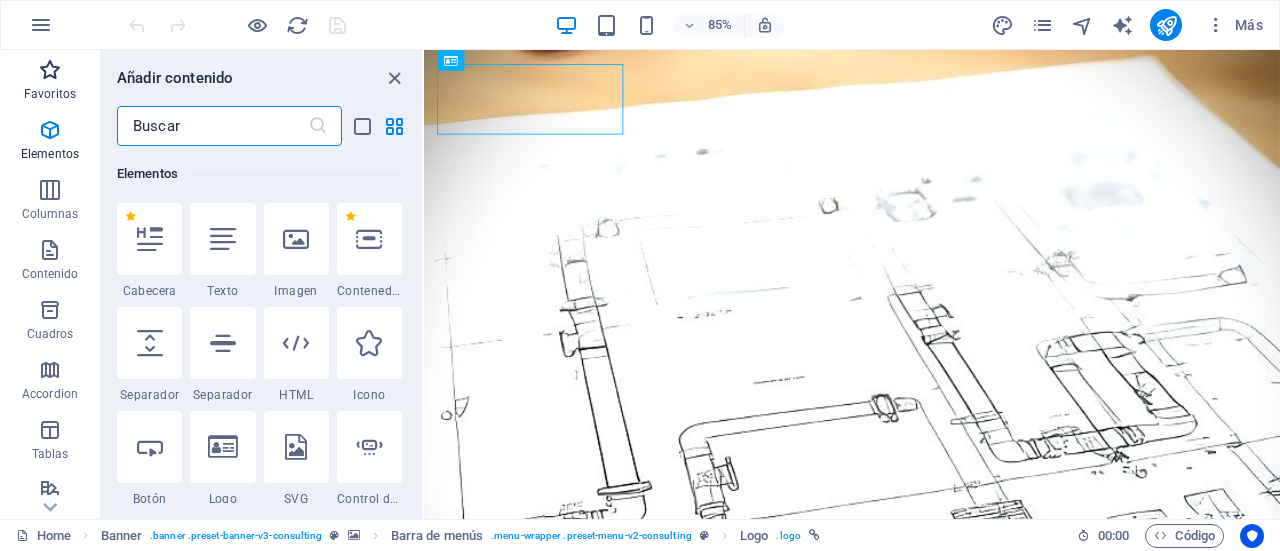 click on "Favoritos" at bounding box center [50, 94] 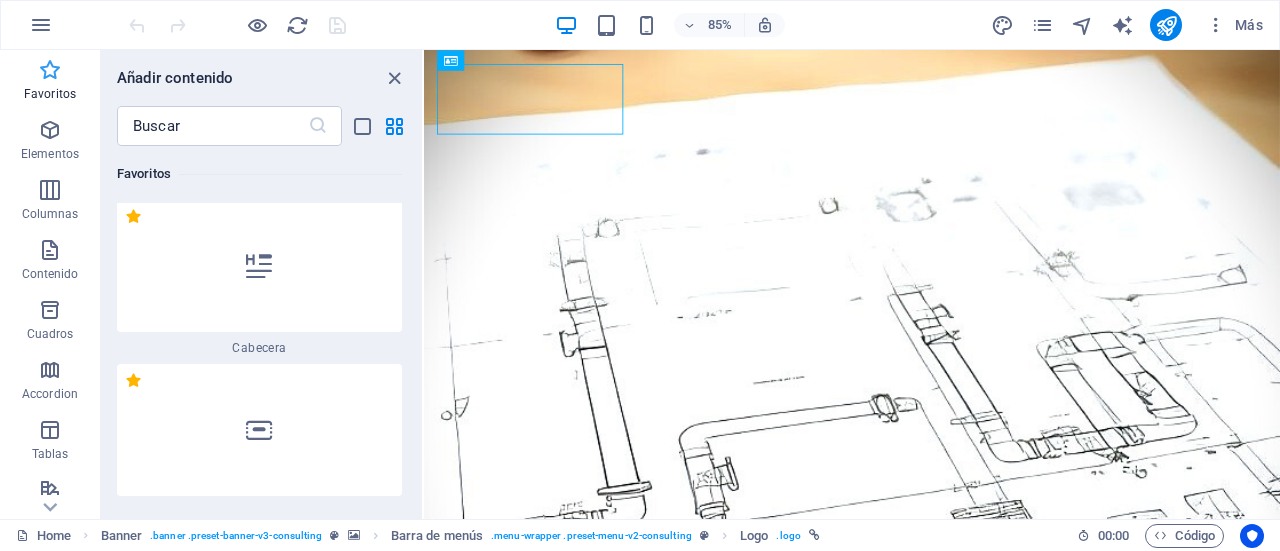 scroll, scrollTop: 0, scrollLeft: 0, axis: both 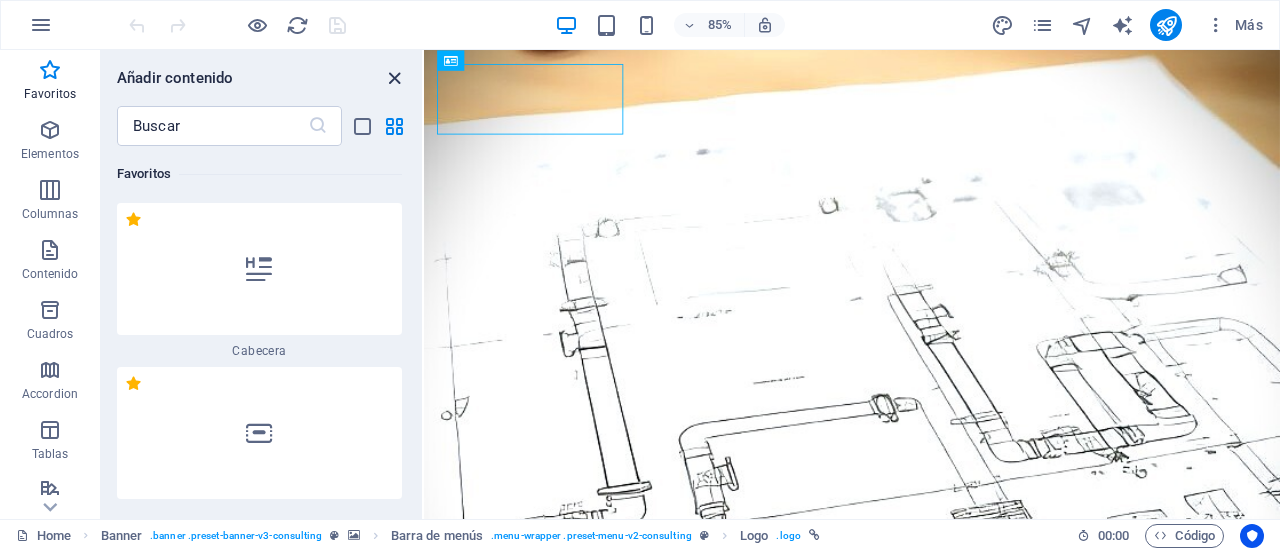 click at bounding box center [394, 78] 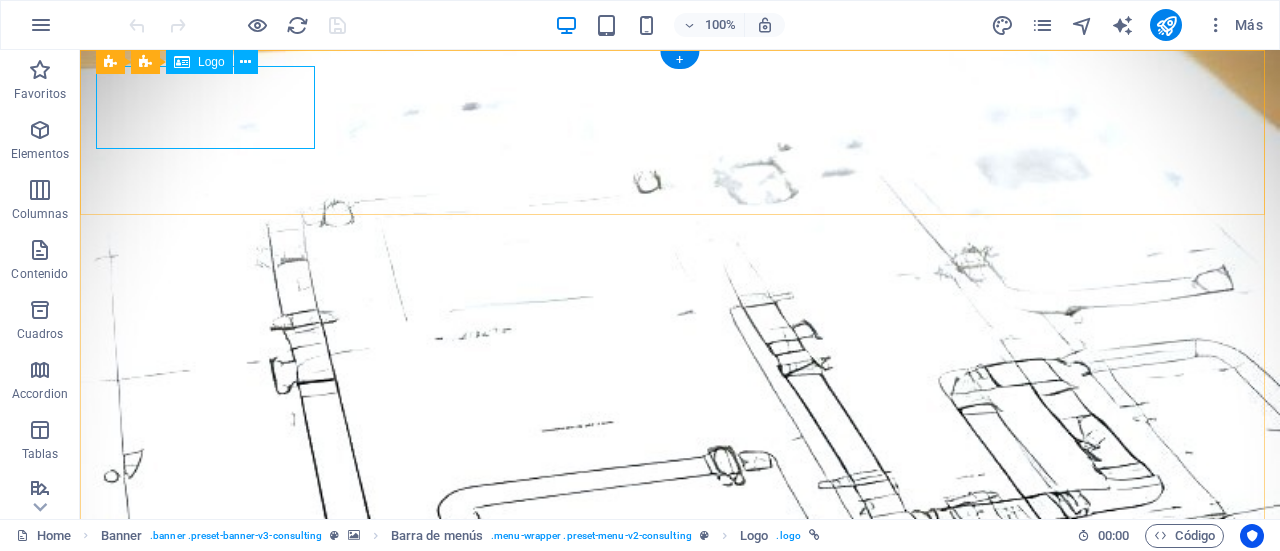 click at bounding box center [680, 1007] 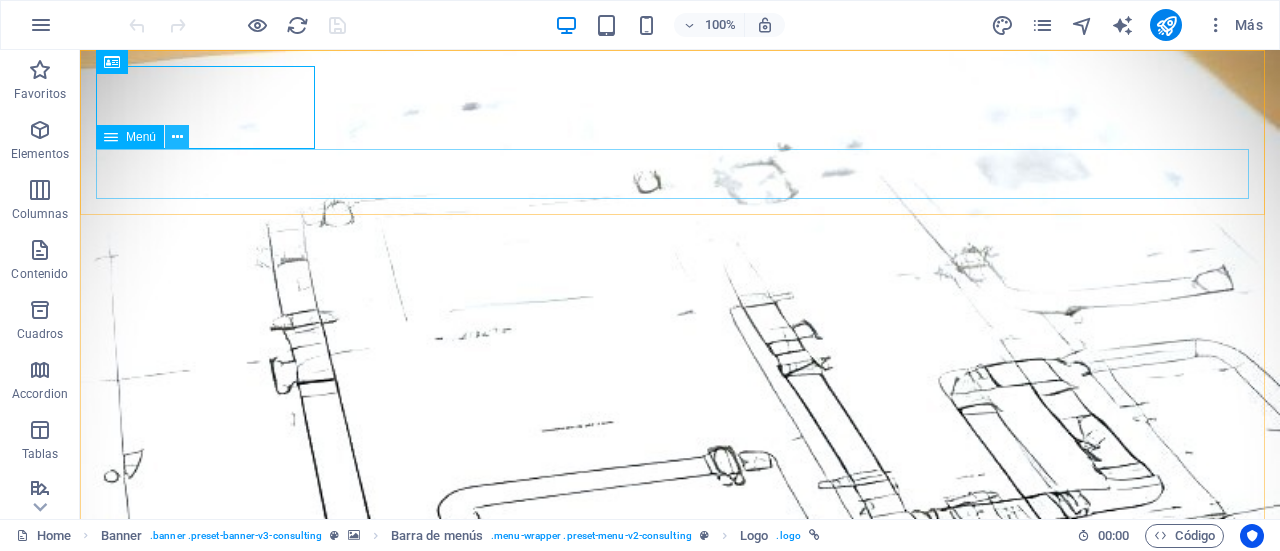 click at bounding box center [177, 137] 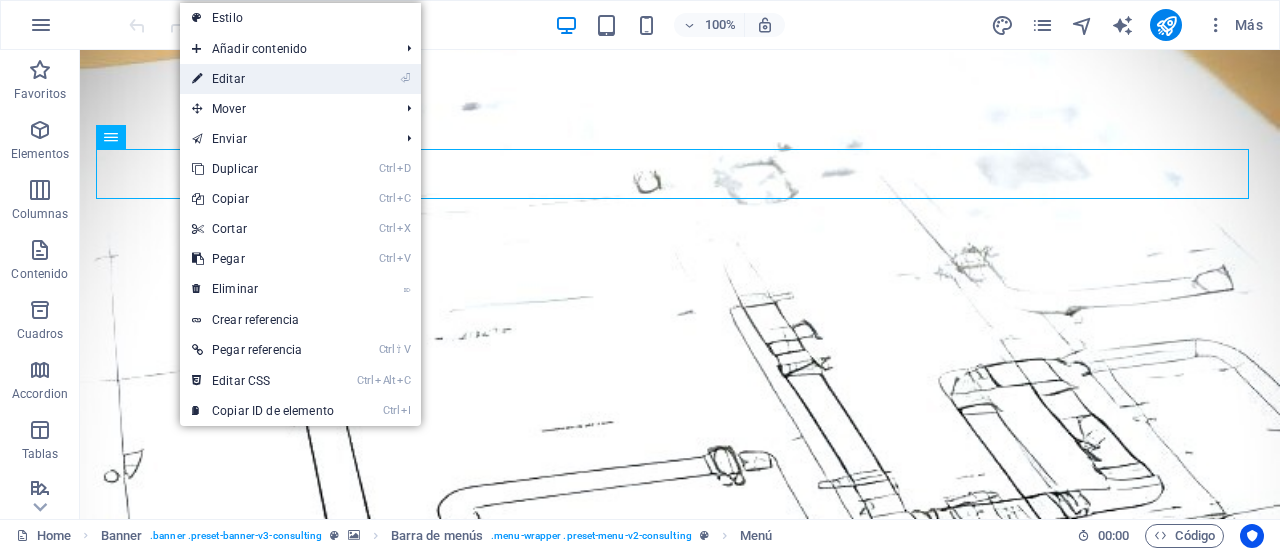 click on "⏎  Editar" at bounding box center (263, 79) 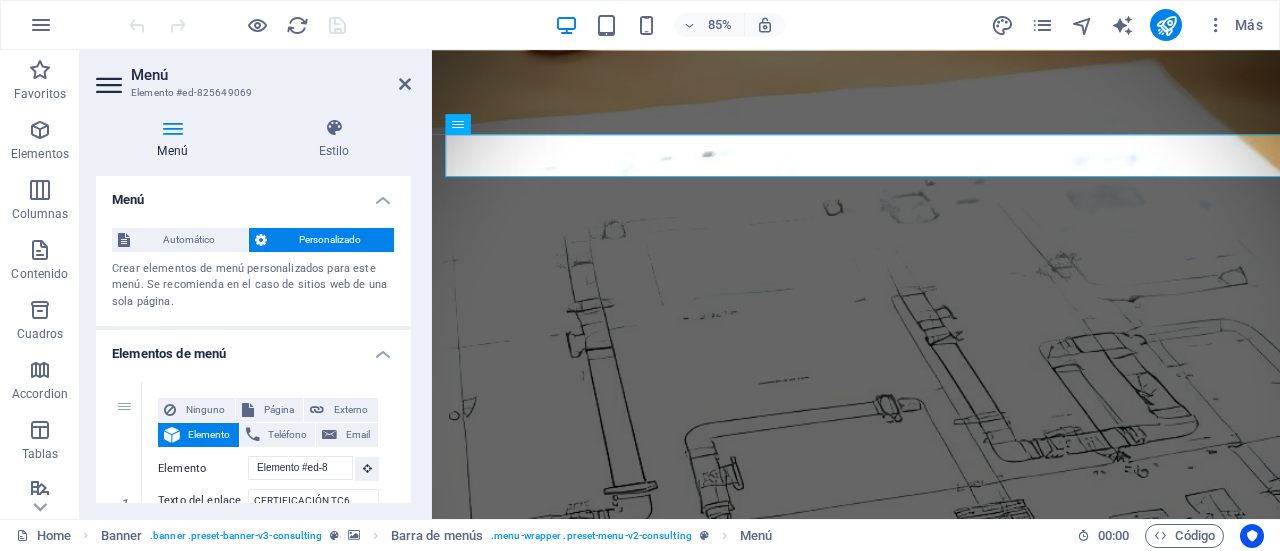 click on "Menú Automático Personalizado Crear elementos de menú personalizados para este menú. Se recomienda en el caso de sitios web de una sola página. Gestionar páginas Elementos de menú 1 Ninguno Página Externo Elemento Teléfono Email Página Home Subpage Legal Notice Privacy Elemento #ed-825649006
URL Teléfono Email Texto del enlace CERTIFICACIÓN TC6 Destino del enlace Nueva pestaña Misma pestaña Superposición Nombre Una descripción adicional del enlace no debería ser igual al texto del enlace. El título suele mostrarse como un texto de información cuando se mueve el ratón por encima del elemento. Déjalo en blanco en caso de dudas. Relación Define la  relación de este enlace con el destino del enlace . Por ejemplo, el valor "nofollow" indica a los buscadores que no sigan al enlace. Puede dejarse vacío. alternativo autor marcador externo ayuda licencia siguiente nofollow noreferrer noopener ant buscar etiqueta Diseño de botones Ninguno Predeterminado Principal 2 Email" at bounding box center (253, 339) 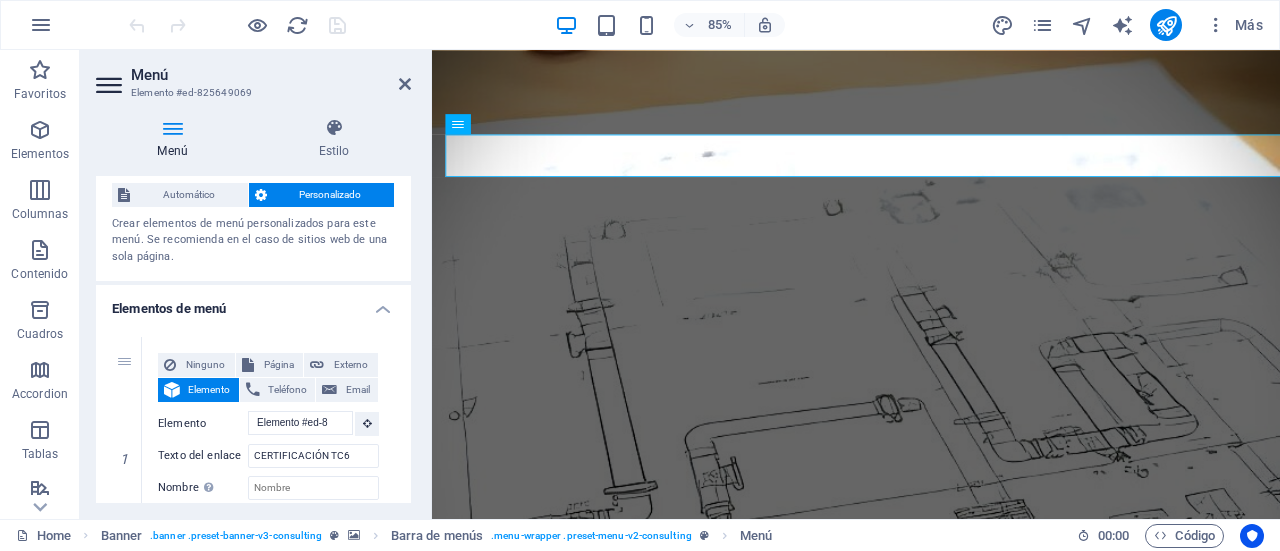 scroll, scrollTop: 0, scrollLeft: 0, axis: both 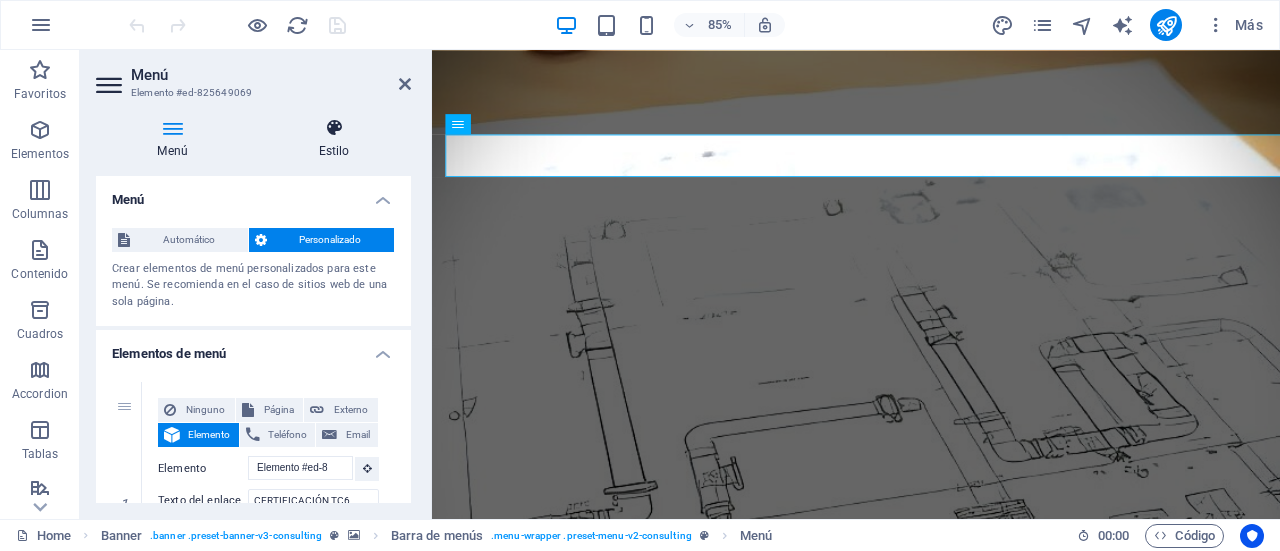 click at bounding box center (334, 128) 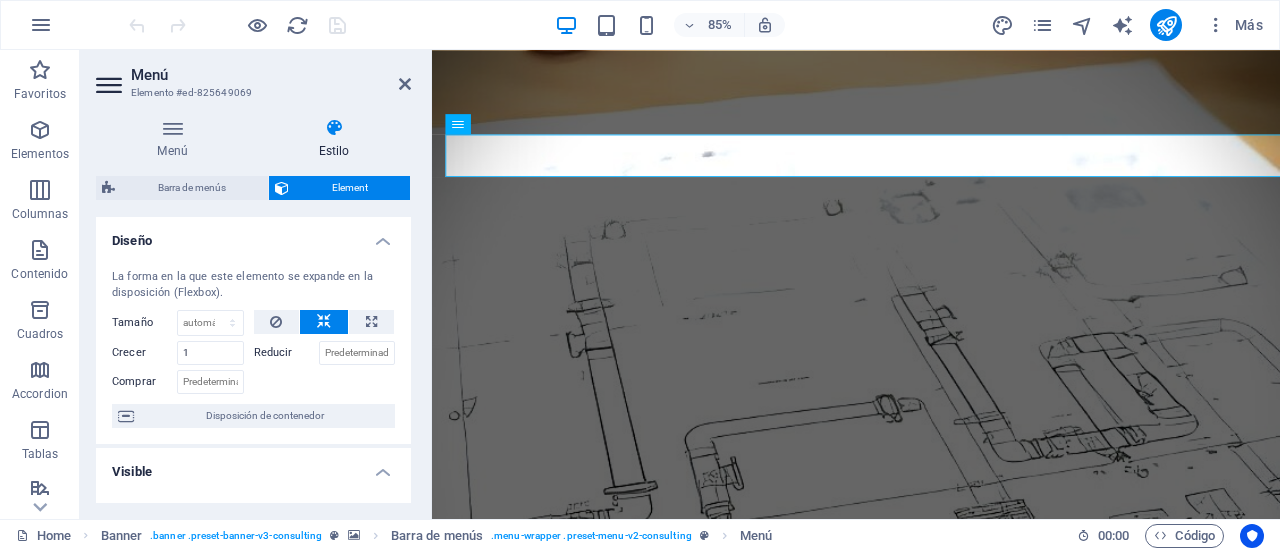 drag, startPoint x: 404, startPoint y: 236, endPoint x: 413, endPoint y: 280, distance: 44.911022 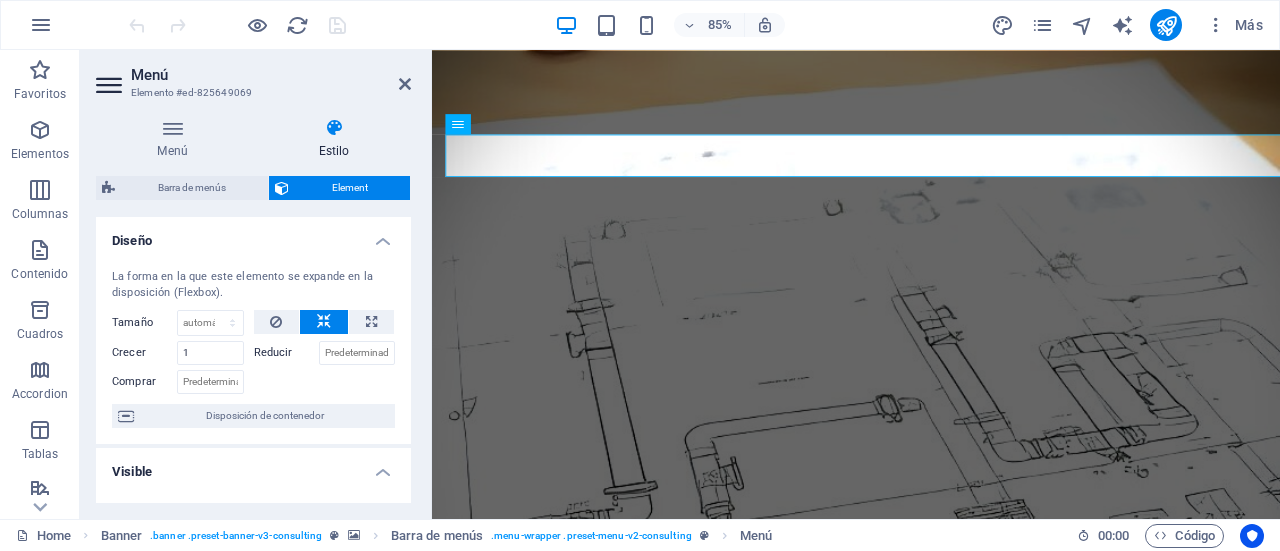 click on "La forma en la que este elemento se expande en la disposición (Flexbox). Tamaño Predeterminado automático px % 1/1 1/2 1/3 1/4 1/5 1/6 1/7 1/8 1/9 1/10 Crecer 1 Reducir Comprar Disposición de contenedor" at bounding box center [253, 348] 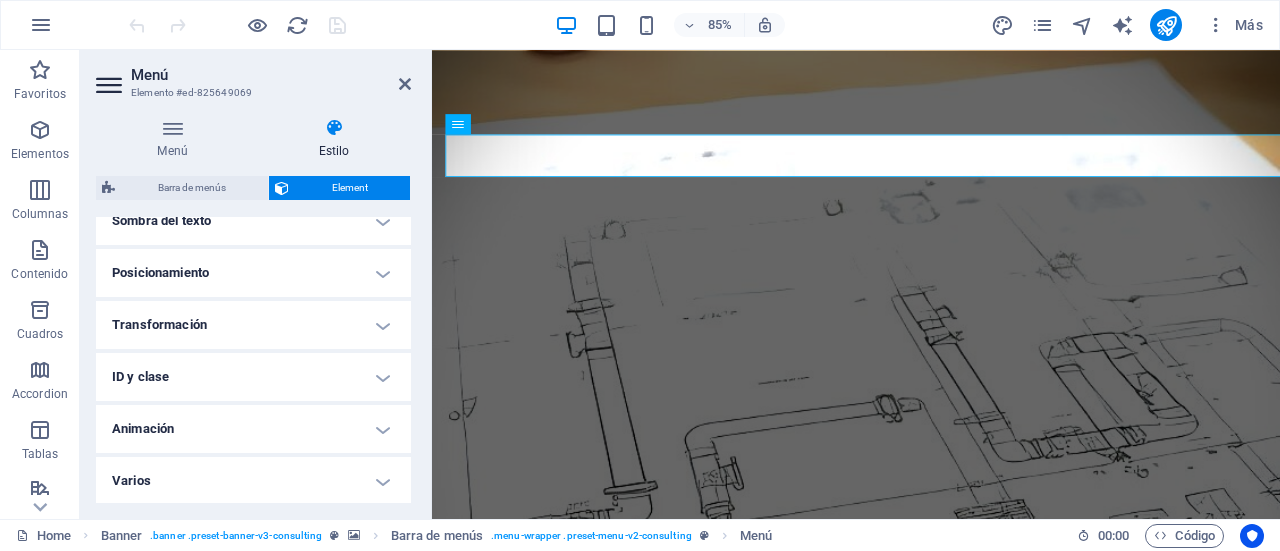 scroll, scrollTop: 566, scrollLeft: 0, axis: vertical 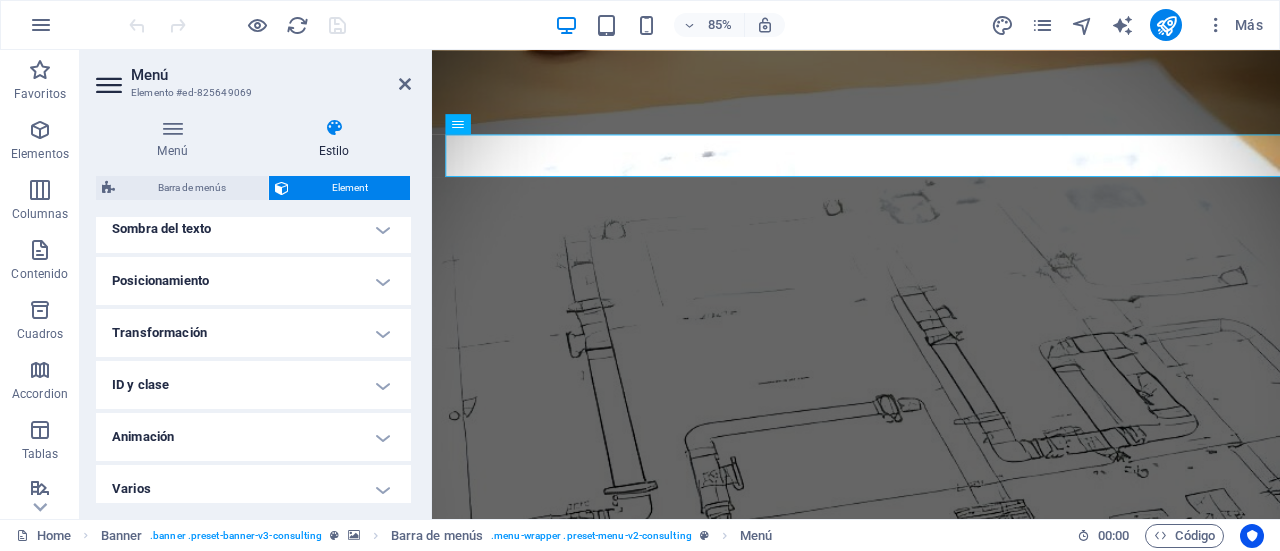 click on "Posicionamiento" at bounding box center (253, 281) 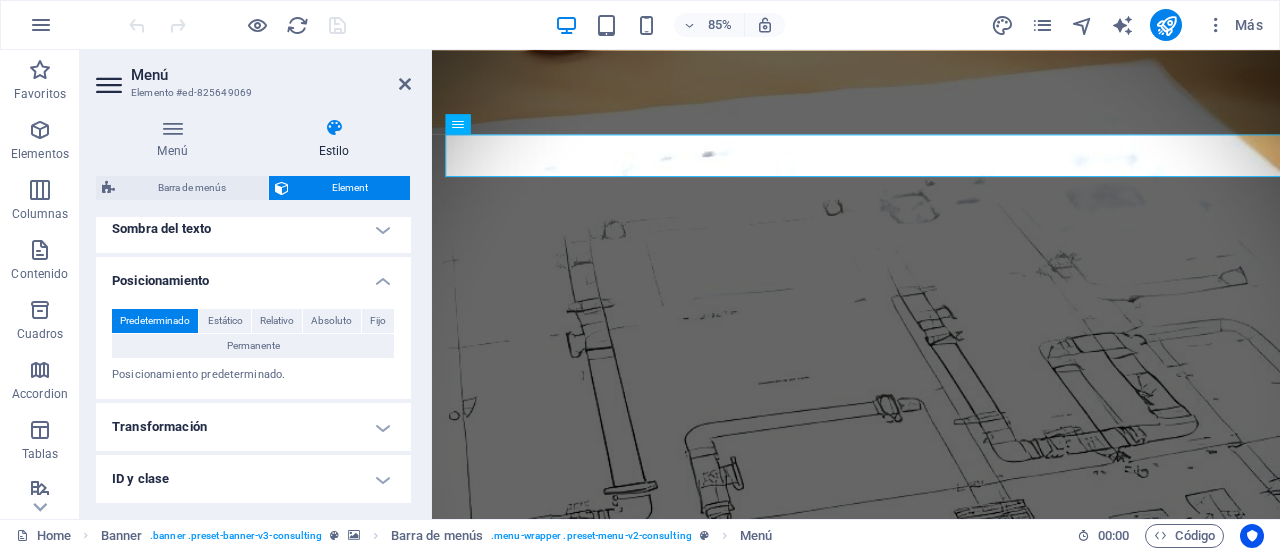 click on "Posicionamiento" at bounding box center (253, 275) 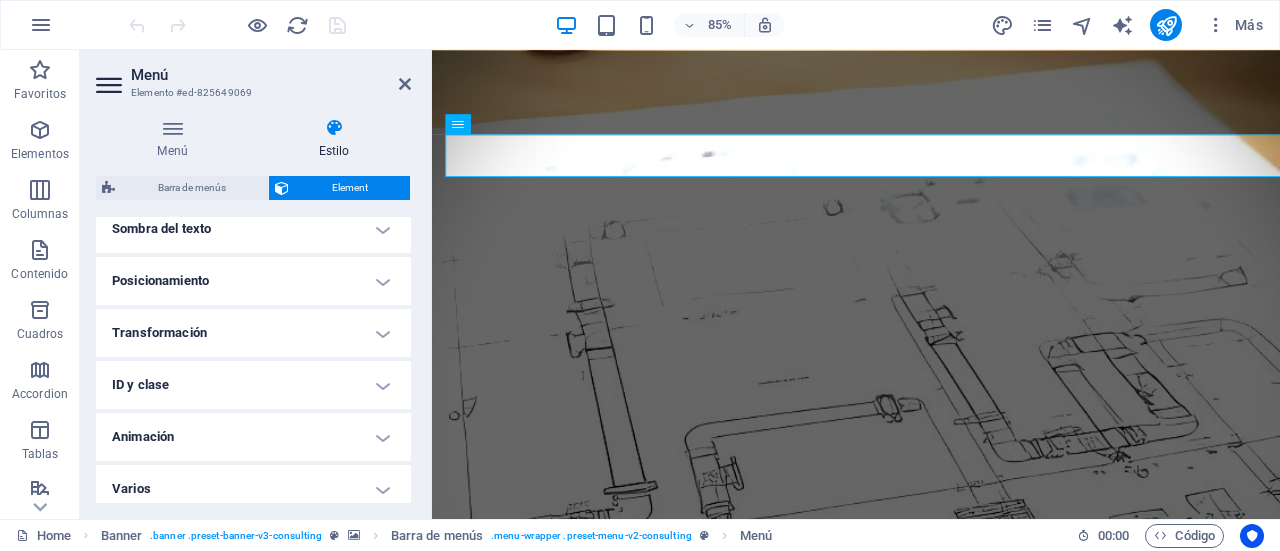 click on "ID y clase" at bounding box center [253, 385] 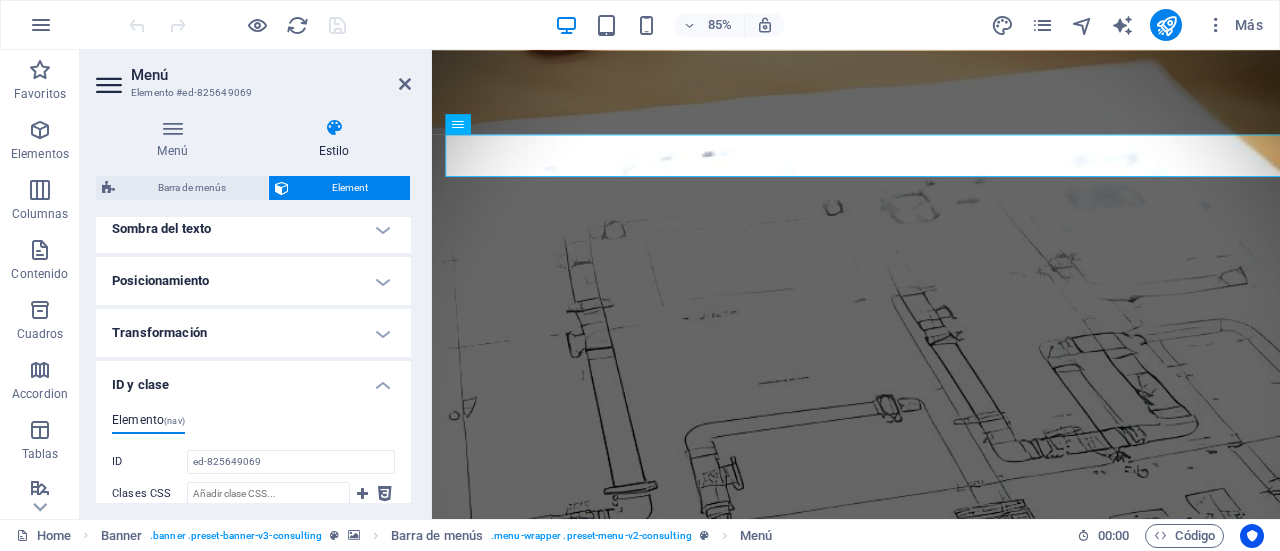 click on "ID y clase" at bounding box center (253, 379) 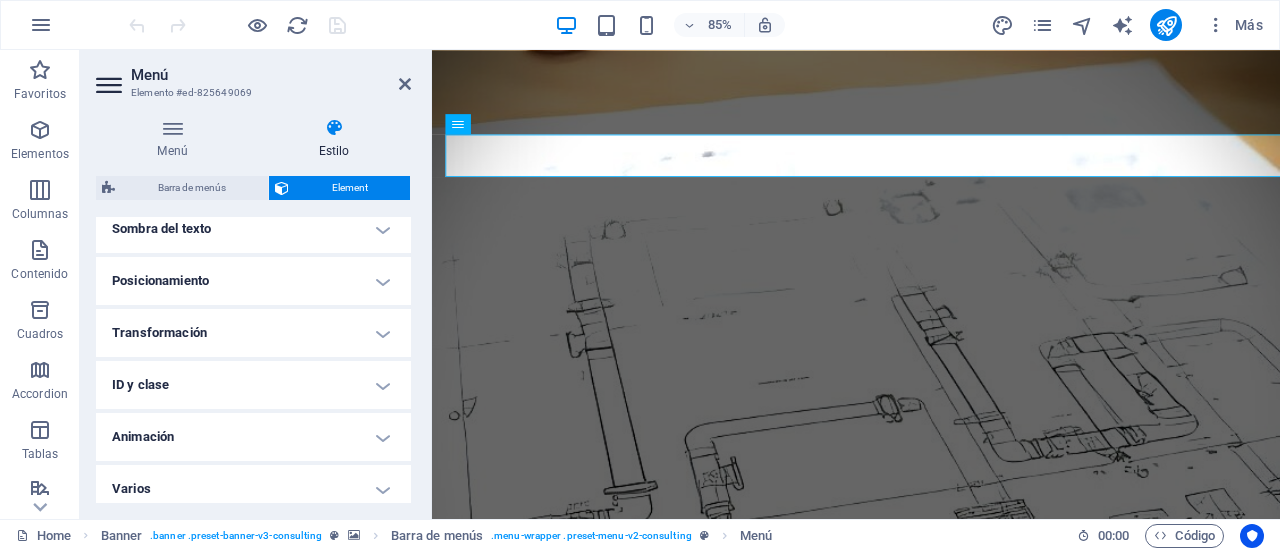 click on "ID y clase" at bounding box center [253, 385] 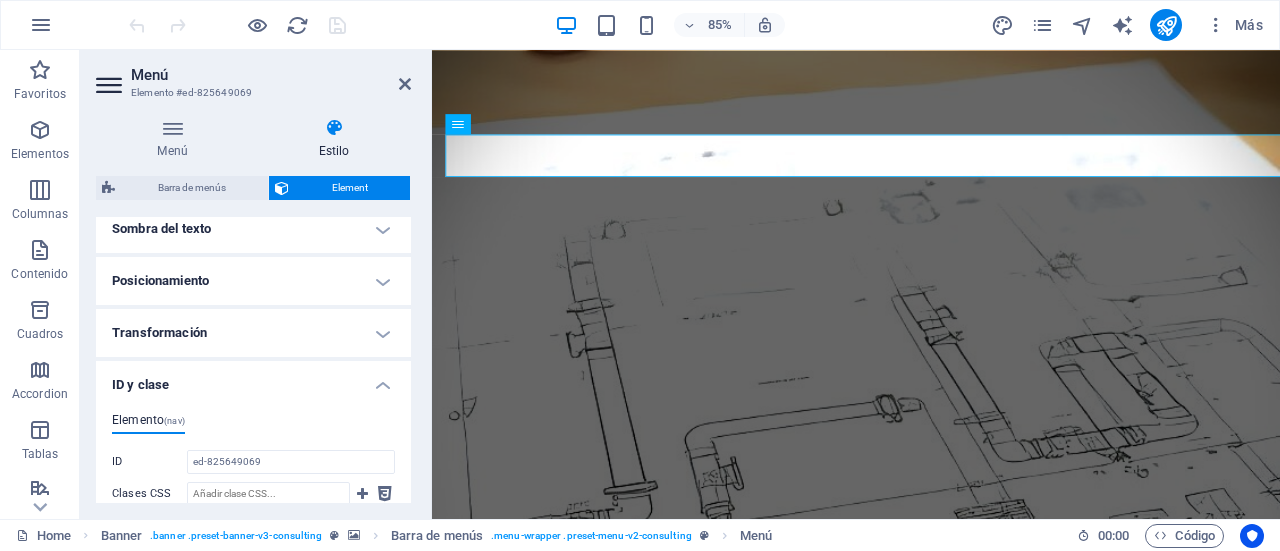 click on "ID y clase" at bounding box center (253, 379) 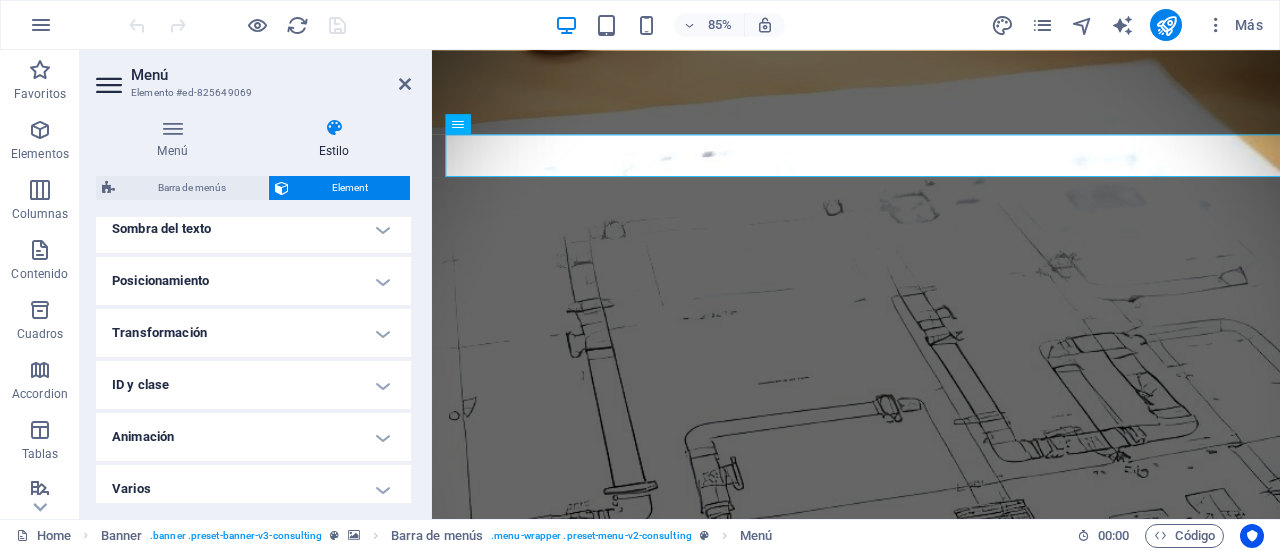 click on "Animación" at bounding box center (253, 437) 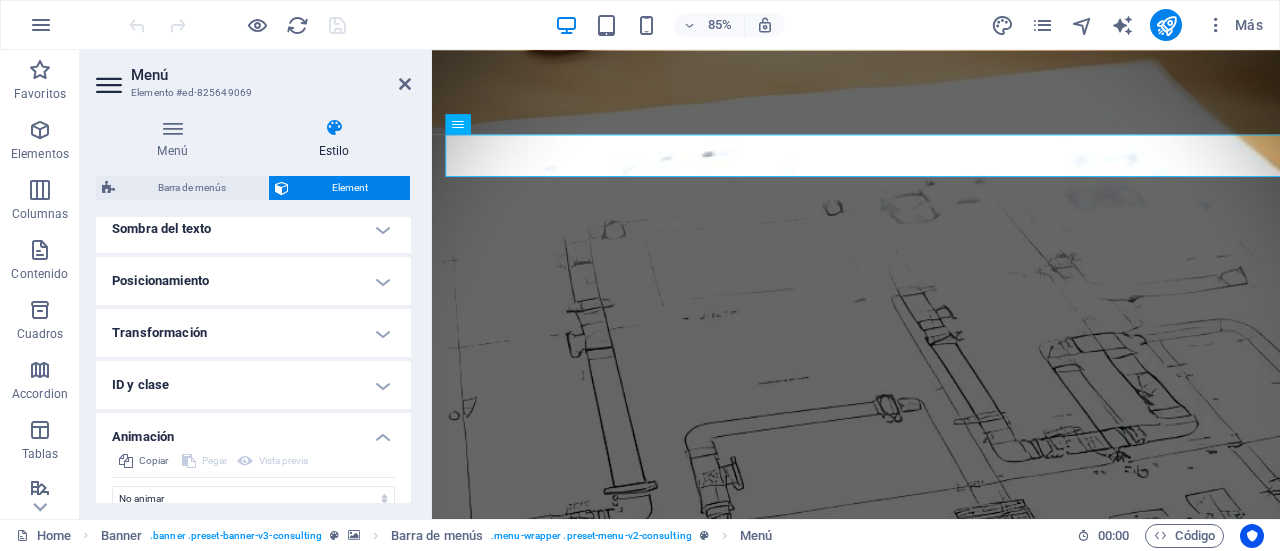 click on "Animación" at bounding box center [253, 431] 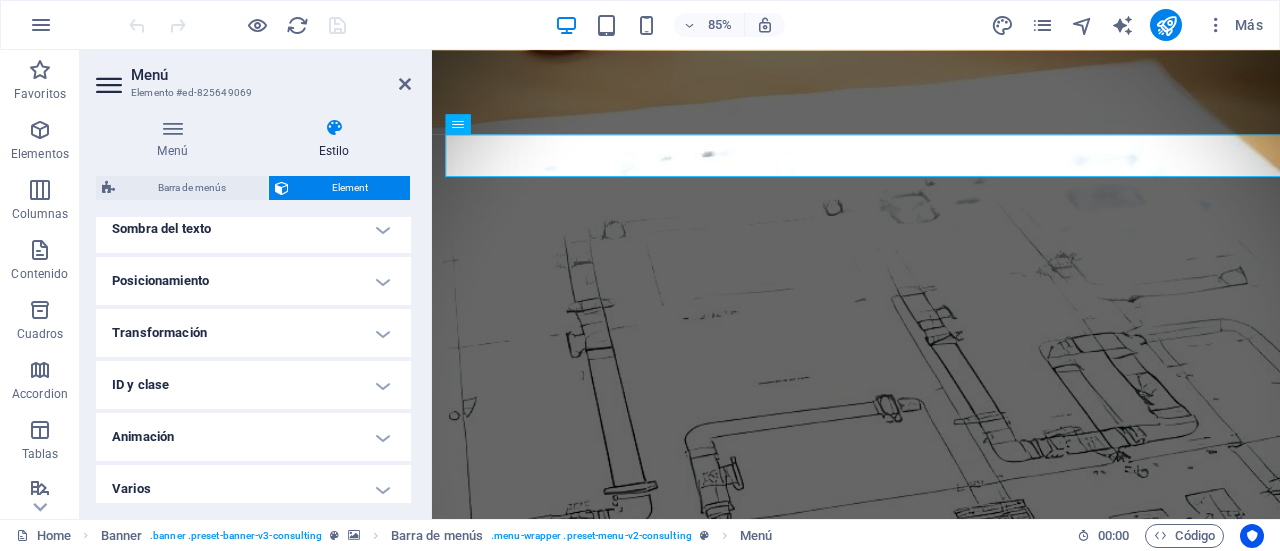 drag, startPoint x: 405, startPoint y: 424, endPoint x: 415, endPoint y: 281, distance: 143.34923 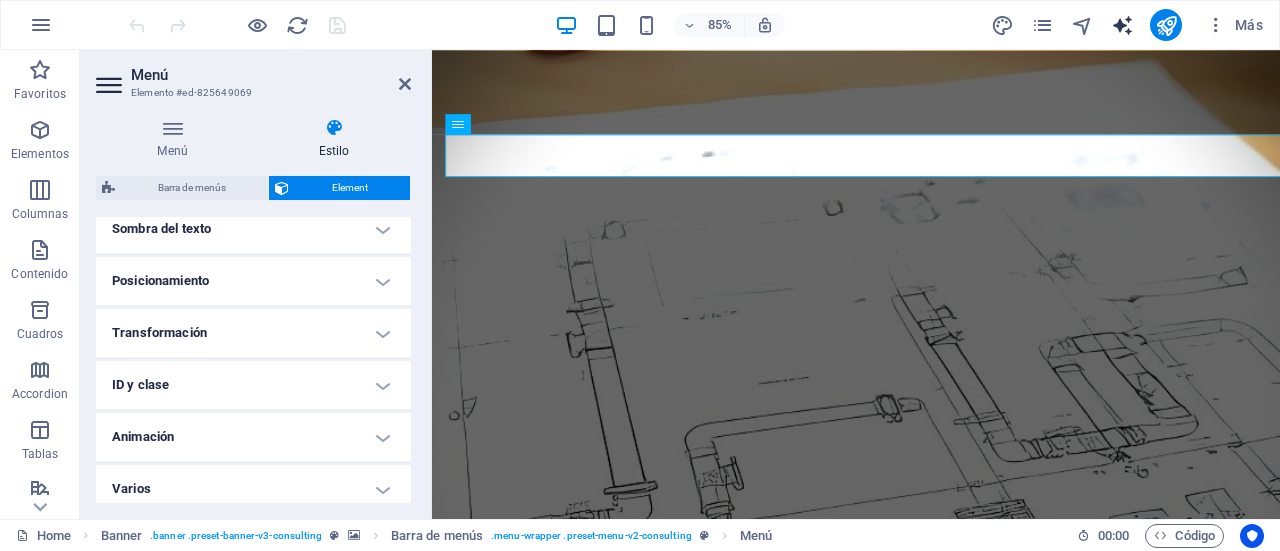 click at bounding box center (1122, 25) 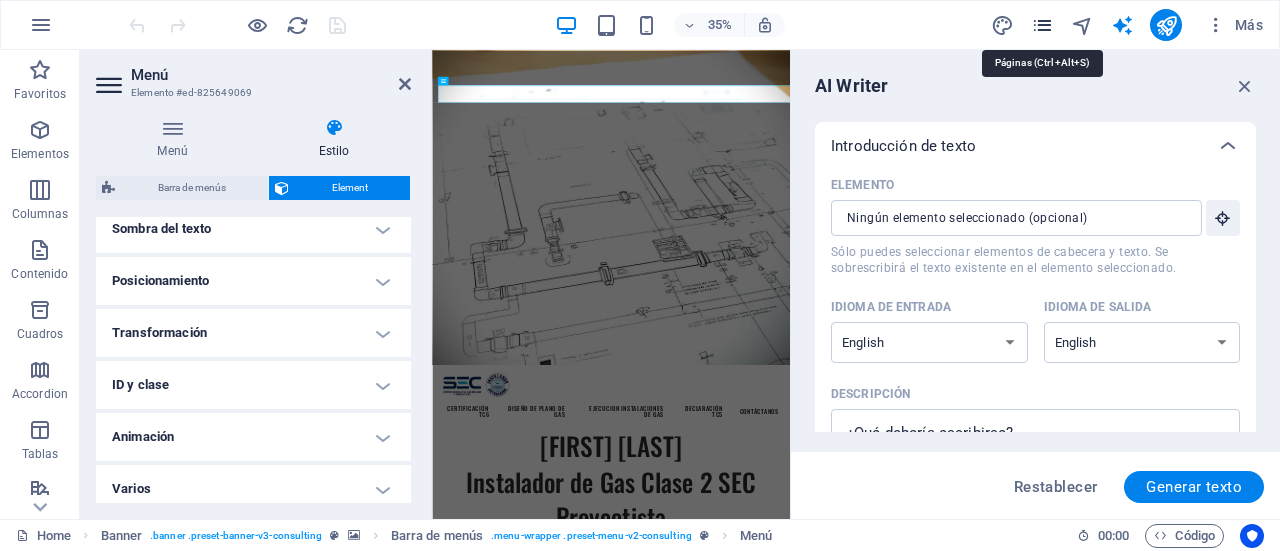 click at bounding box center (1042, 25) 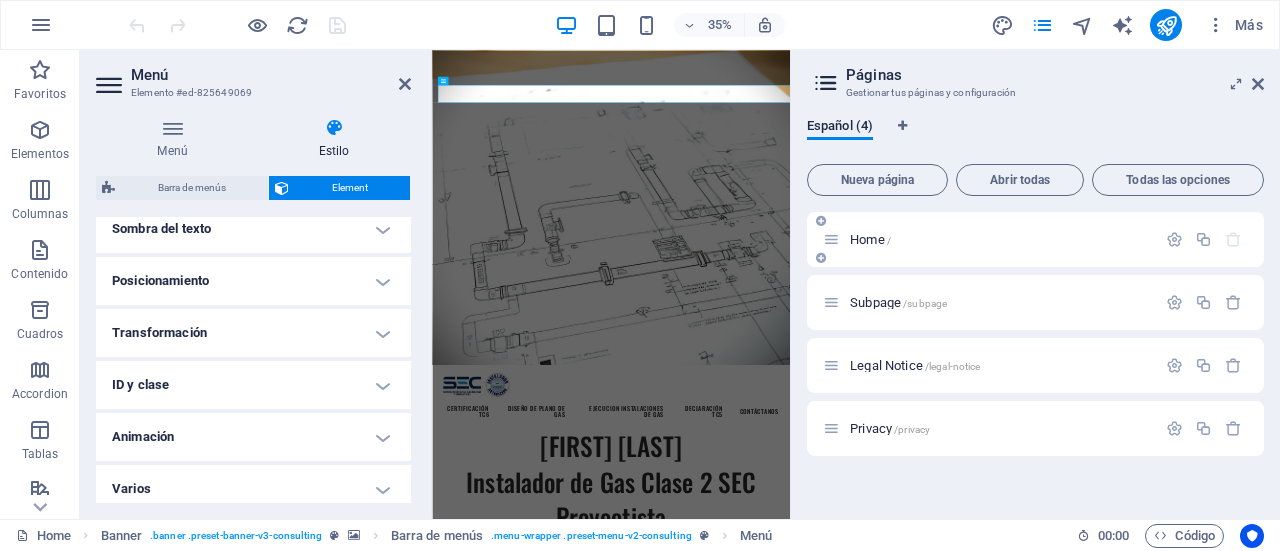 click on "Home /" at bounding box center (989, 239) 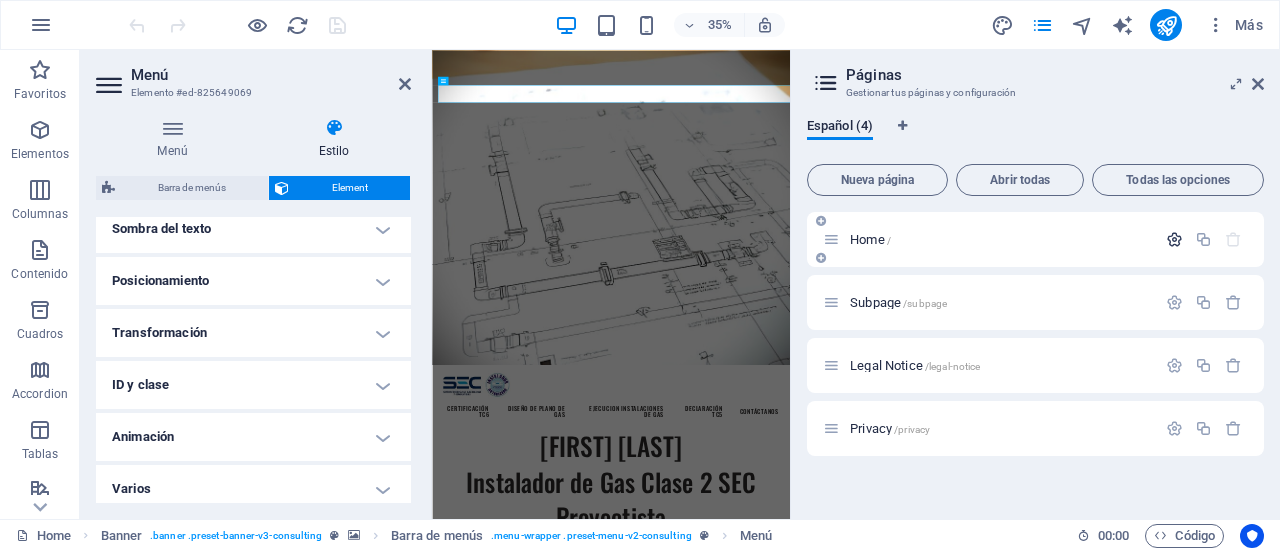 click at bounding box center (1174, 239) 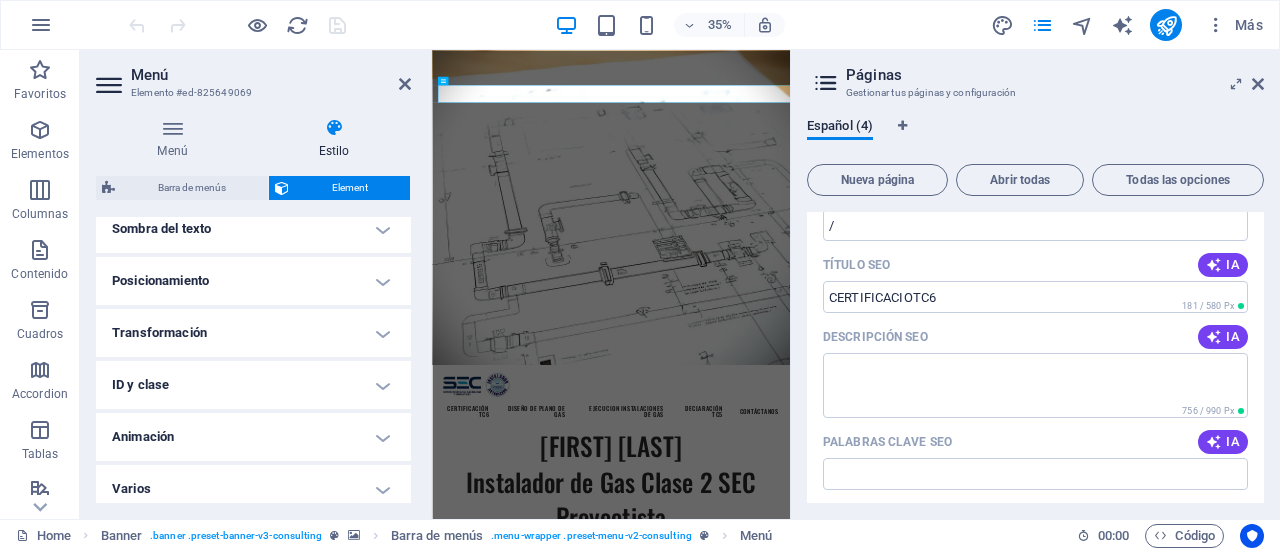 scroll, scrollTop: 166, scrollLeft: 0, axis: vertical 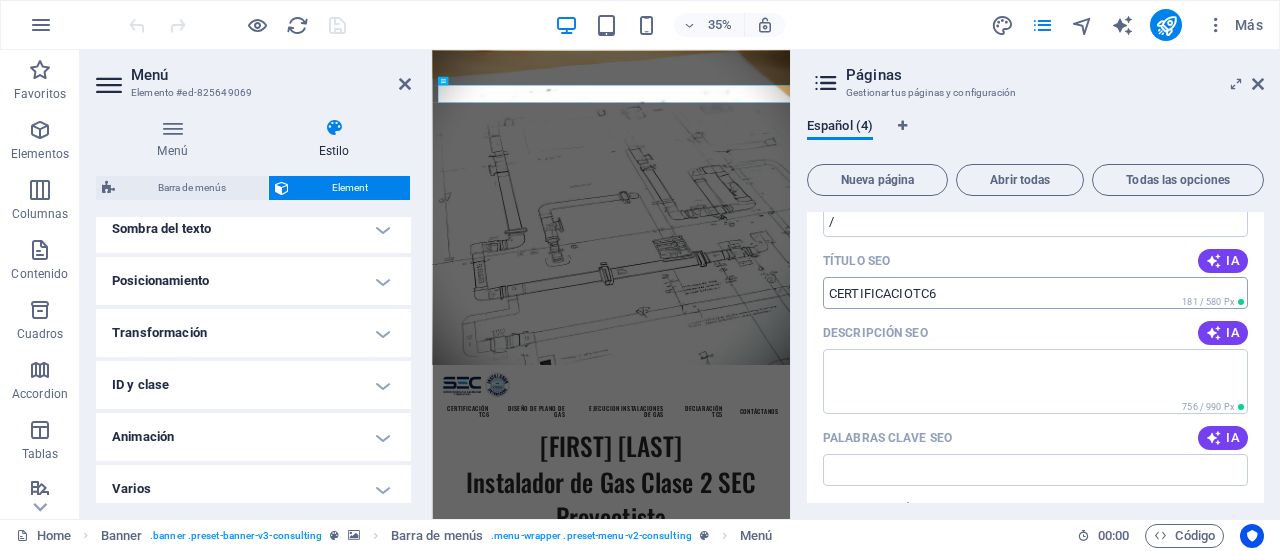 click on "CERTIFICACIOTC6" at bounding box center [1035, 293] 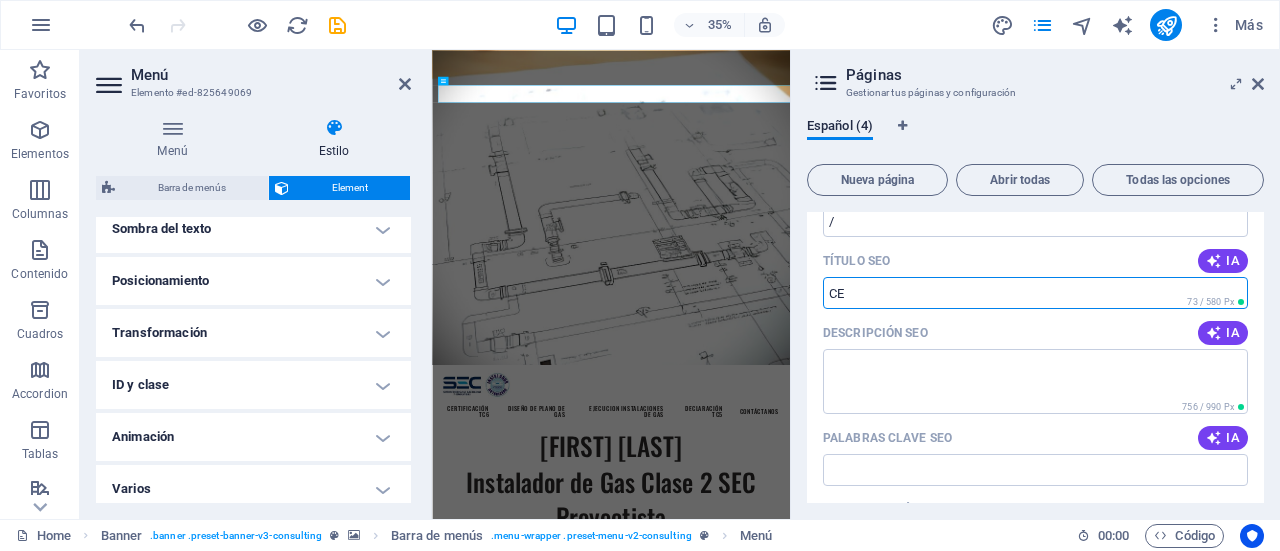 type on "C" 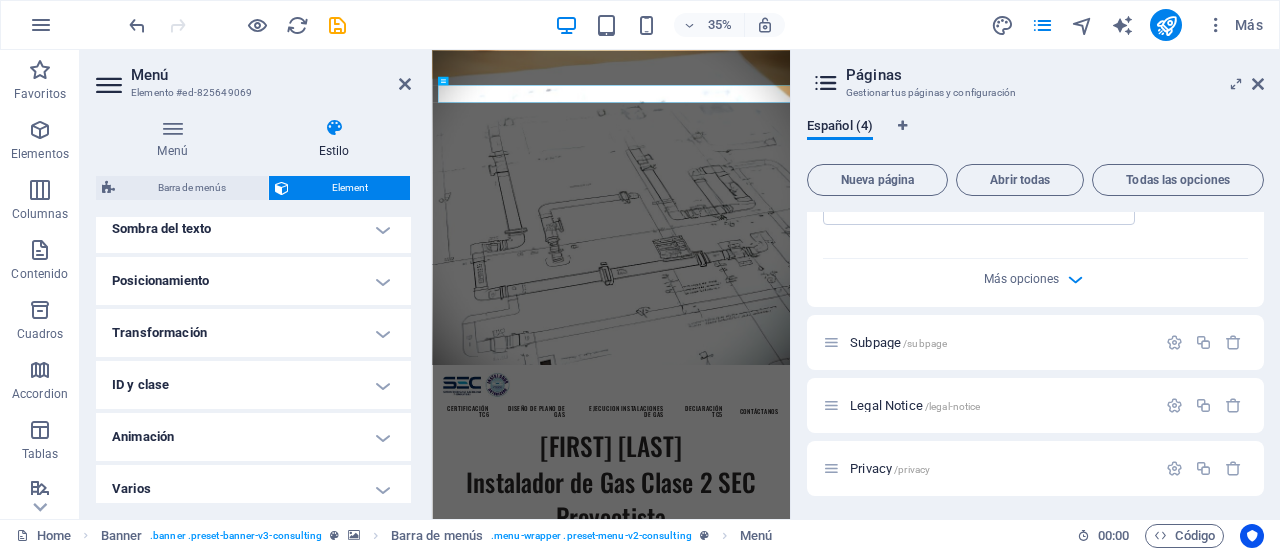 scroll, scrollTop: 0, scrollLeft: 0, axis: both 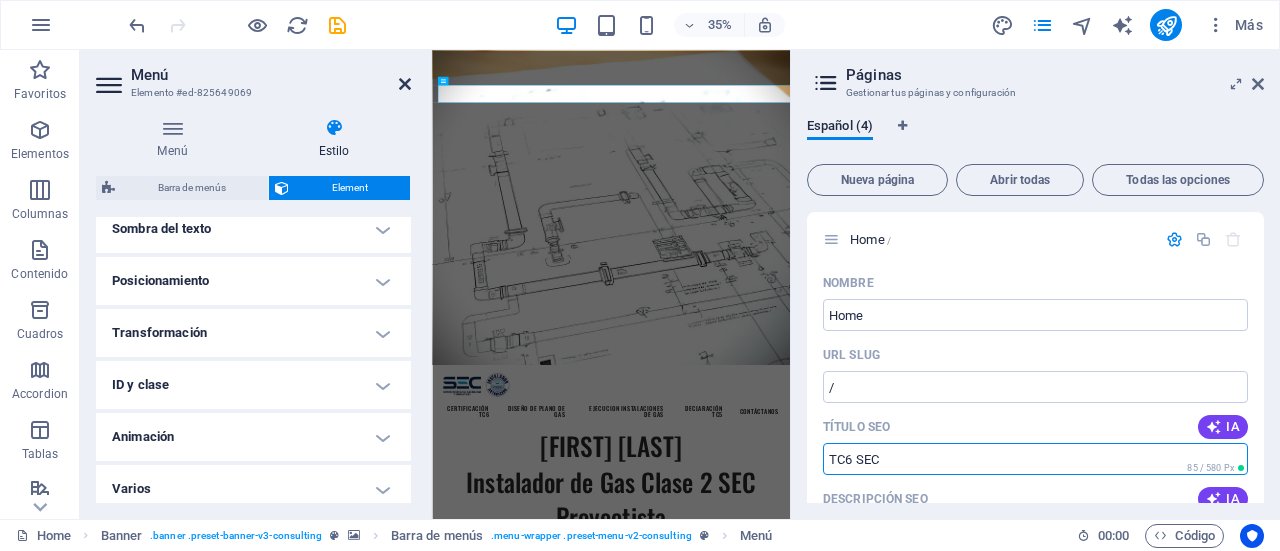 type on "TC6 SEC" 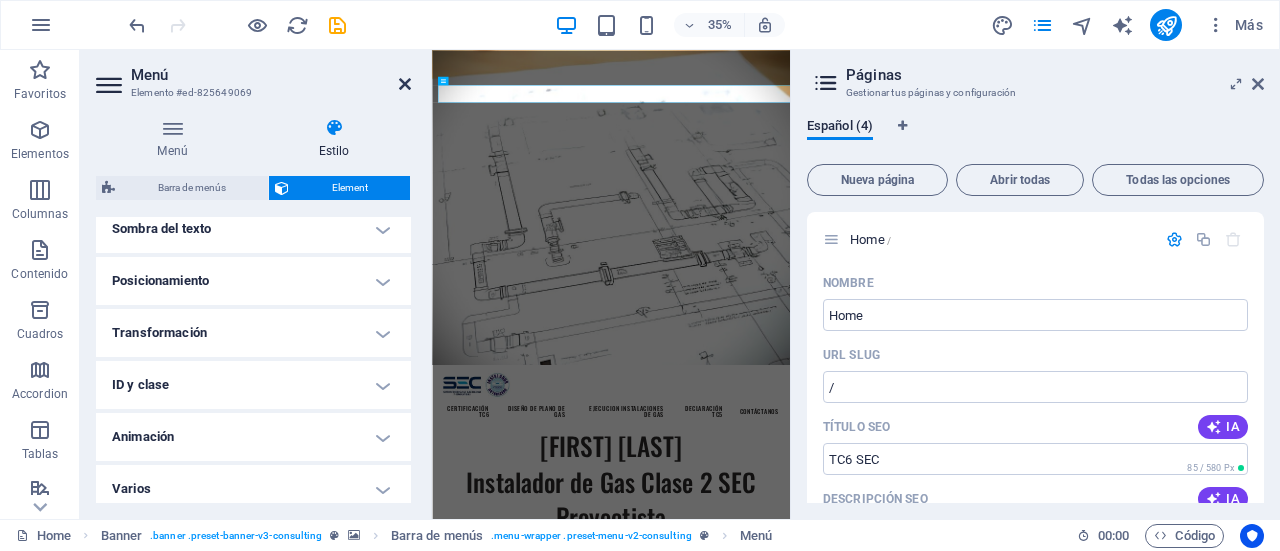 click at bounding box center (405, 84) 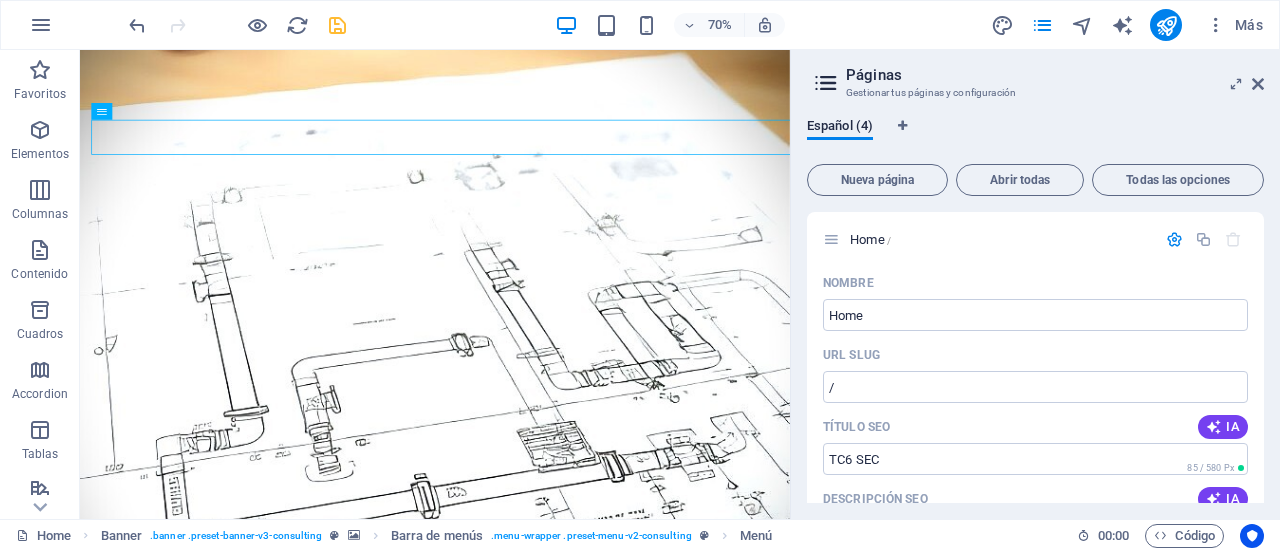 click at bounding box center [337, 25] 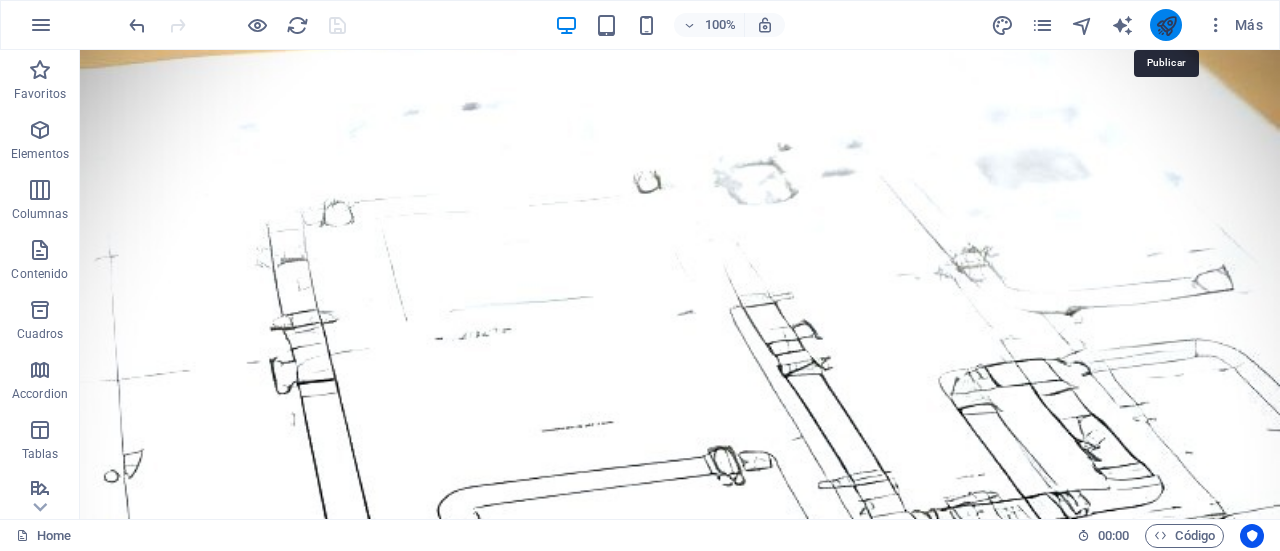 click at bounding box center [1166, 25] 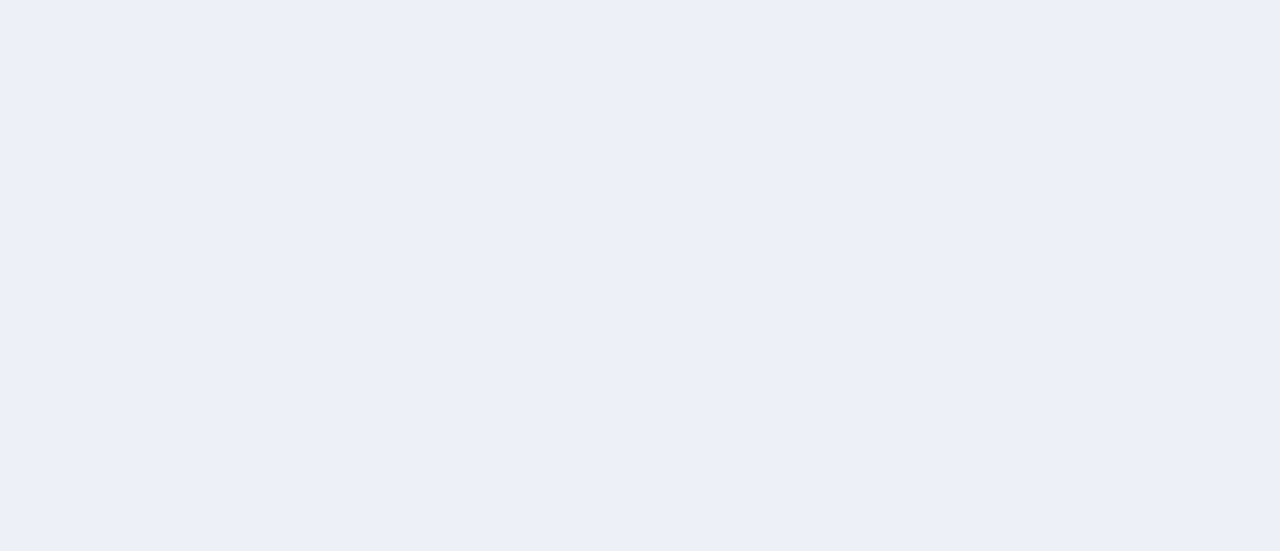 scroll, scrollTop: 0, scrollLeft: 0, axis: both 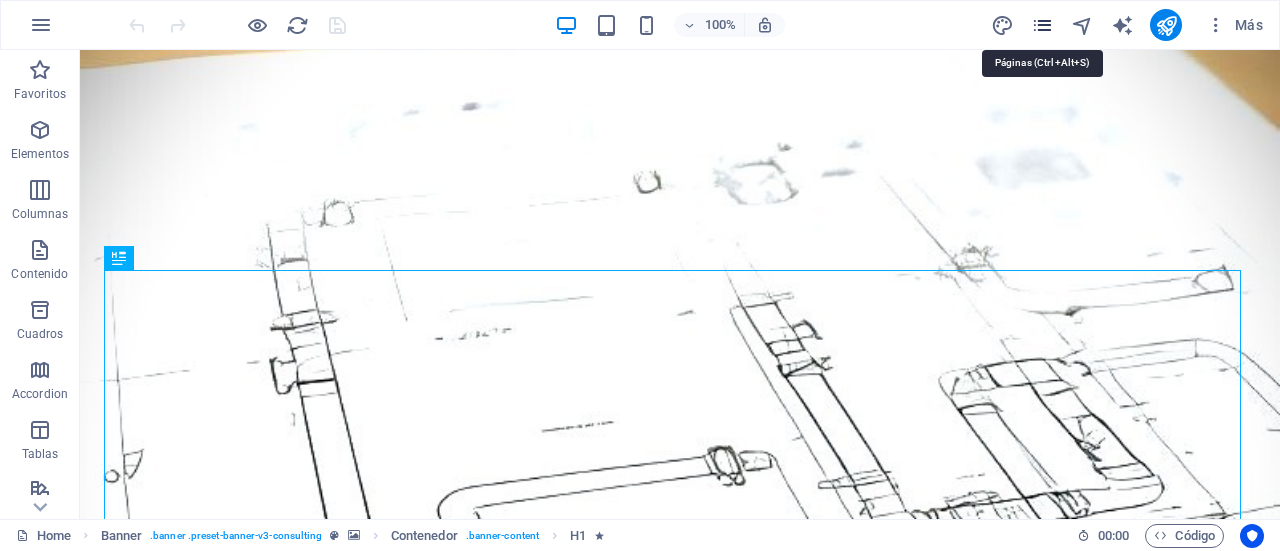 click at bounding box center [1042, 25] 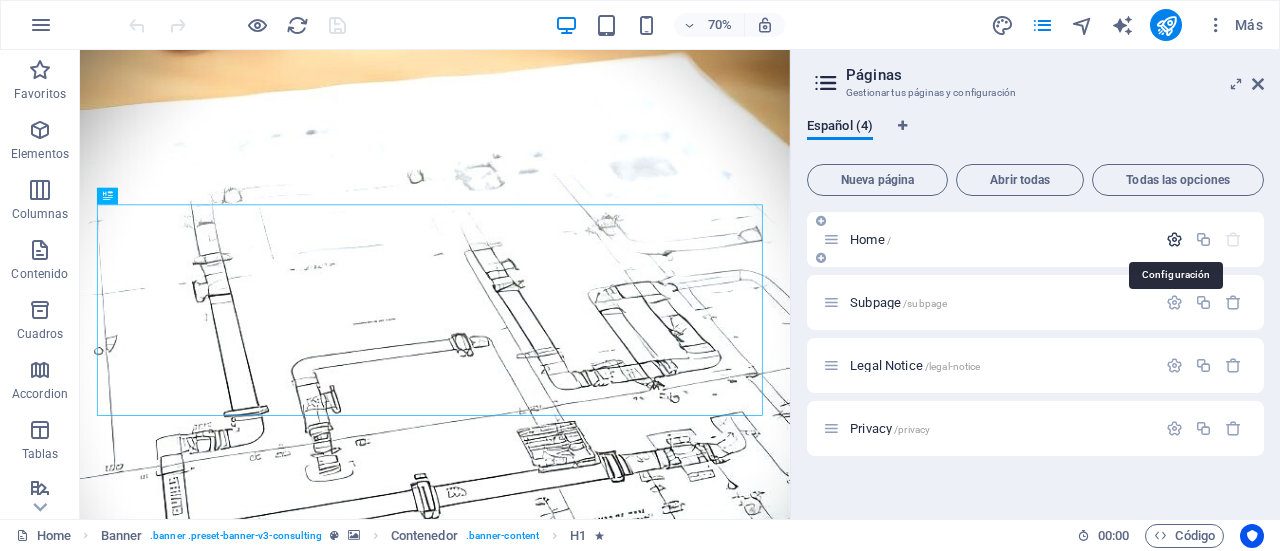 click at bounding box center (1174, 239) 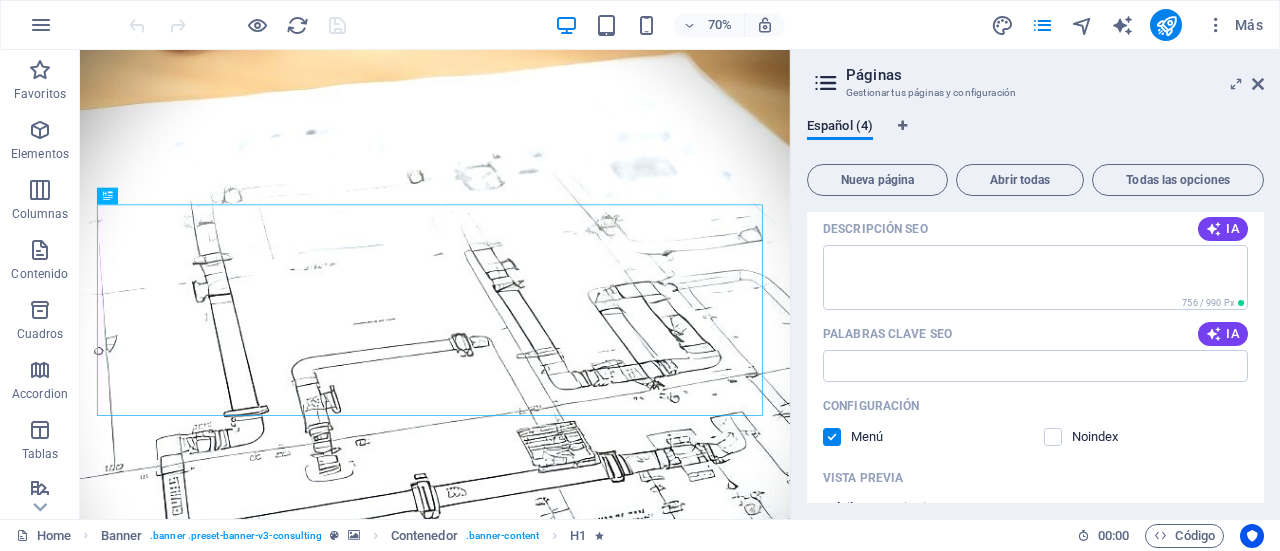 scroll, scrollTop: 268, scrollLeft: 0, axis: vertical 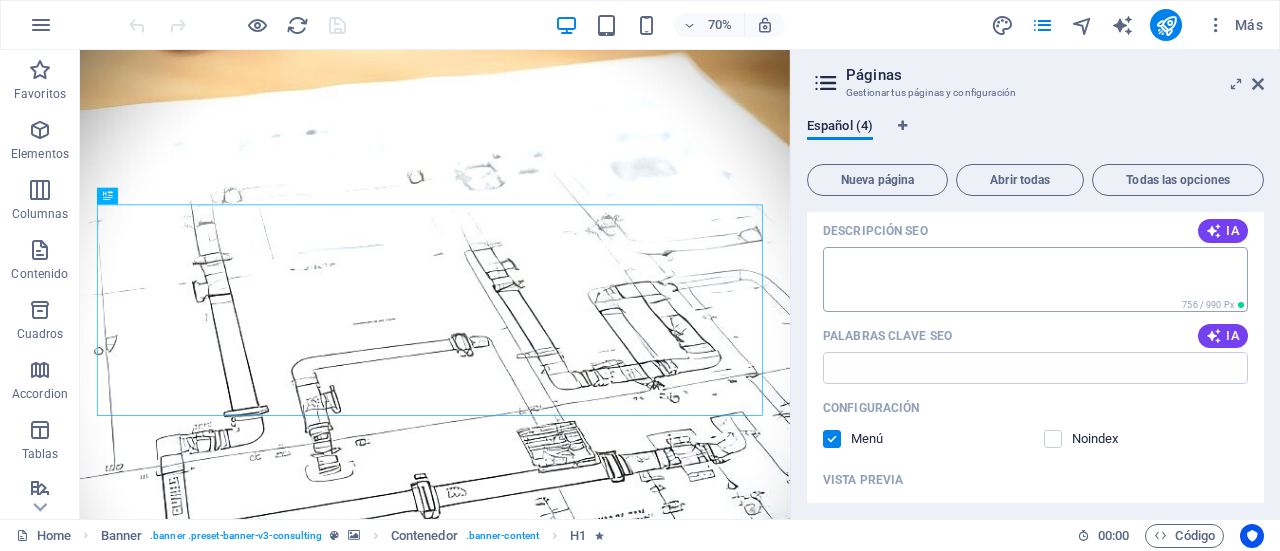 click on "Descripción SEO" at bounding box center [1035, 279] 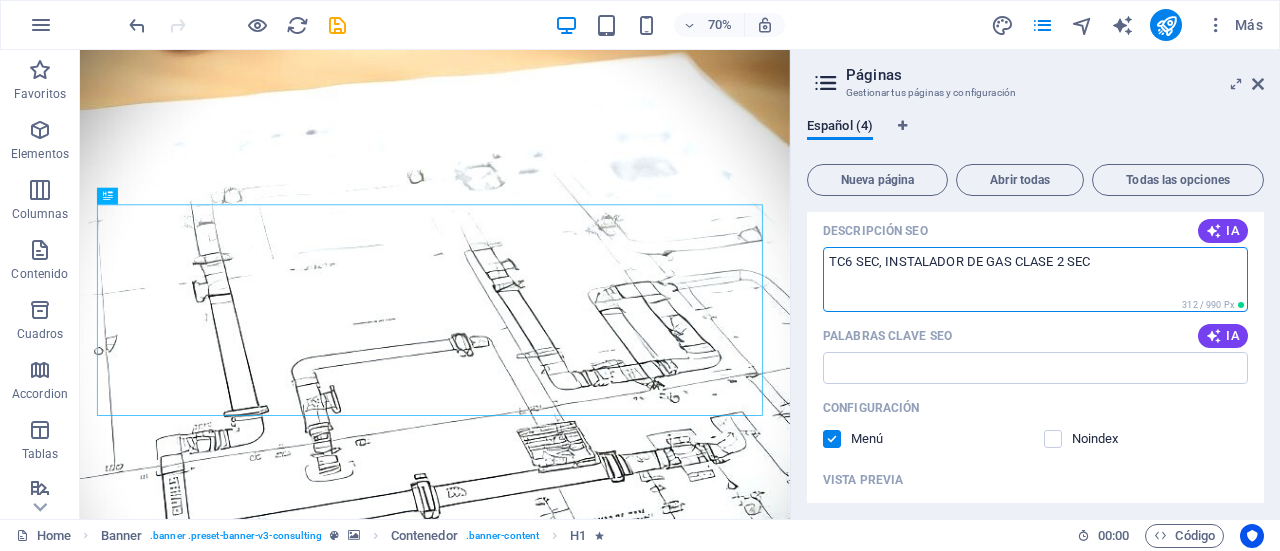 type on "TC6 SEC, INSTALADOR DE GAS CLASE 2 SEC" 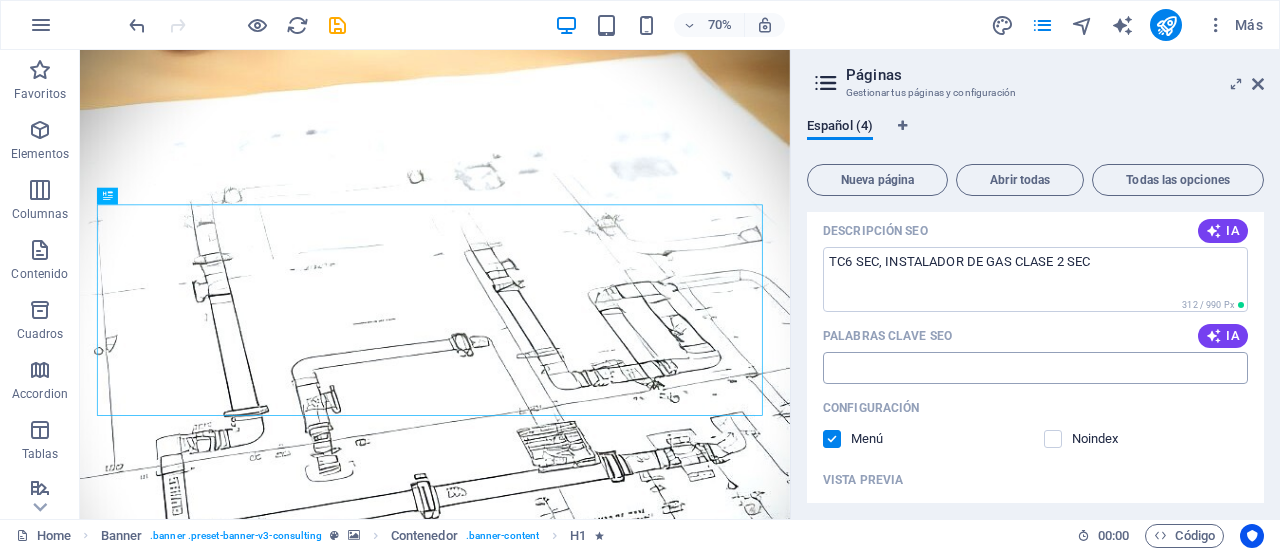 click on "Palabras clave SEO" at bounding box center (1035, 368) 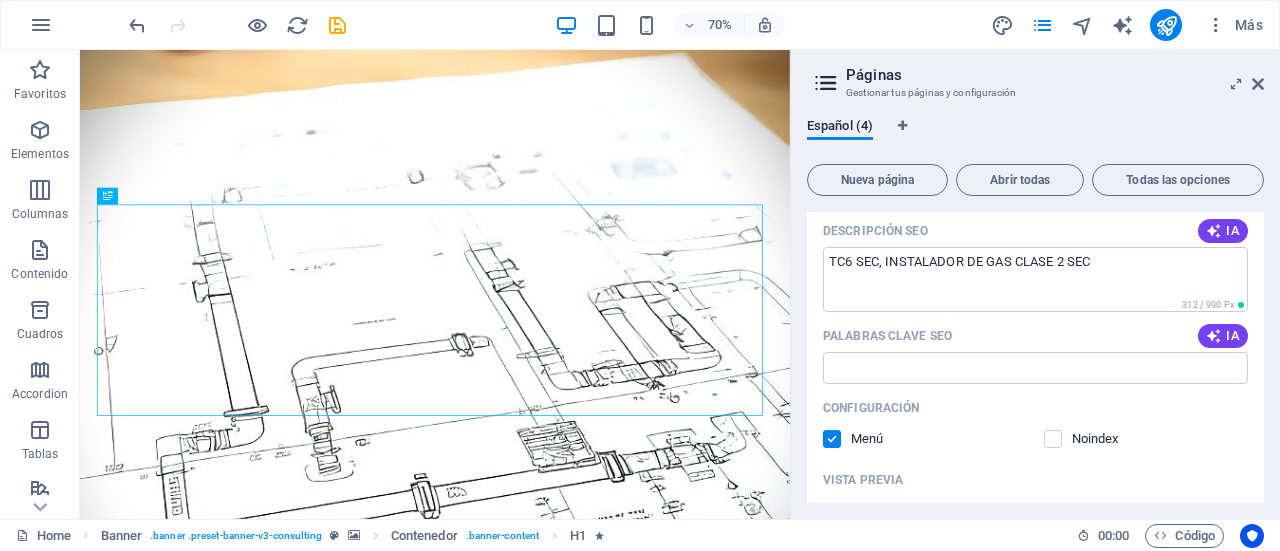 drag, startPoint x: 1264, startPoint y: 336, endPoint x: 1260, endPoint y: 371, distance: 35.22783 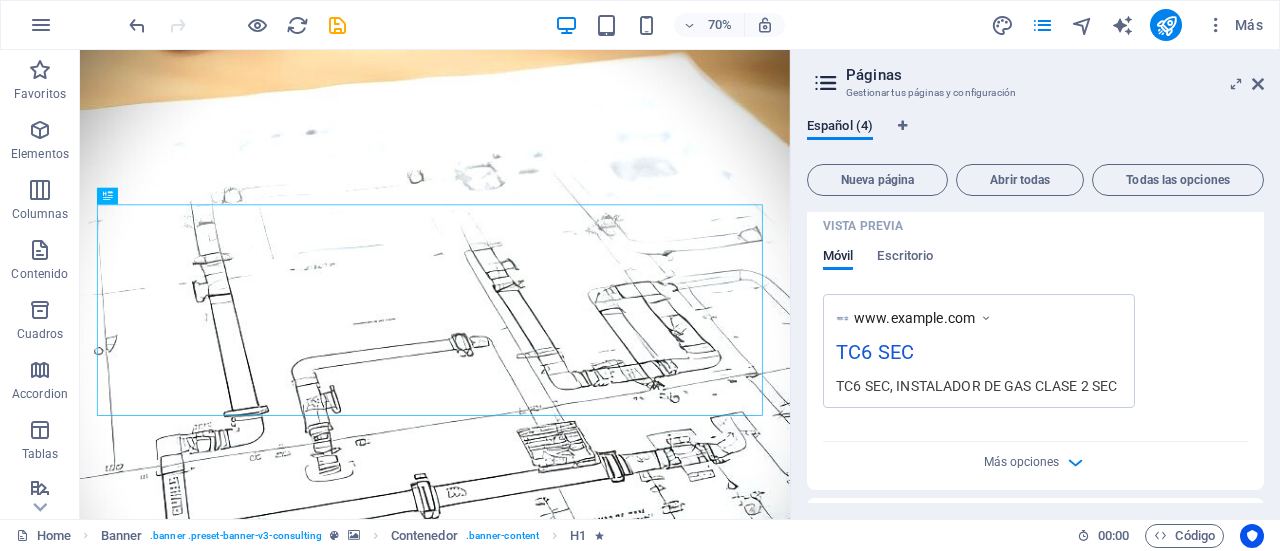 scroll, scrollTop: 527, scrollLeft: 0, axis: vertical 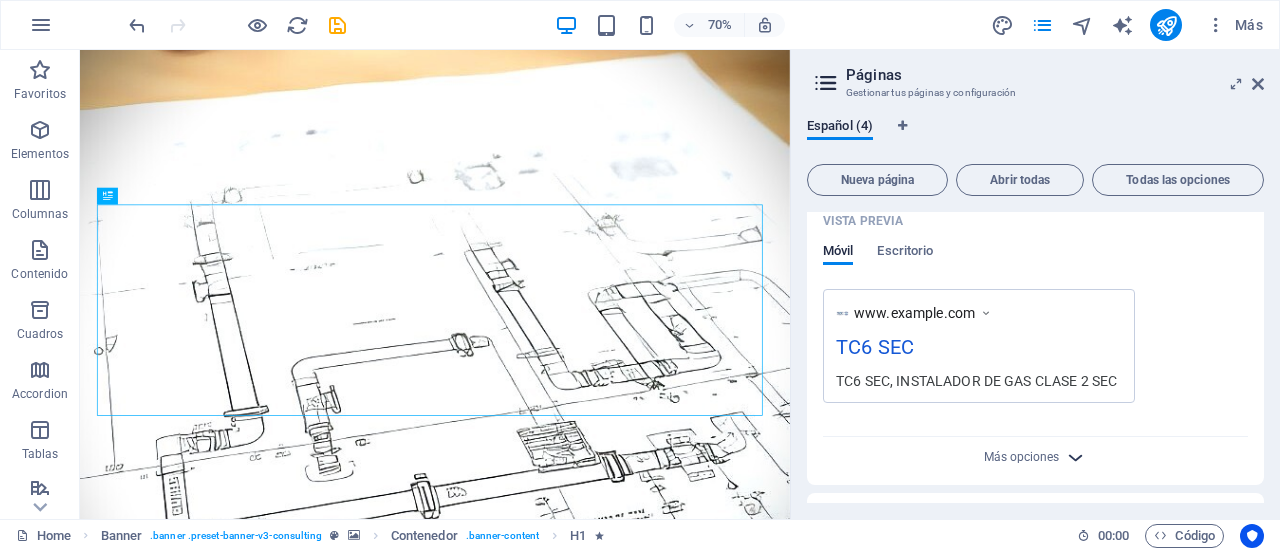 click at bounding box center [1075, 457] 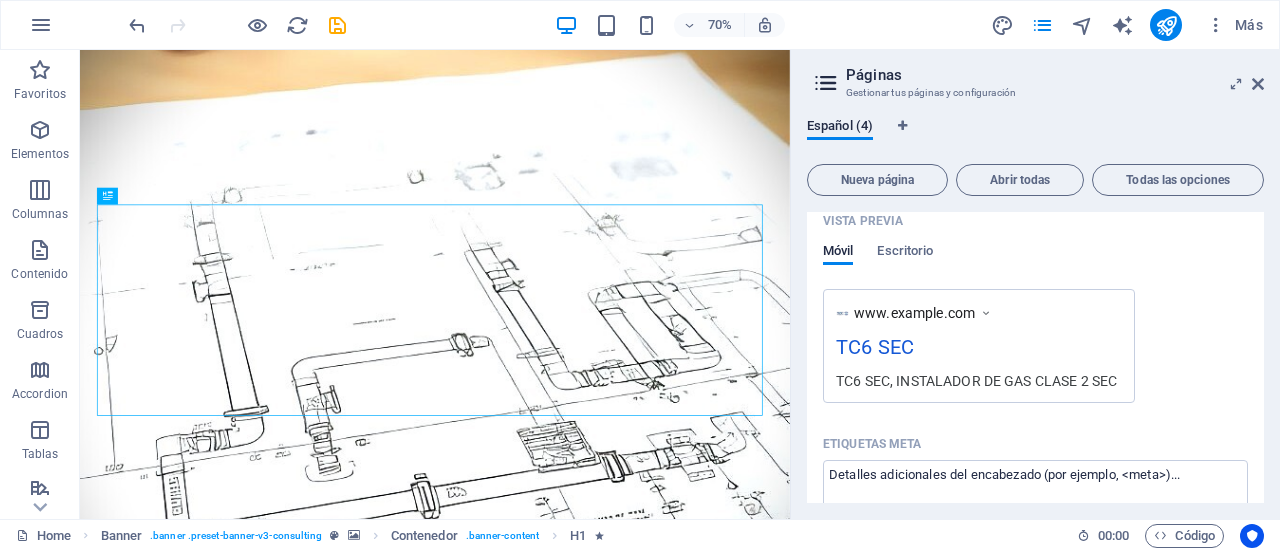 drag, startPoint x: 1264, startPoint y: 379, endPoint x: 1261, endPoint y: 412, distance: 33.13608 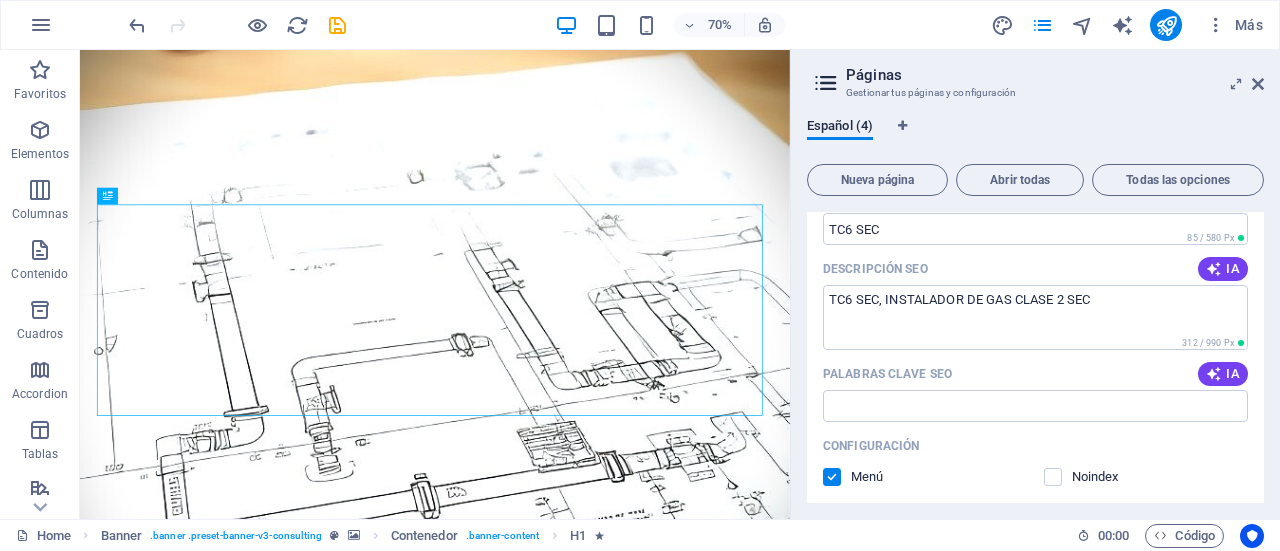 scroll, scrollTop: 206, scrollLeft: 0, axis: vertical 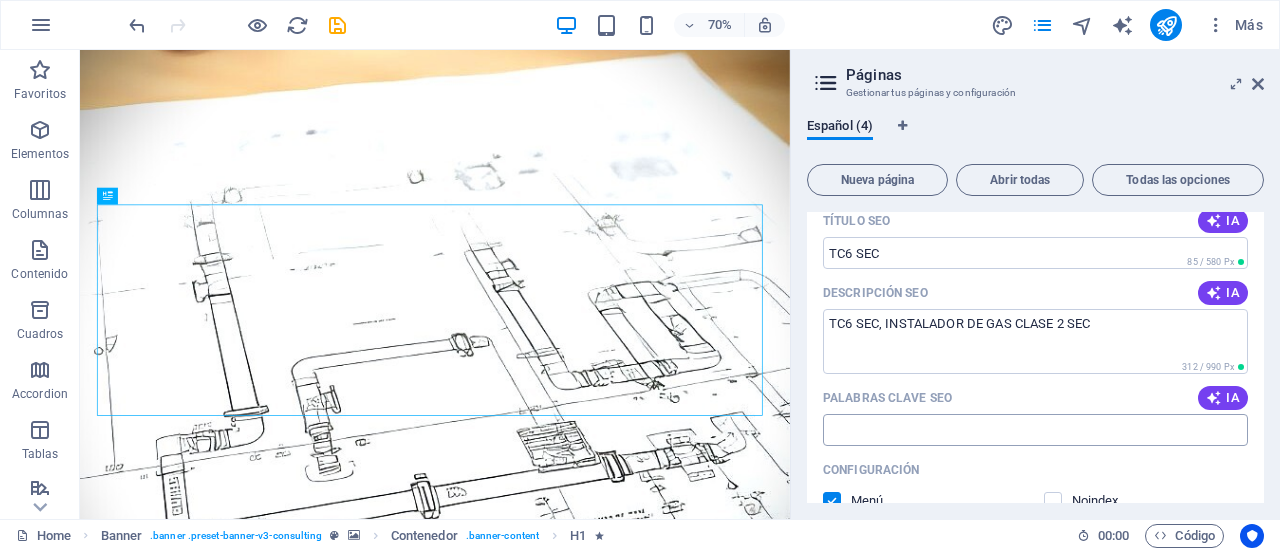click on "Palabras clave SEO" at bounding box center (1035, 430) 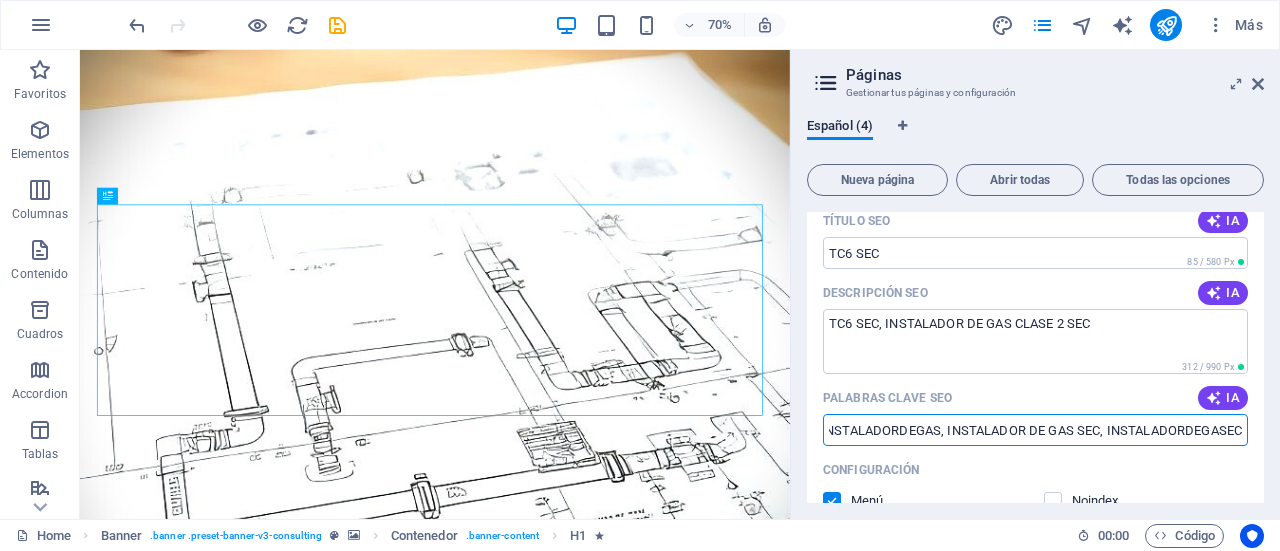 scroll, scrollTop: 0, scrollLeft: 216, axis: horizontal 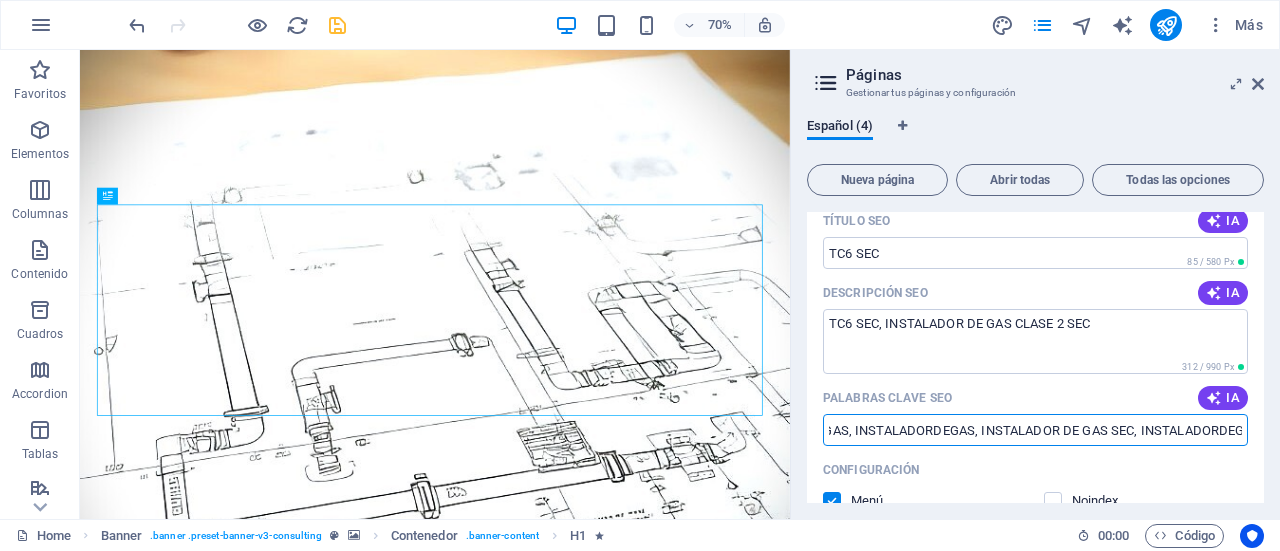 type on "TC6SEC, TC6 SEC, INSTALADOR DE GAS, INSTALADORDEGAS, INSTALADOR DE GAS SEC, INSTALADORDEGASEC" 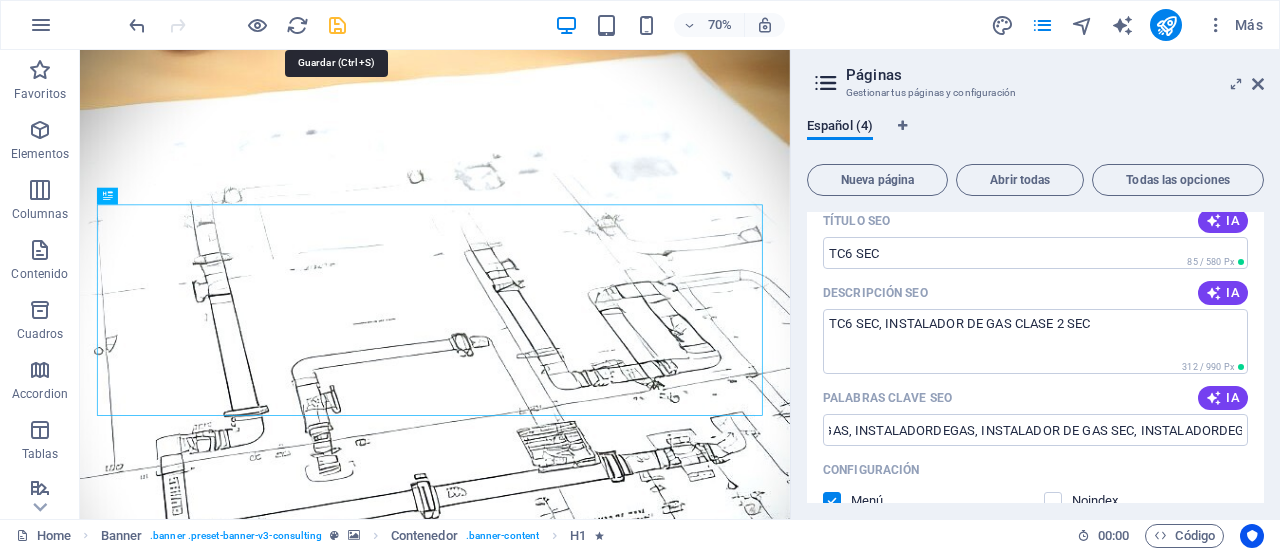 click at bounding box center (337, 25) 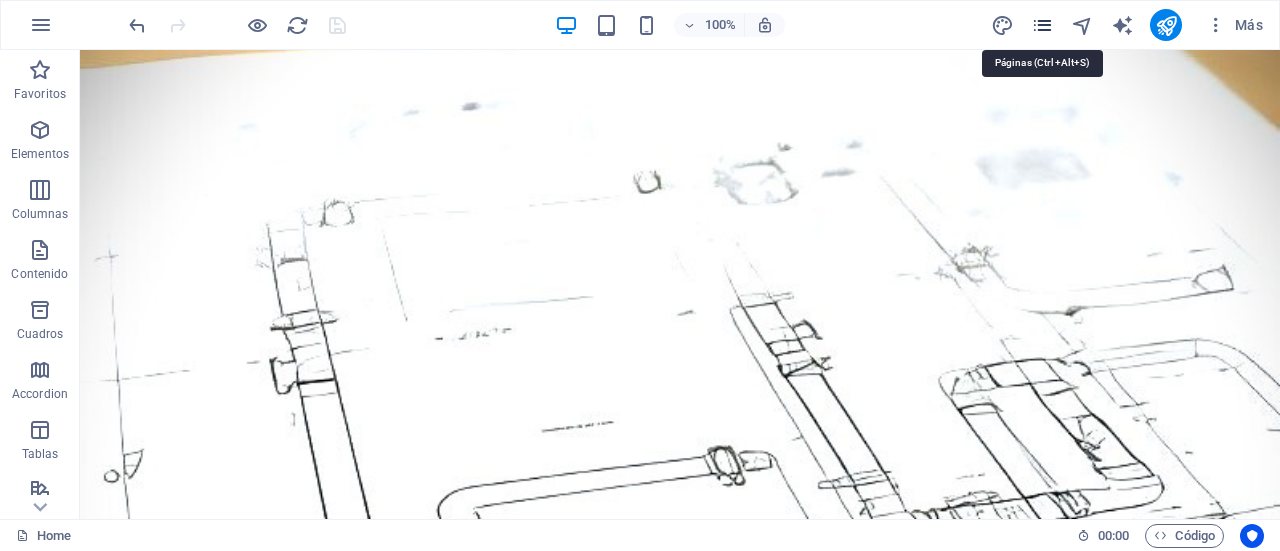 click at bounding box center (1042, 25) 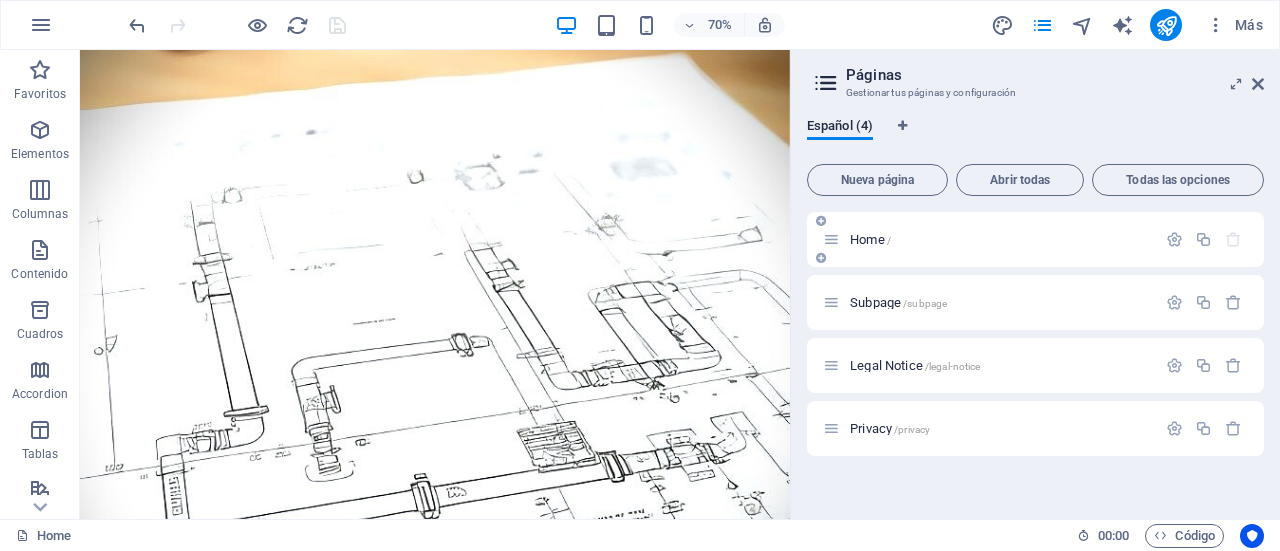 click on "Home /" at bounding box center (1035, 239) 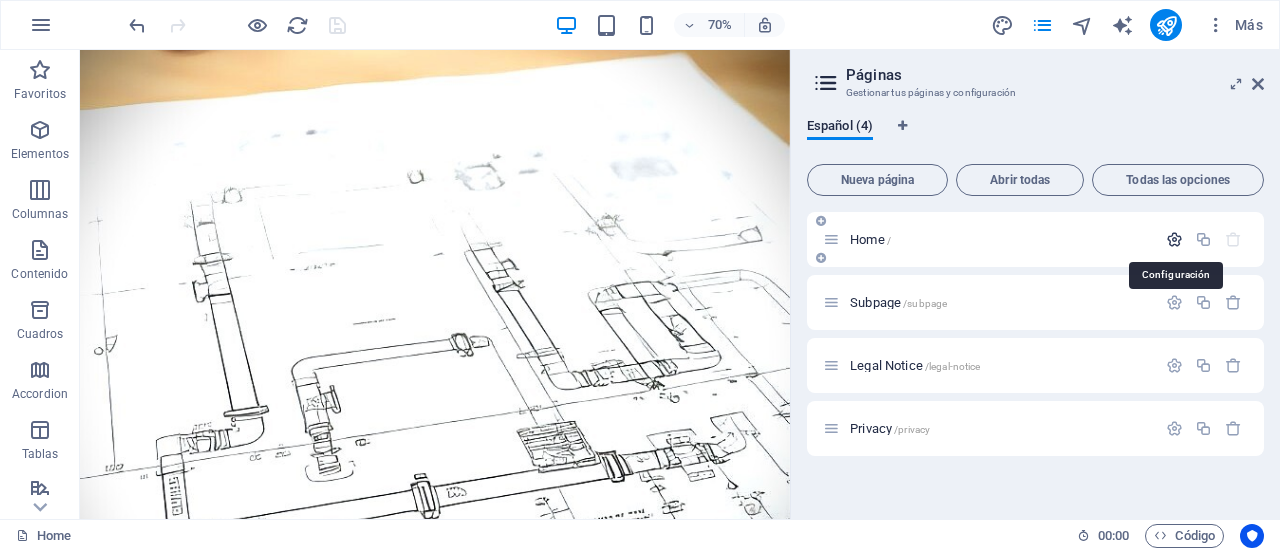 click at bounding box center [1174, 239] 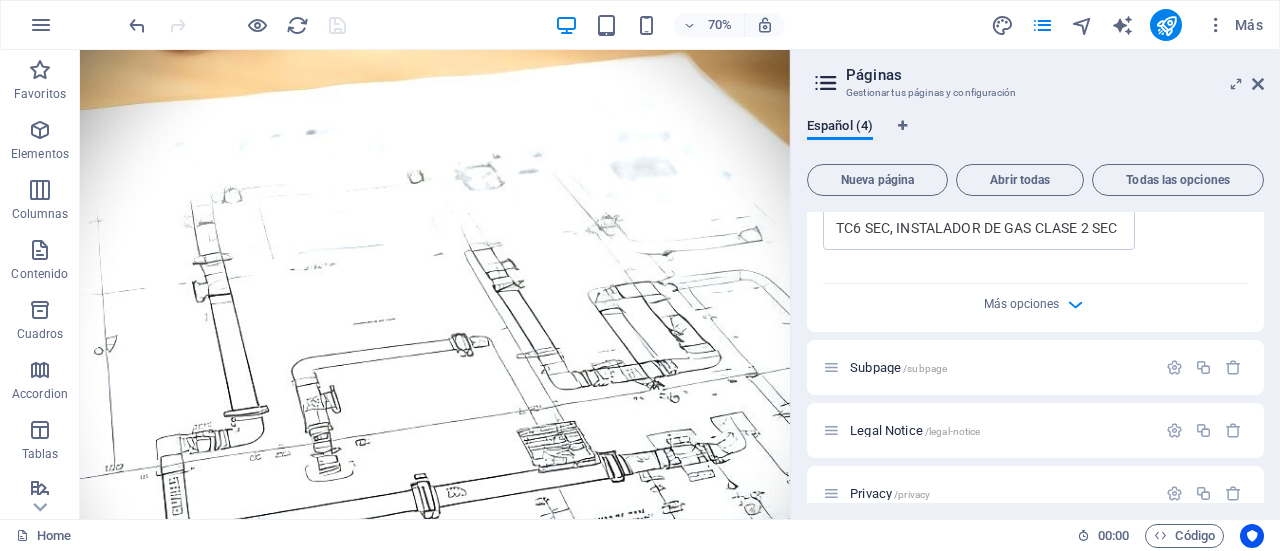 scroll, scrollTop: 682, scrollLeft: 0, axis: vertical 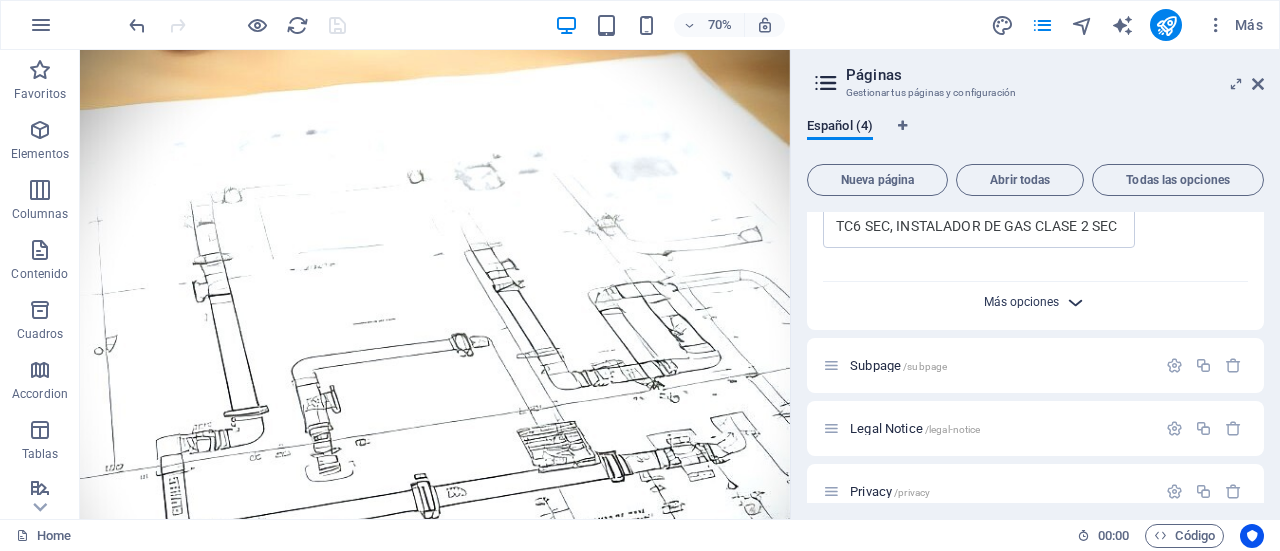 click on "Más opciones" at bounding box center [1021, 302] 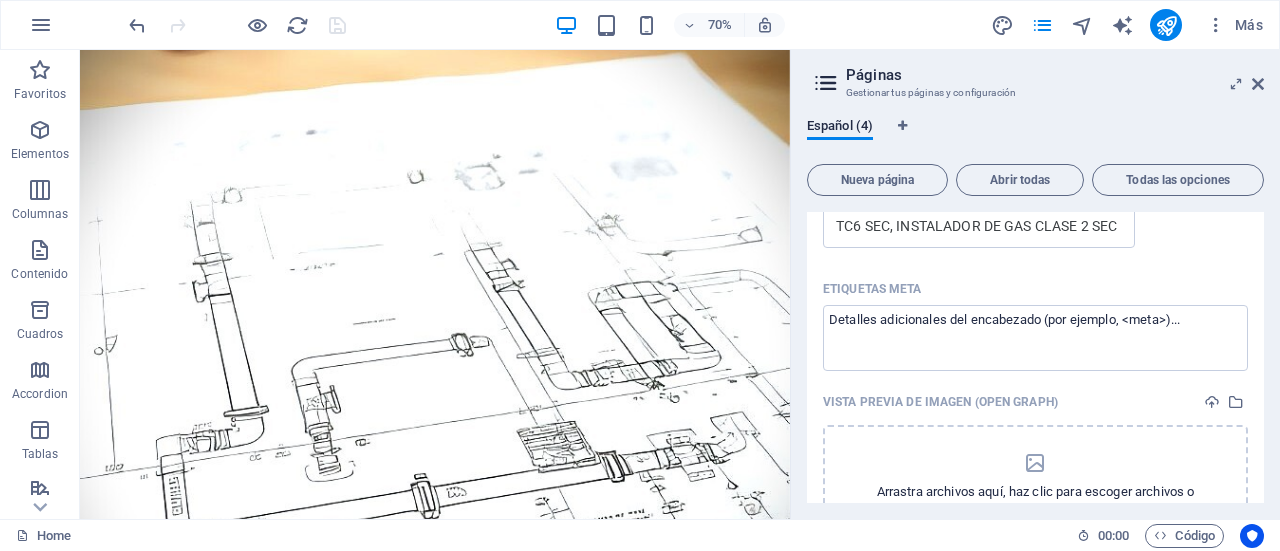 click on "Español (4) Nueva página Abrir todas Todas las opciones Home / Nombre Home ​ URL SLUG / ​ Título SEO IA TC6 SEC ​ 85 / 580 Px Descripción SEO IA TC6 SEC, INSTALADOR DE GAS CLASE 2 SEC ​ 312 / 990 Px Palabras clave SEO IA TC6SEC, TC6 SEC, INSTALADOR DE GAS, INSTALADORDEGAS, INSTALADOR DE GAS SEC, INSTALADORDEGASEC ​ Configuración Menú Noindex Vista previa Móvil Escritorio www.example.com TC6 SEC TC6 SEC, INSTALADOR DE GAS CLASE 2 SEC Etiquetas meta ​ Vista previa de imagen (Open Graph) Arrastra archivos aquí, haz clic para escoger archivos o selecciona alguno de tus archivos o consulta el catálogo gratuito de fotos y vídeos Más opciones Subpage /subpage Legal Notice /legal-notice Privacy /privacy" at bounding box center [1035, 310] 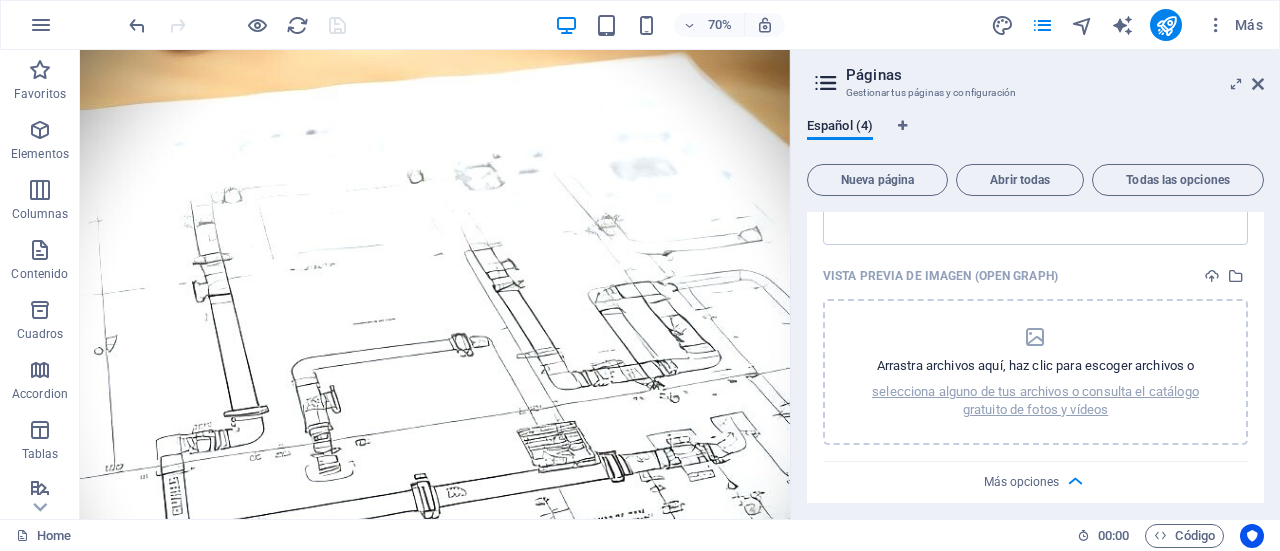 scroll, scrollTop: 813, scrollLeft: 0, axis: vertical 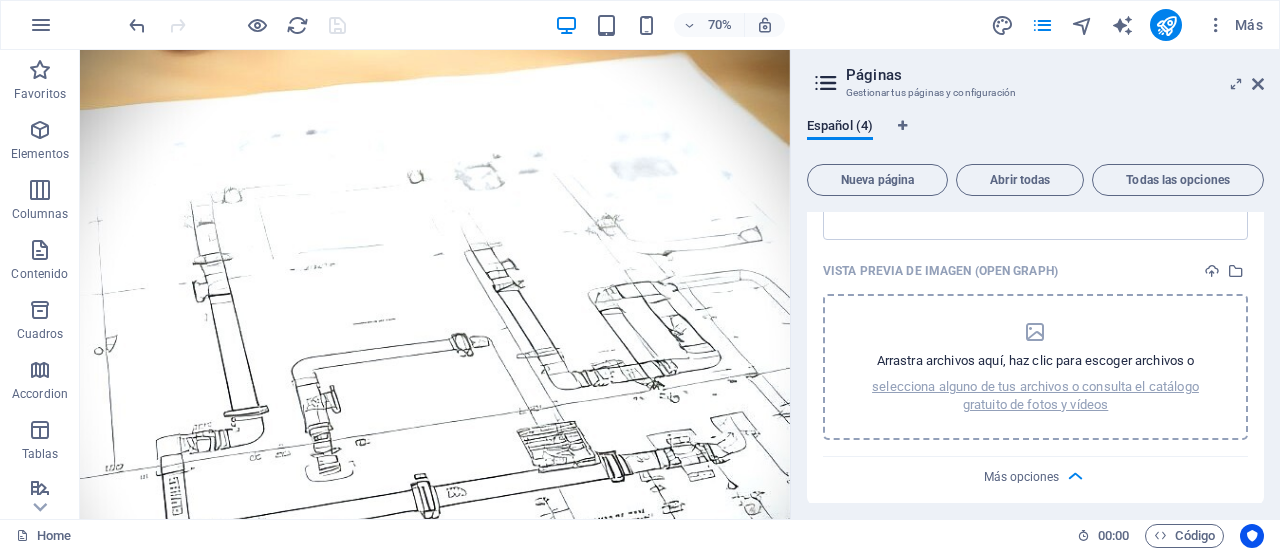 click at bounding box center [1035, 332] 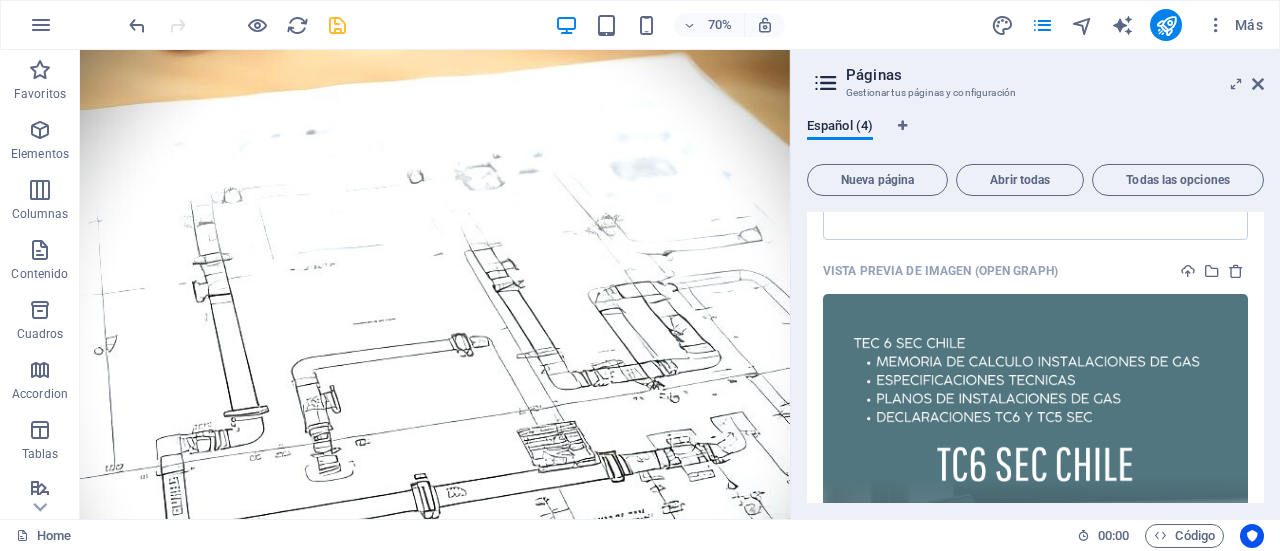 drag, startPoint x: 1265, startPoint y: 358, endPoint x: 1265, endPoint y: 371, distance: 13 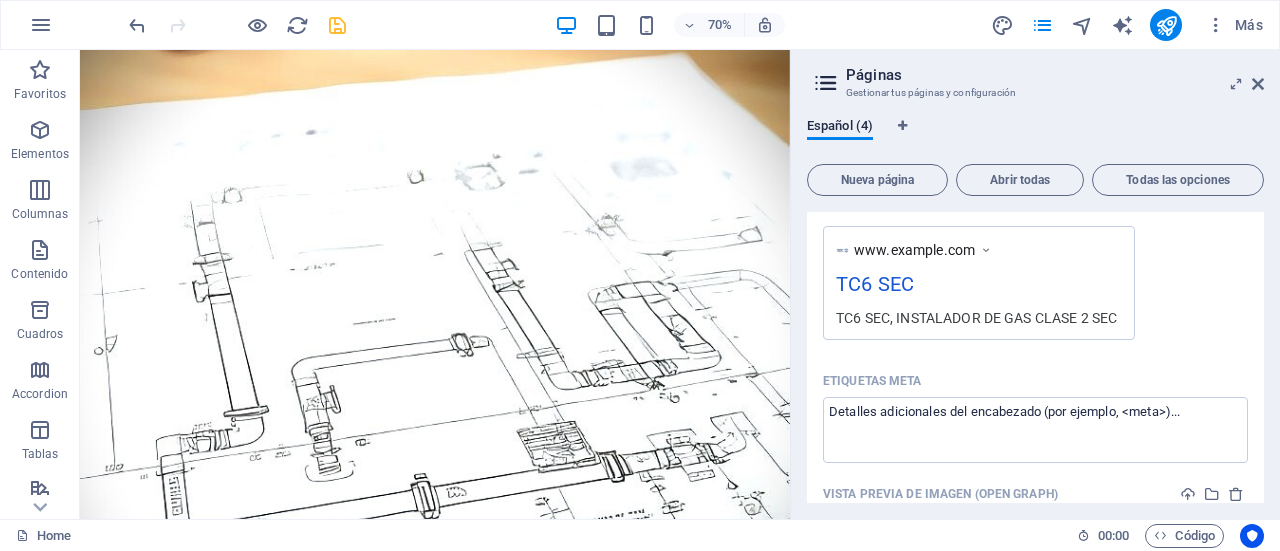 scroll, scrollTop: 0, scrollLeft: 0, axis: both 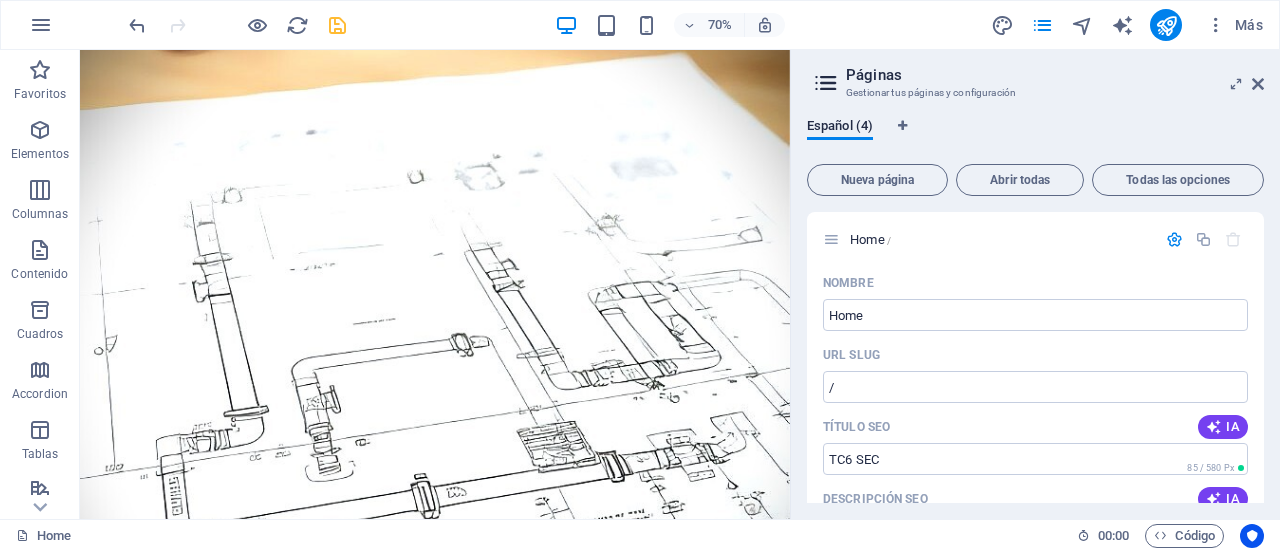click on "70% Más" at bounding box center (698, 25) 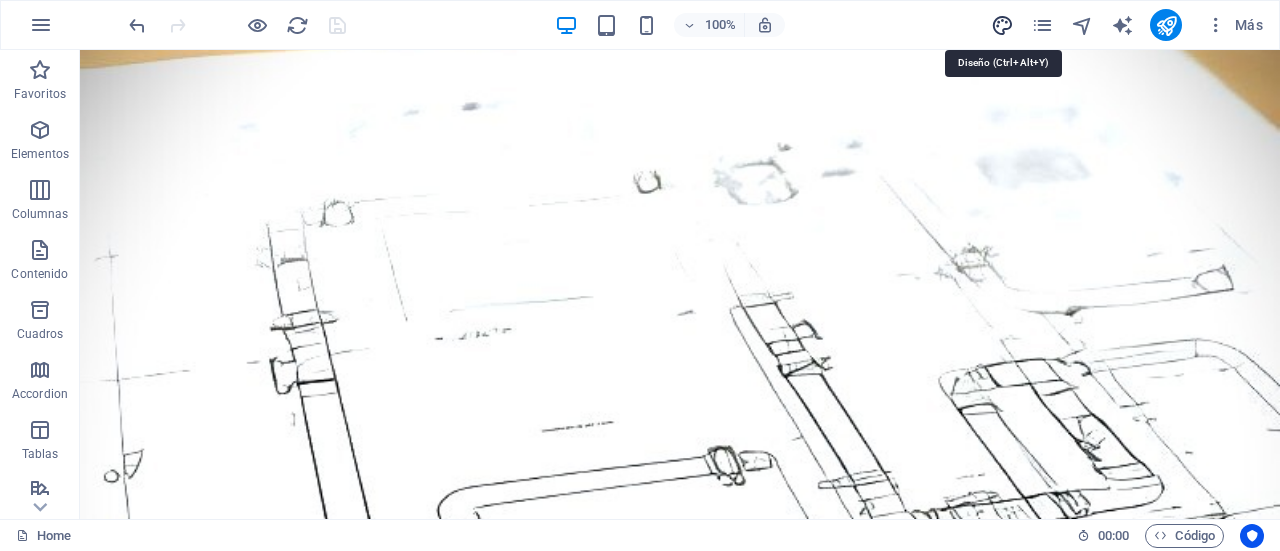 click at bounding box center (1002, 25) 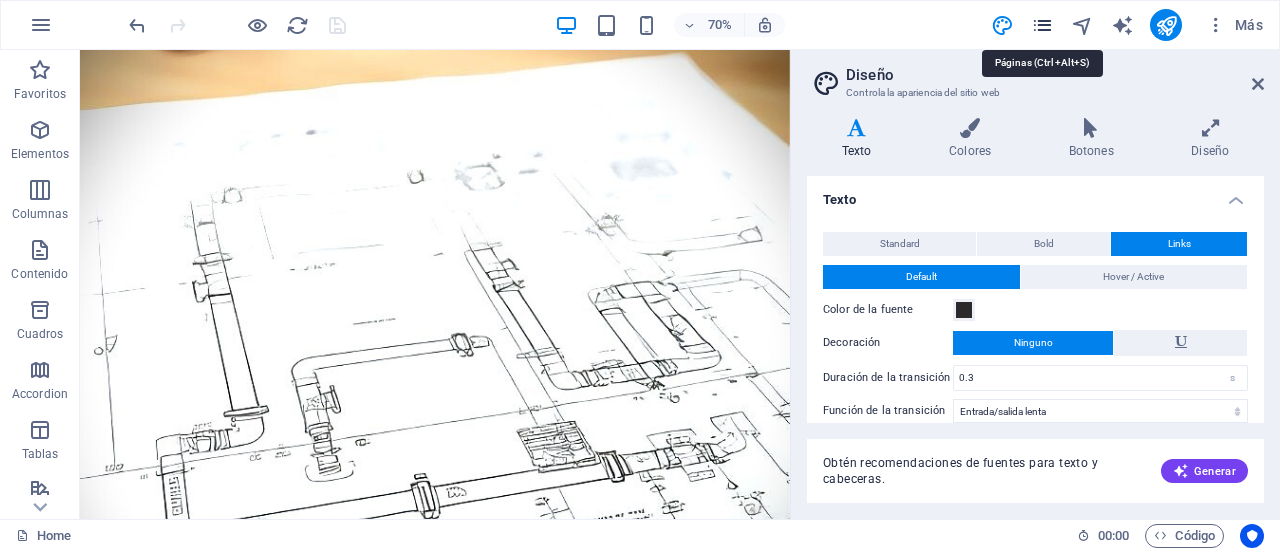 click at bounding box center [1042, 25] 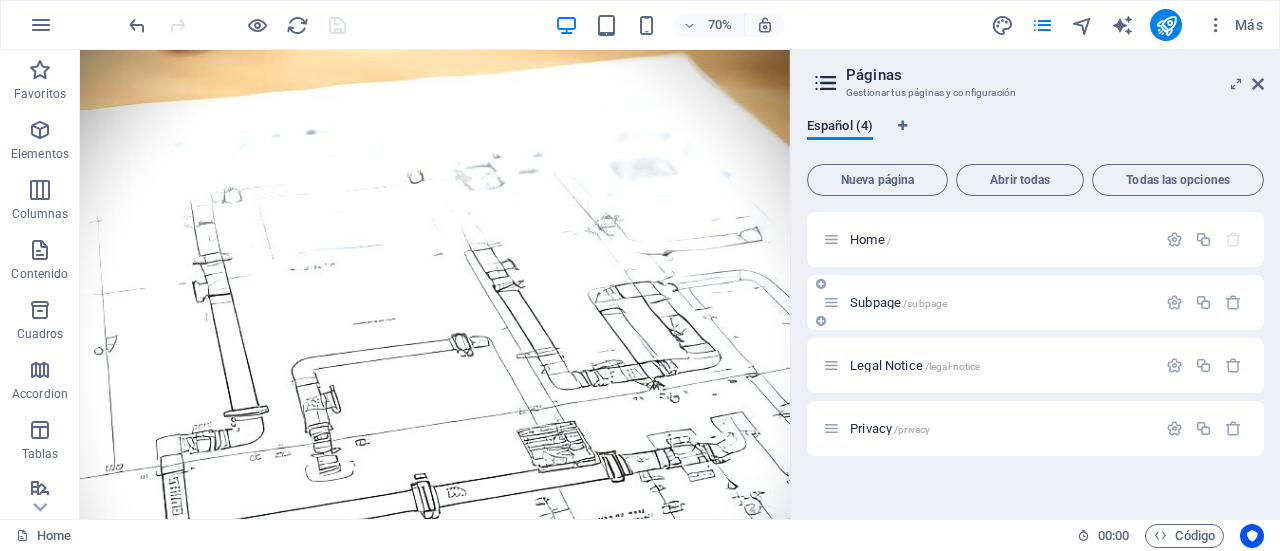 click on "Subpage /subpage" at bounding box center [1000, 302] 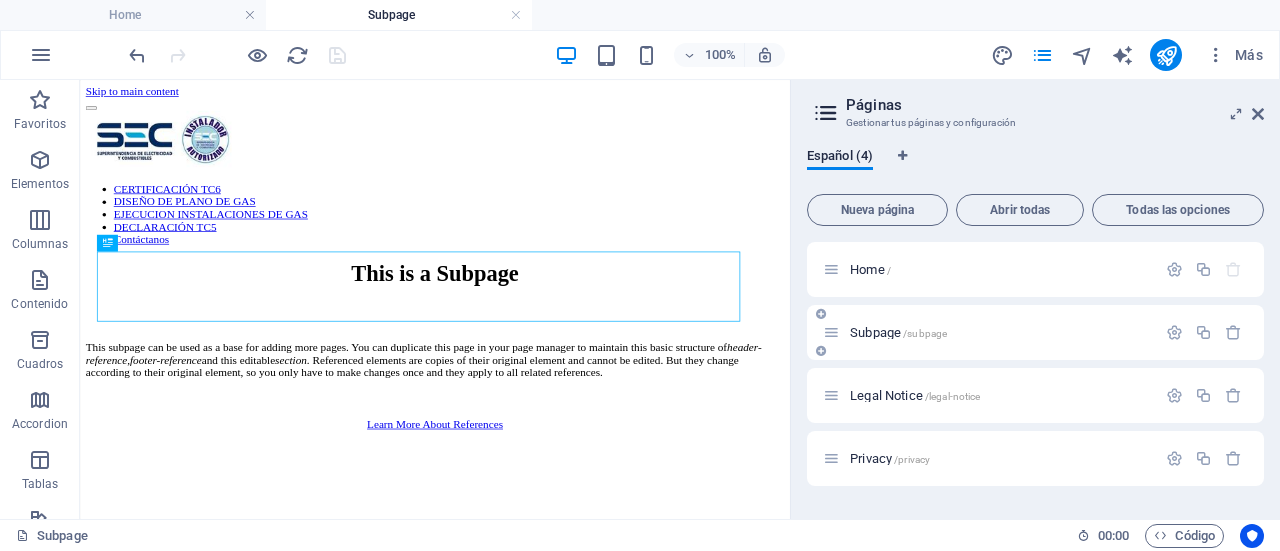scroll, scrollTop: 0, scrollLeft: 0, axis: both 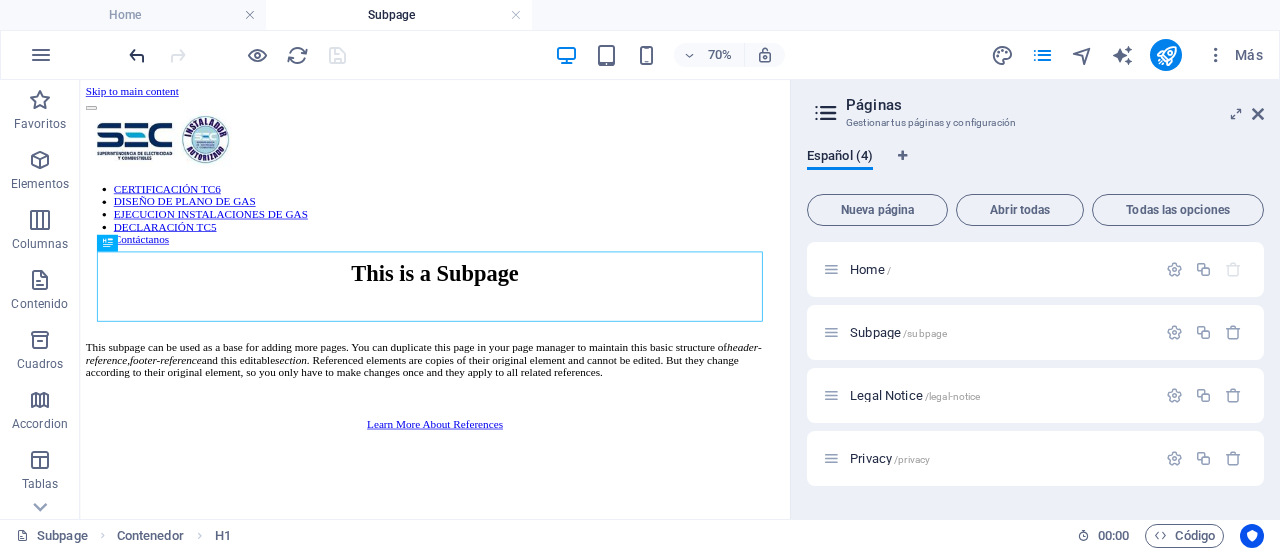 click at bounding box center [137, 55] 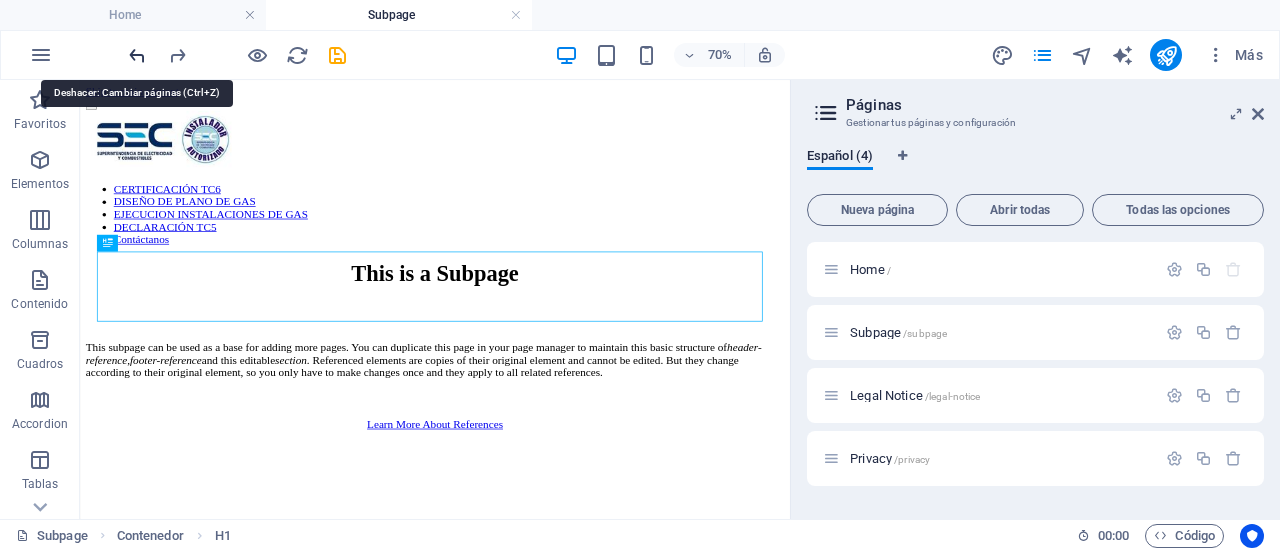 click at bounding box center (137, 55) 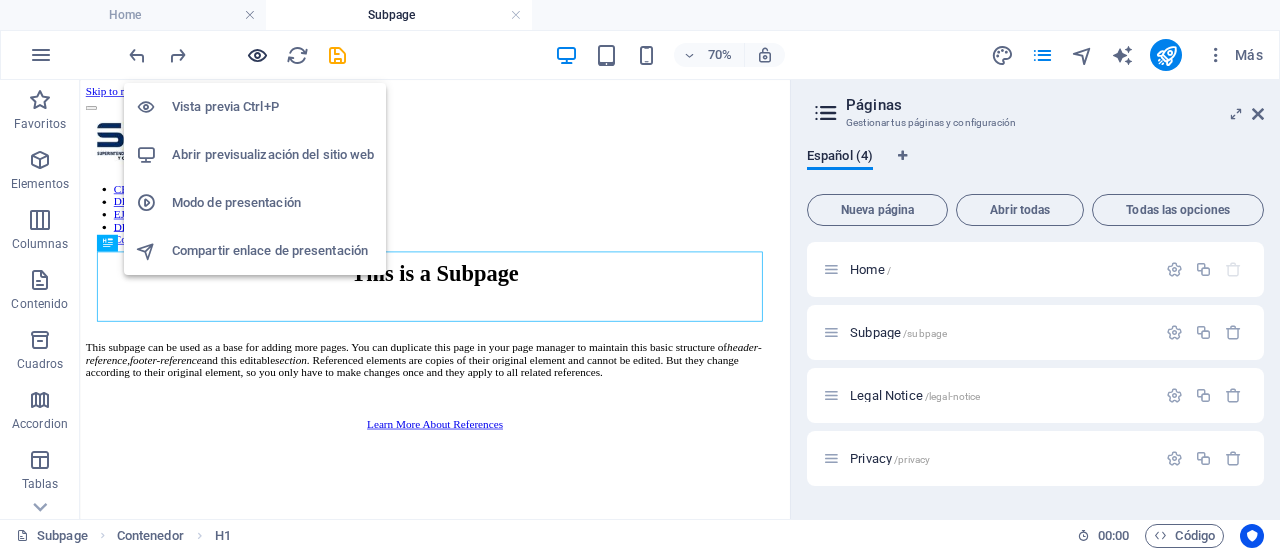 click at bounding box center [257, 55] 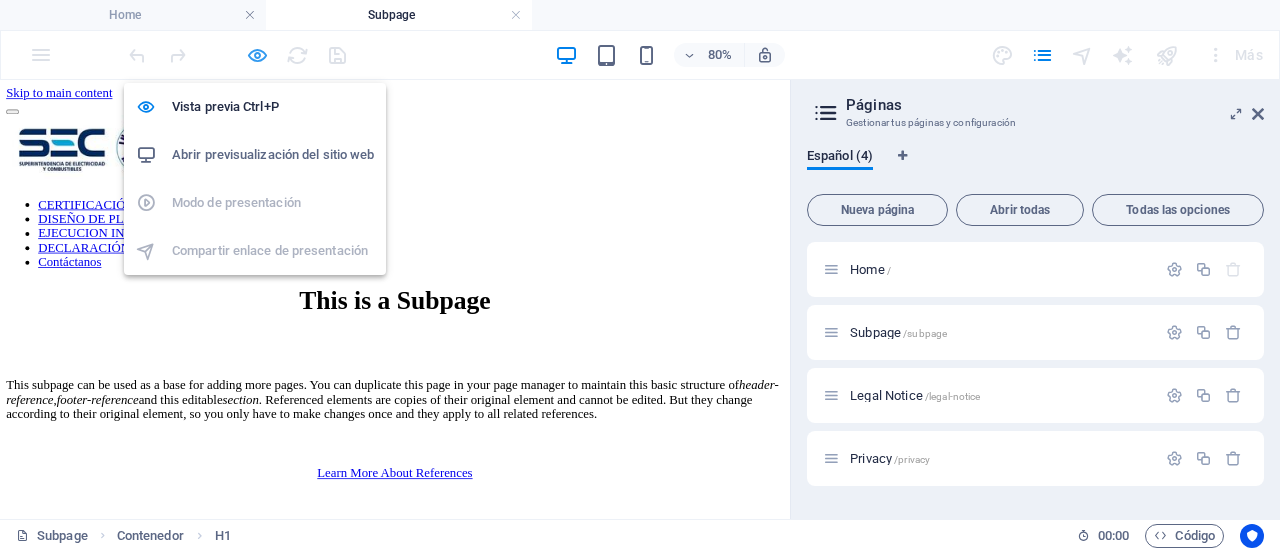 click at bounding box center (257, 55) 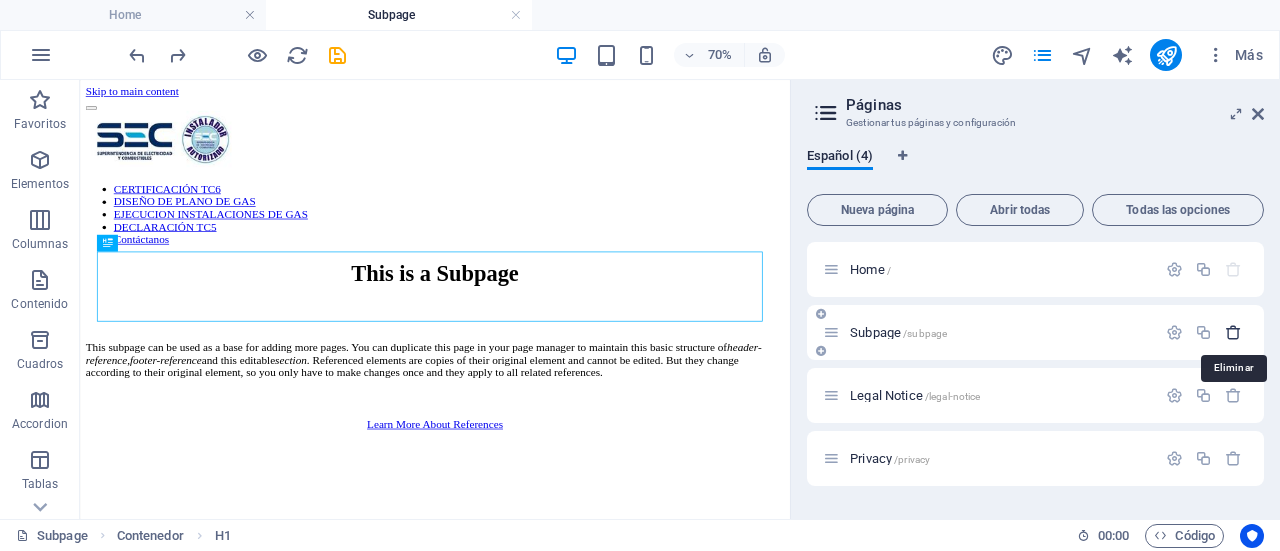 click at bounding box center [1233, 332] 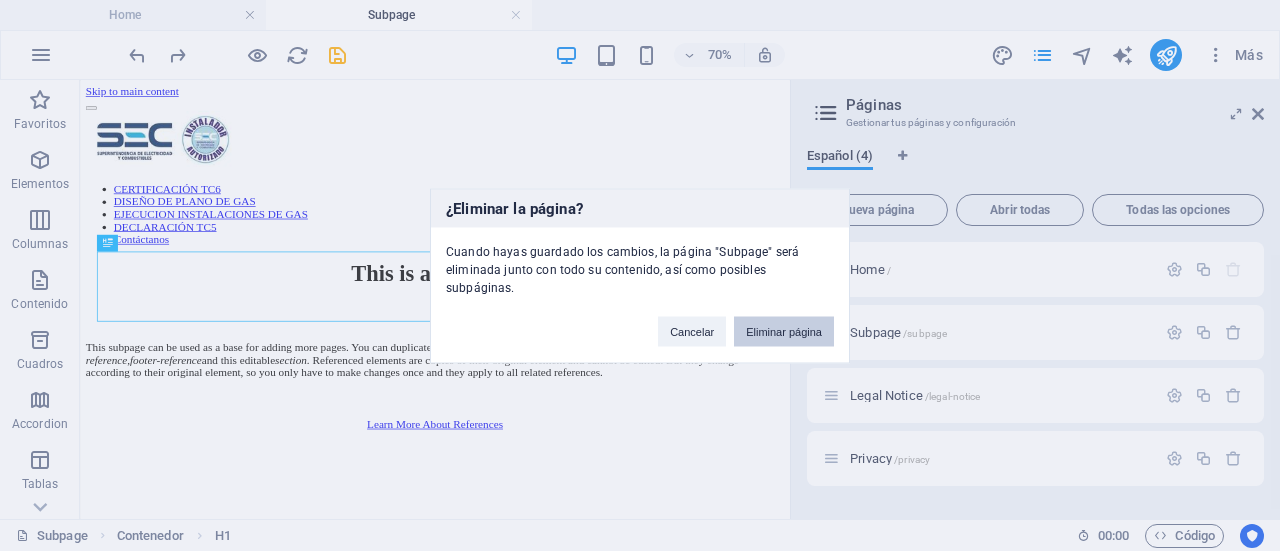 click on "Eliminar página" at bounding box center (784, 331) 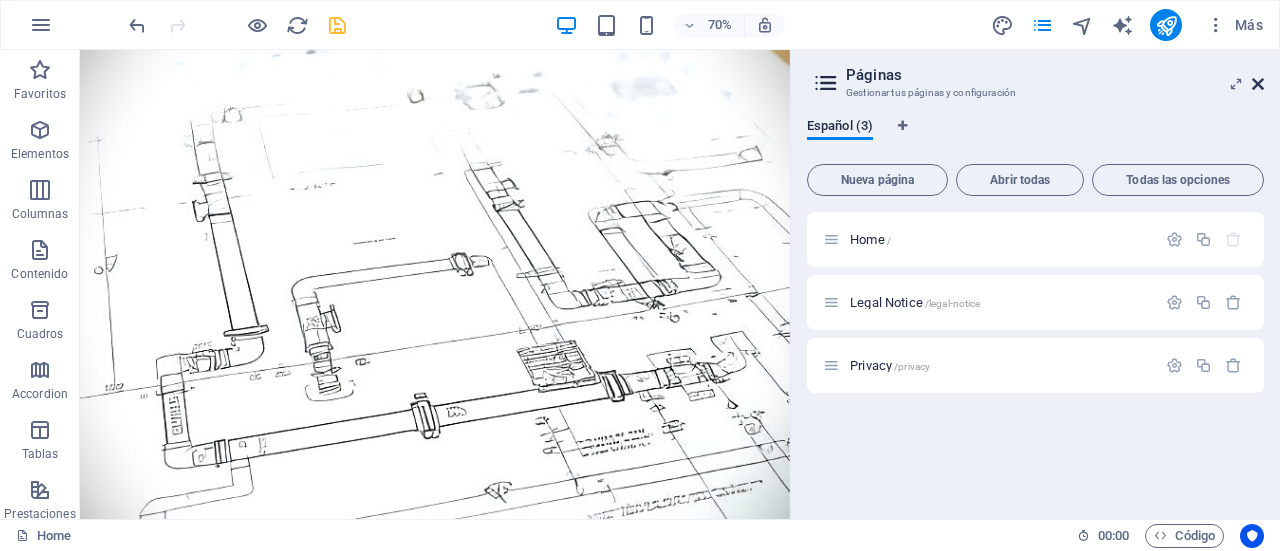 click at bounding box center (1258, 84) 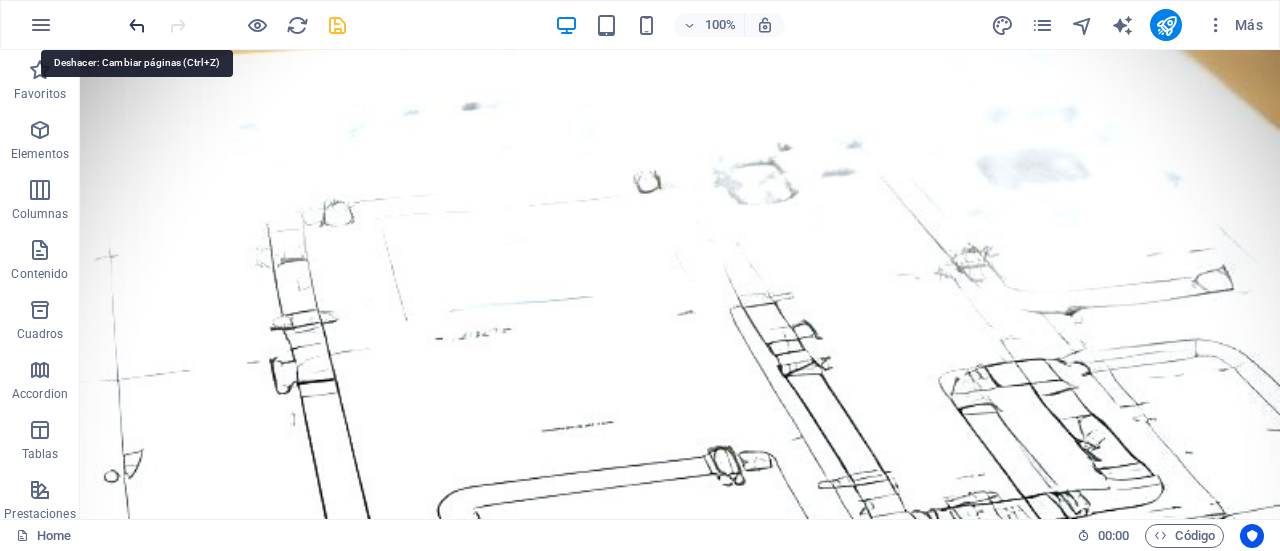 click at bounding box center [137, 25] 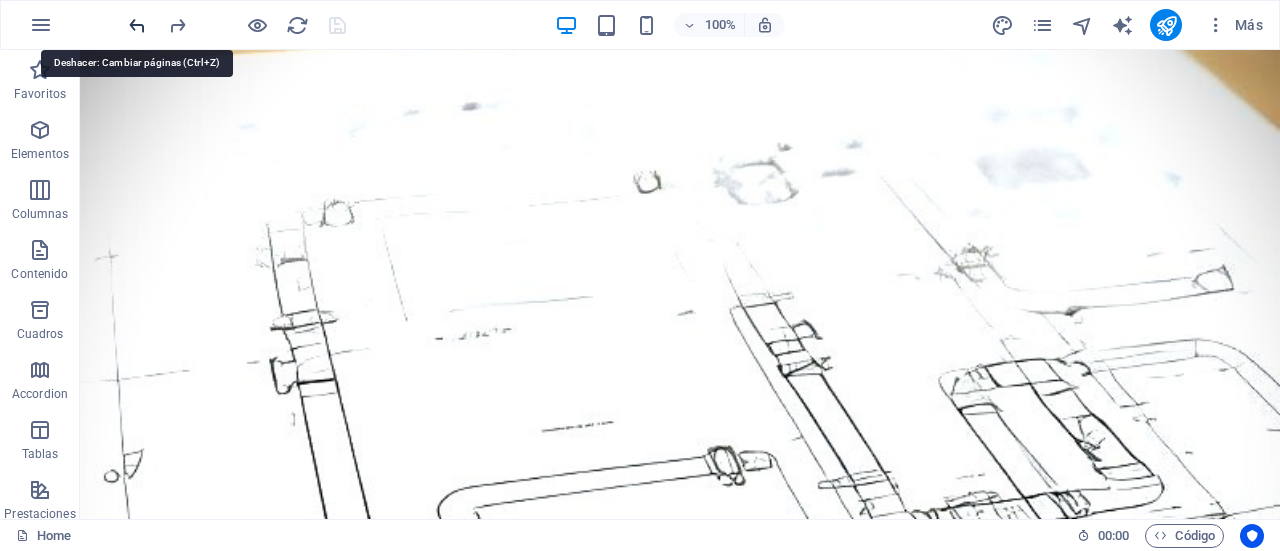 click at bounding box center (137, 25) 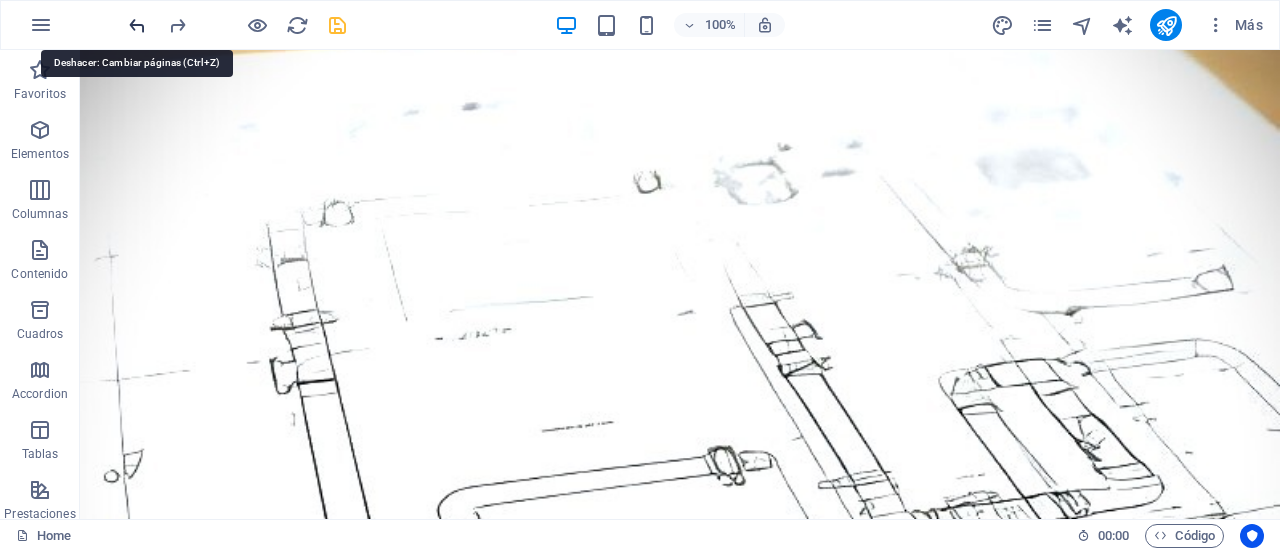 click at bounding box center [137, 25] 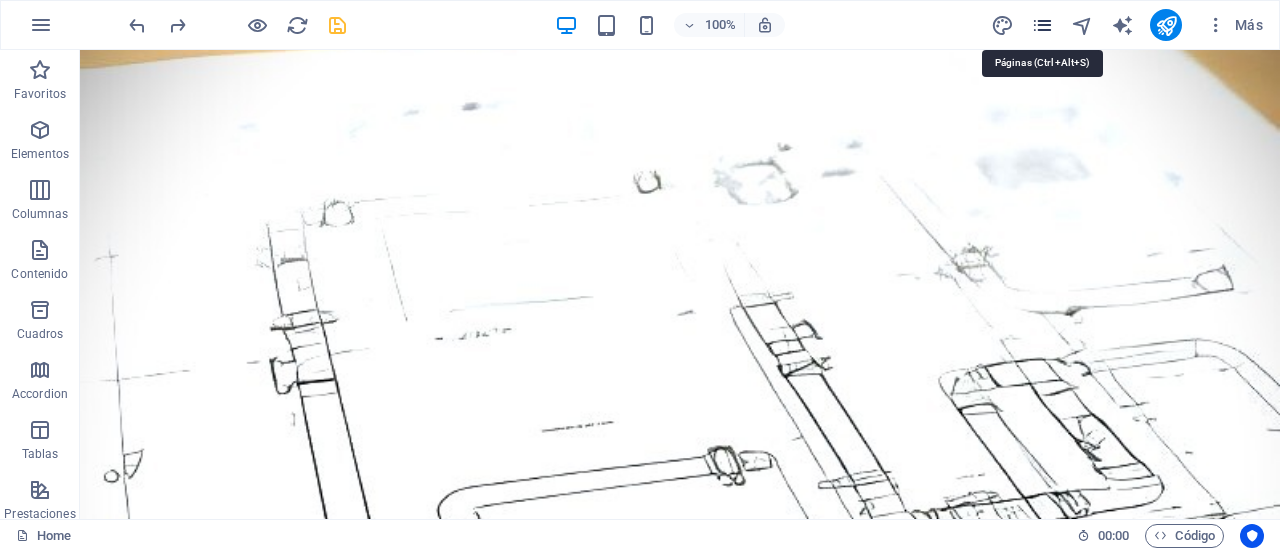 click at bounding box center [1042, 25] 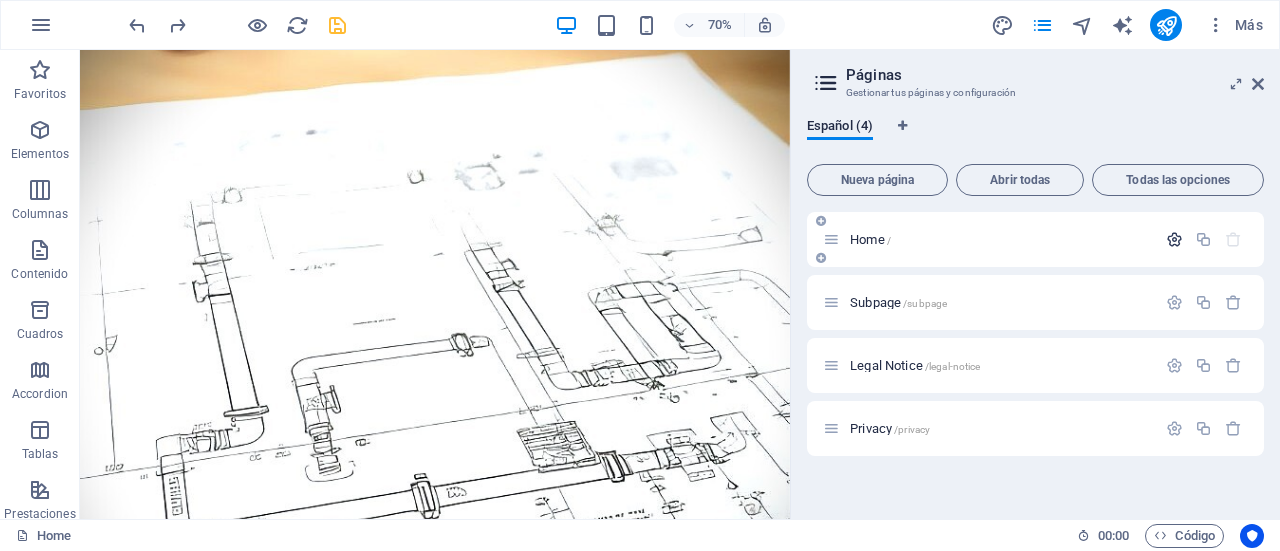 click at bounding box center (1174, 239) 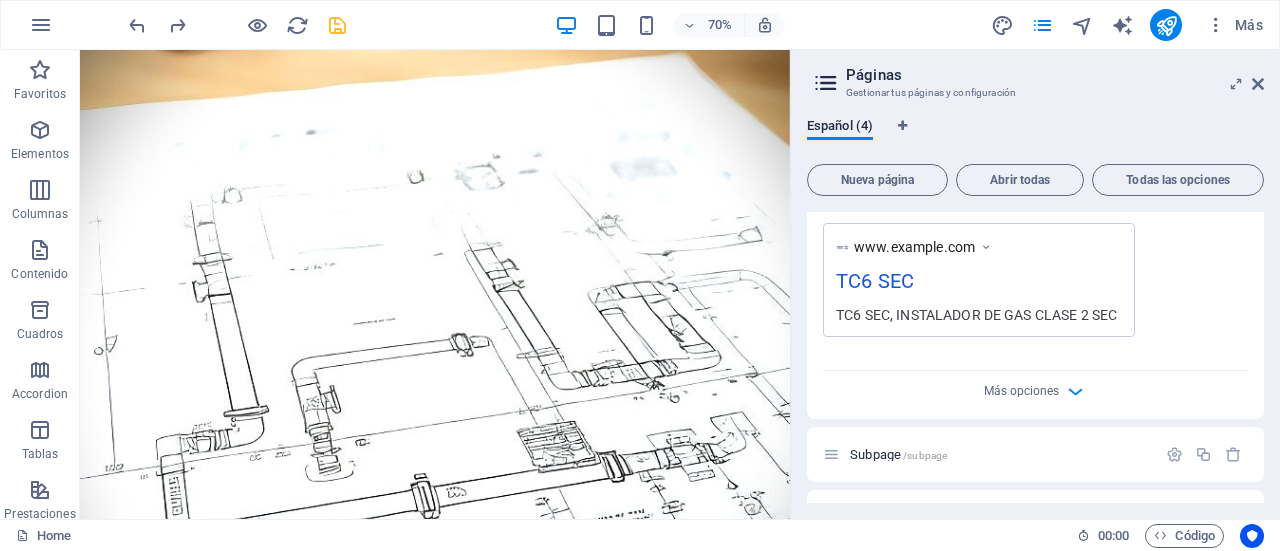 scroll, scrollTop: 589, scrollLeft: 0, axis: vertical 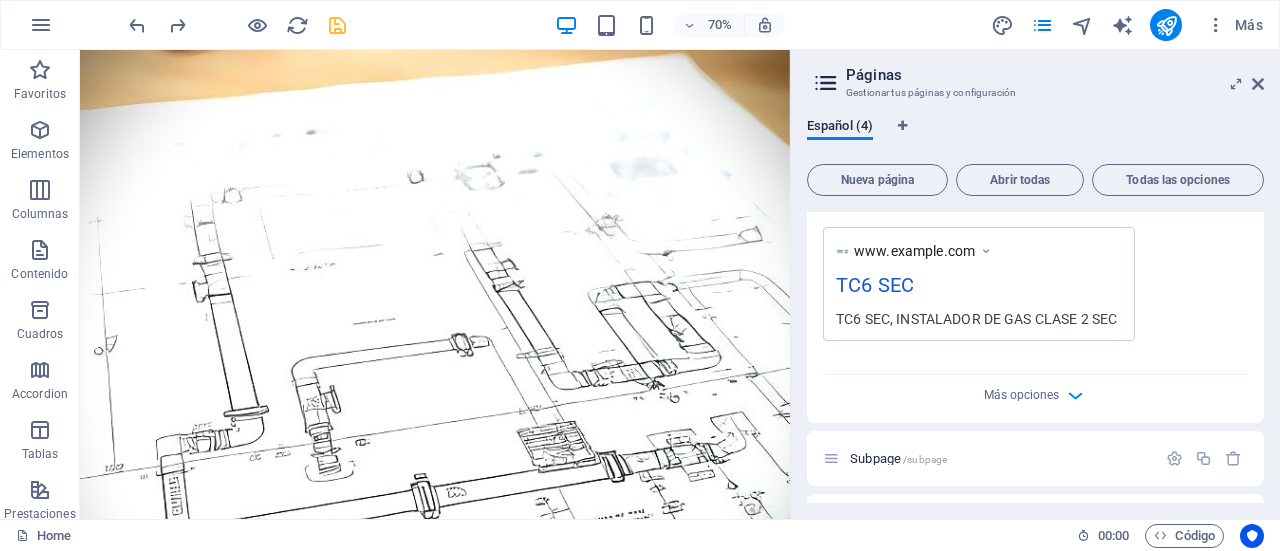 click on "Nombre Home ​ URL SLUG / ​ Título SEO IA TC6 SEC ​ 85 / 580 Px Descripción SEO IA TC6 SEC, INSTALADOR DE GAS CLASE 2 SEC ​ 312 / 990 Px Palabras clave SEO IA TC6SEC, TC6 SEC, INSTALADOR DE GAS, INSTALADORDEGAS, INSTALADOR DE GAS SE ​ Configuración Menú Noindex Vista previa Móvil Escritorio www.example.com TC6 SEC TC6 SEC, INSTALADOR DE GAS CLASE 2 SEC Etiquetas meta ​ Vista previa de imagen (Open Graph) Arrastra archivos aquí, haz clic para escoger archivos o selecciona alguno de tus archivos o consulta el catálogo gratuito de fotos y vídeos Más opciones" at bounding box center [1035, 50] 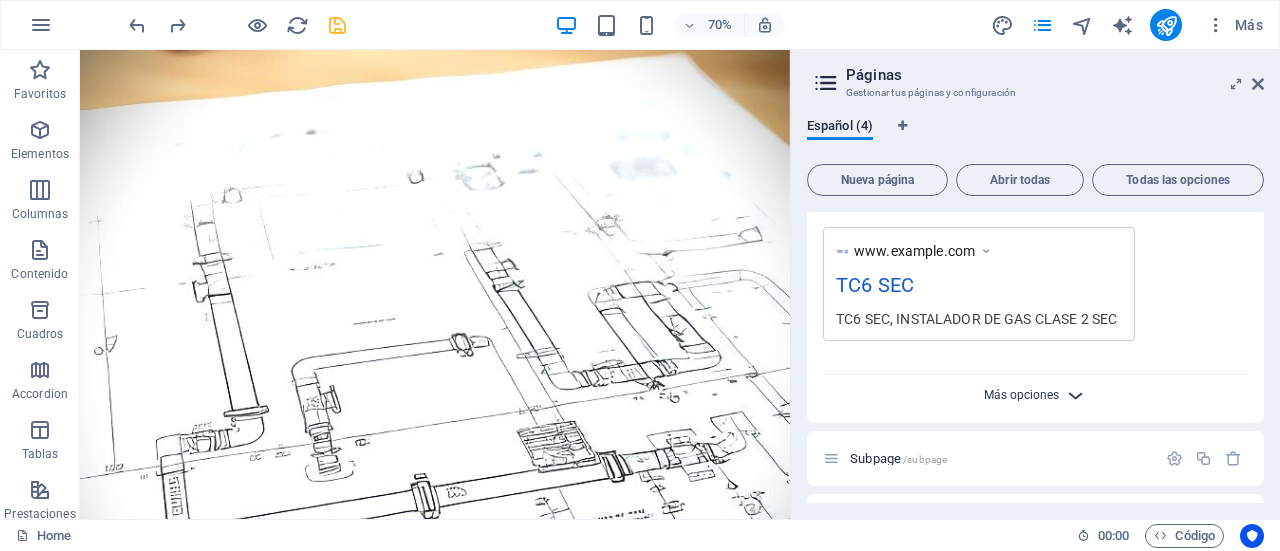 click on "Más opciones" at bounding box center [1021, 395] 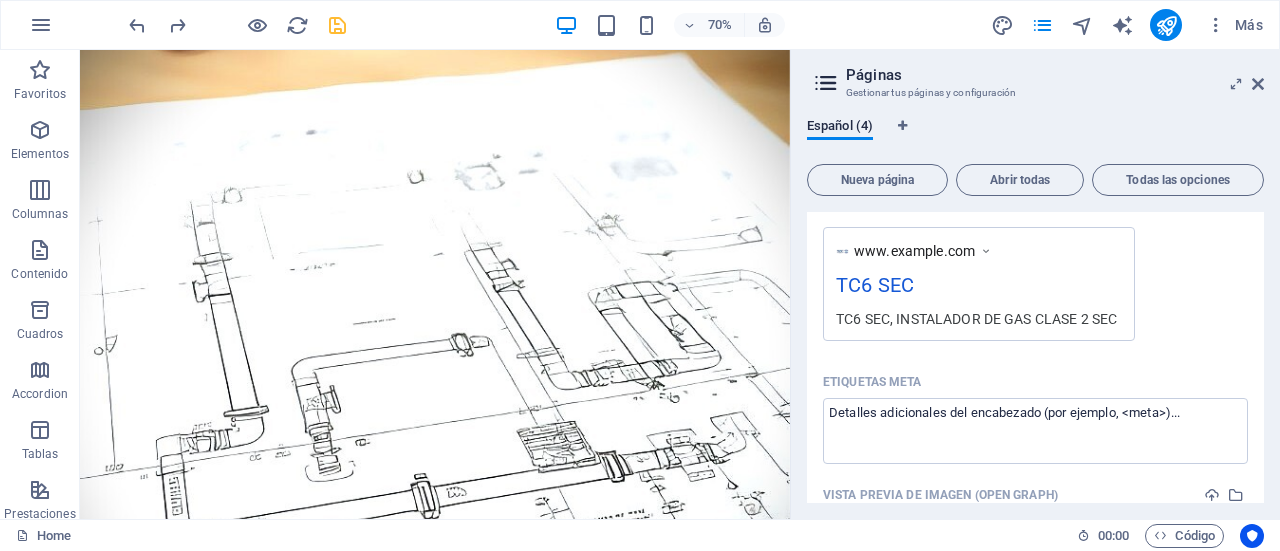 drag, startPoint x: 1264, startPoint y: 365, endPoint x: 1261, endPoint y: 397, distance: 32.140316 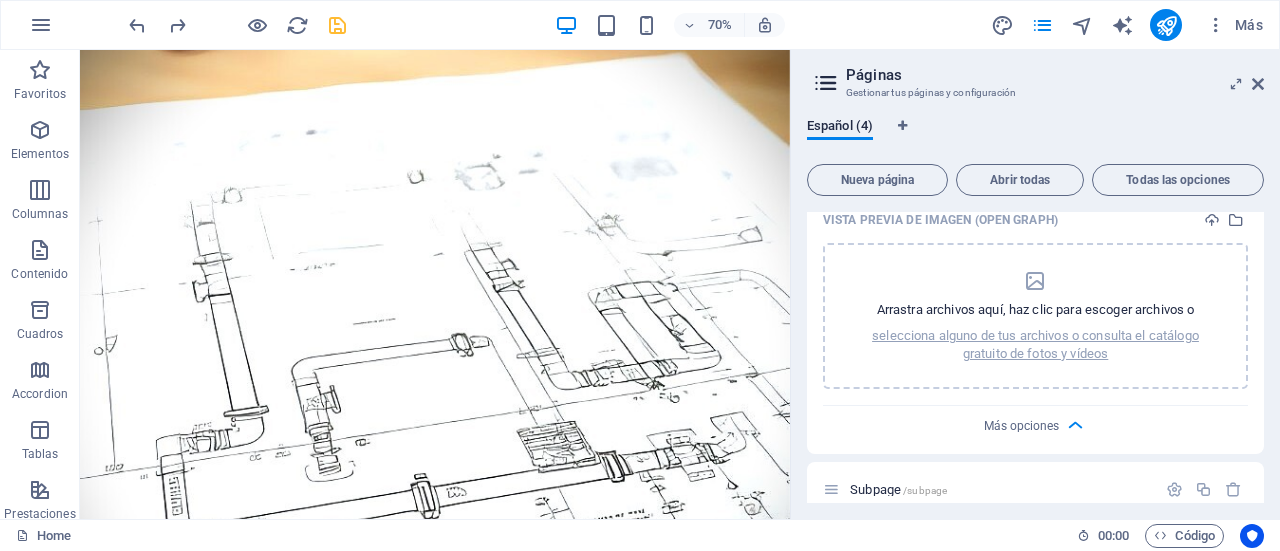 scroll, scrollTop: 867, scrollLeft: 0, axis: vertical 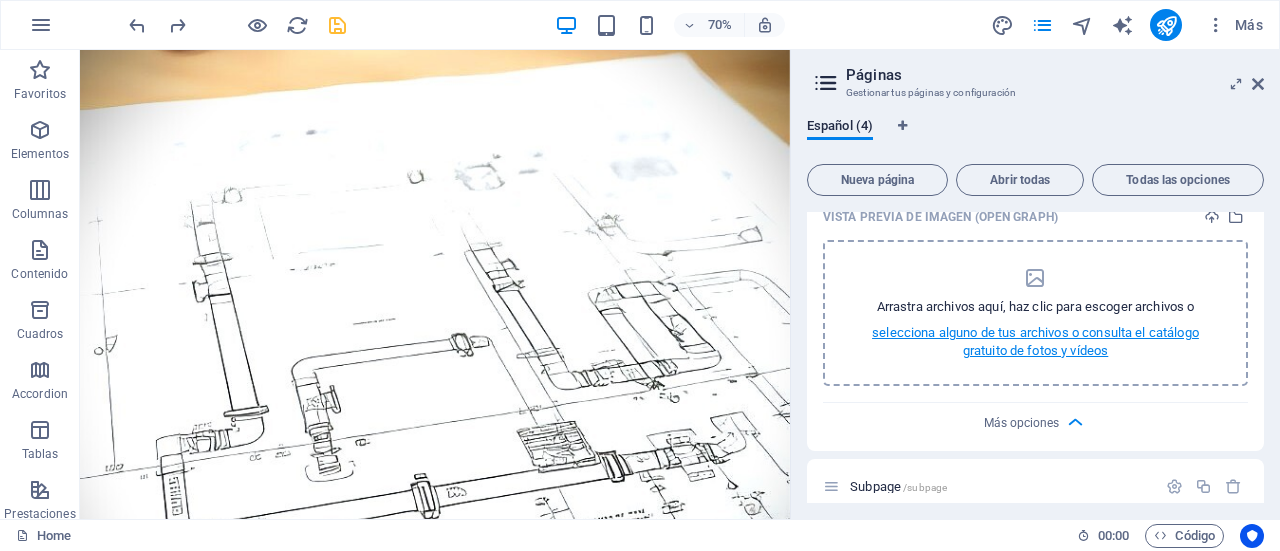 click on "selecciona alguno de tus archivos o consulta el catálogo gratuito de fotos y vídeos" at bounding box center [1035, 342] 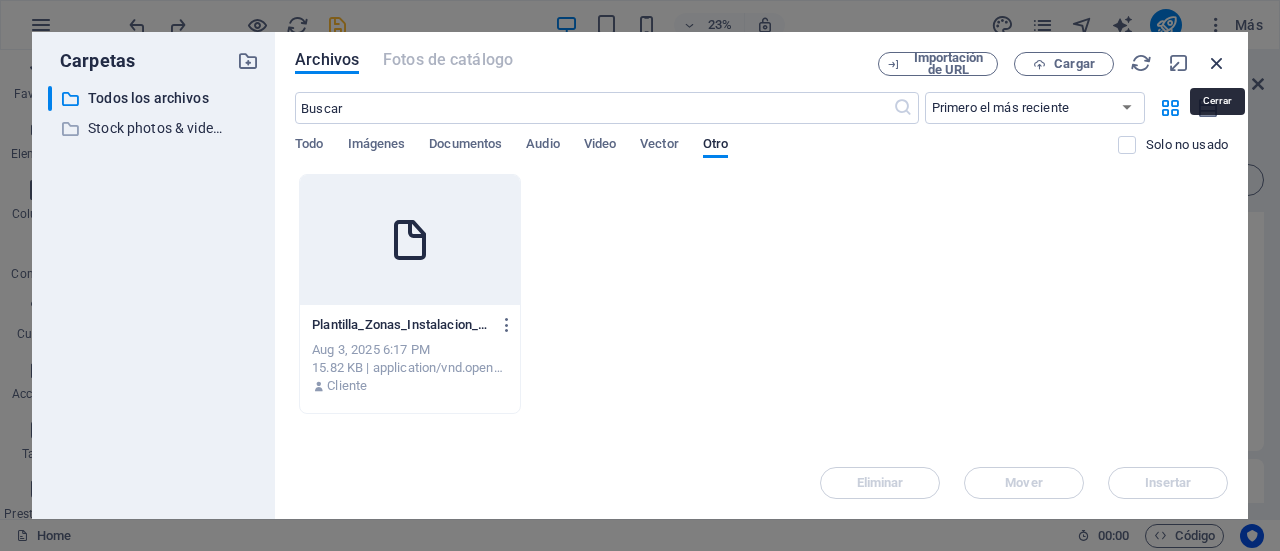 click at bounding box center [1217, 63] 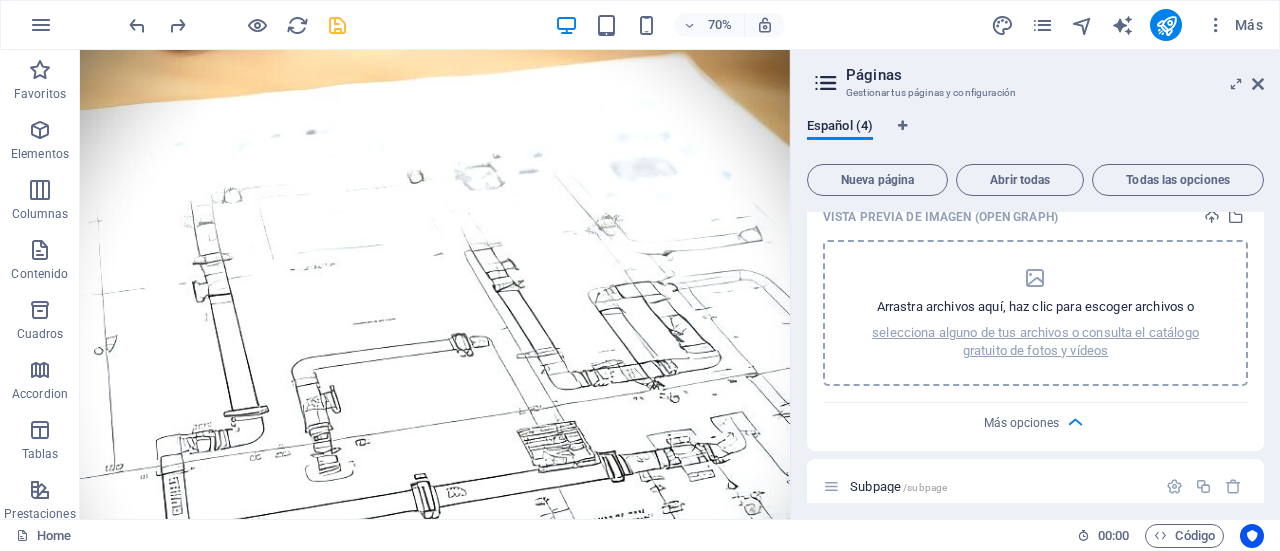 click on "Arrastra archivos aquí, haz clic para escoger archivos o" at bounding box center [1036, 307] 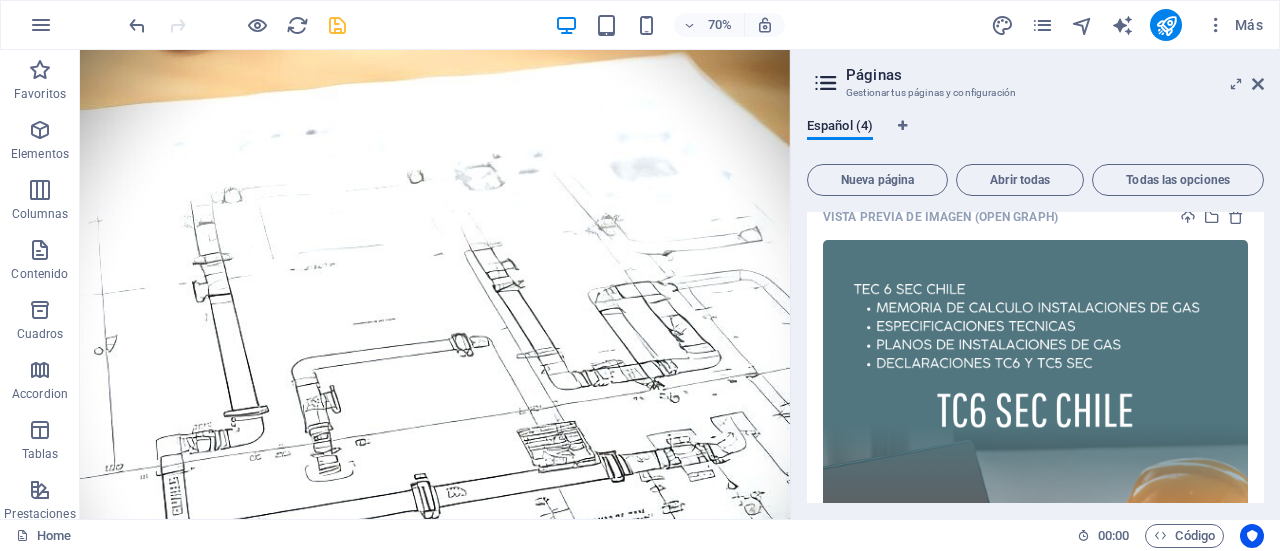 scroll, scrollTop: 864, scrollLeft: 0, axis: vertical 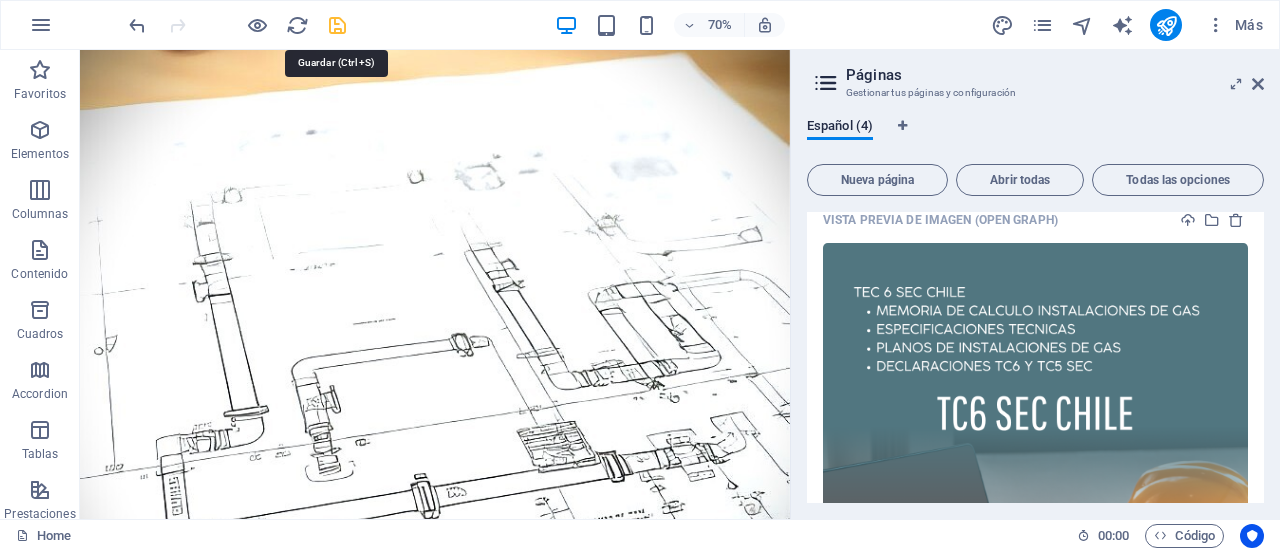 click at bounding box center (337, 25) 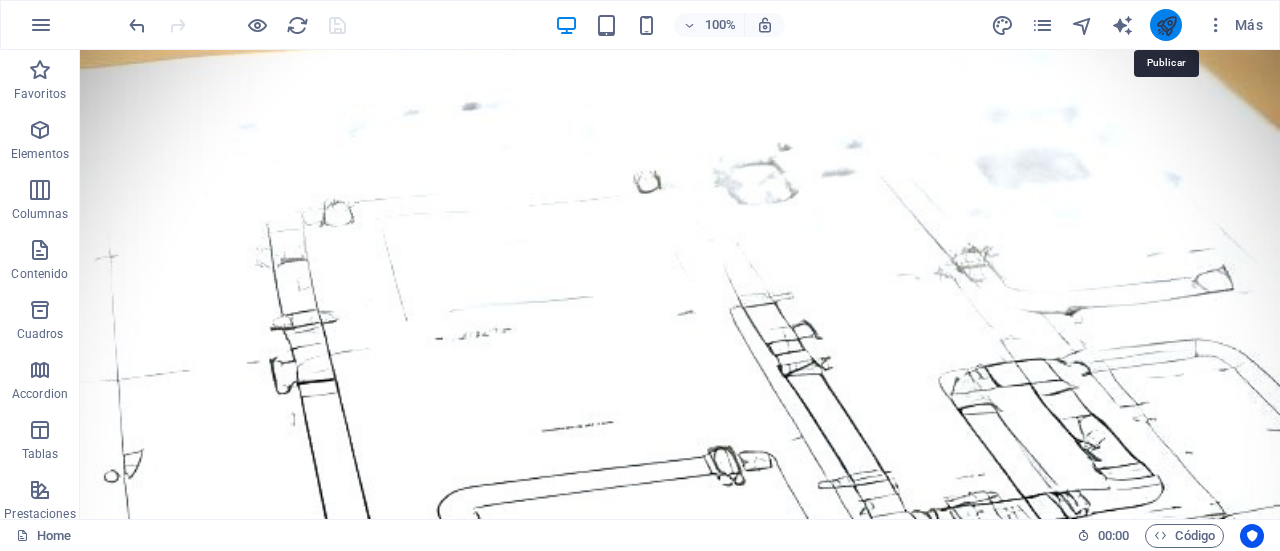 click at bounding box center (1166, 25) 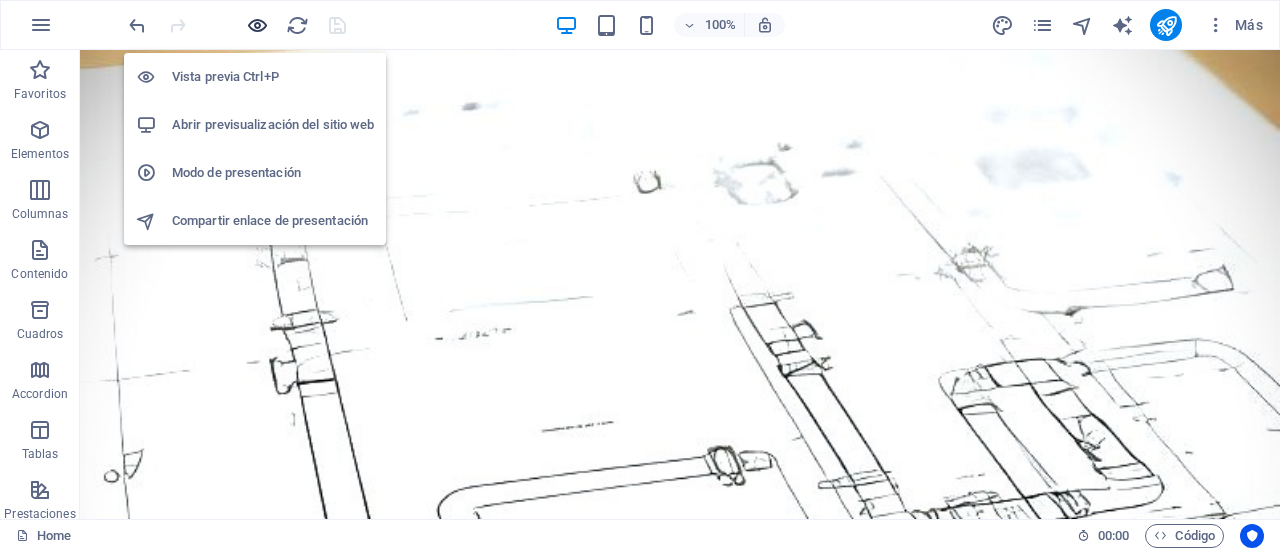 click at bounding box center (257, 25) 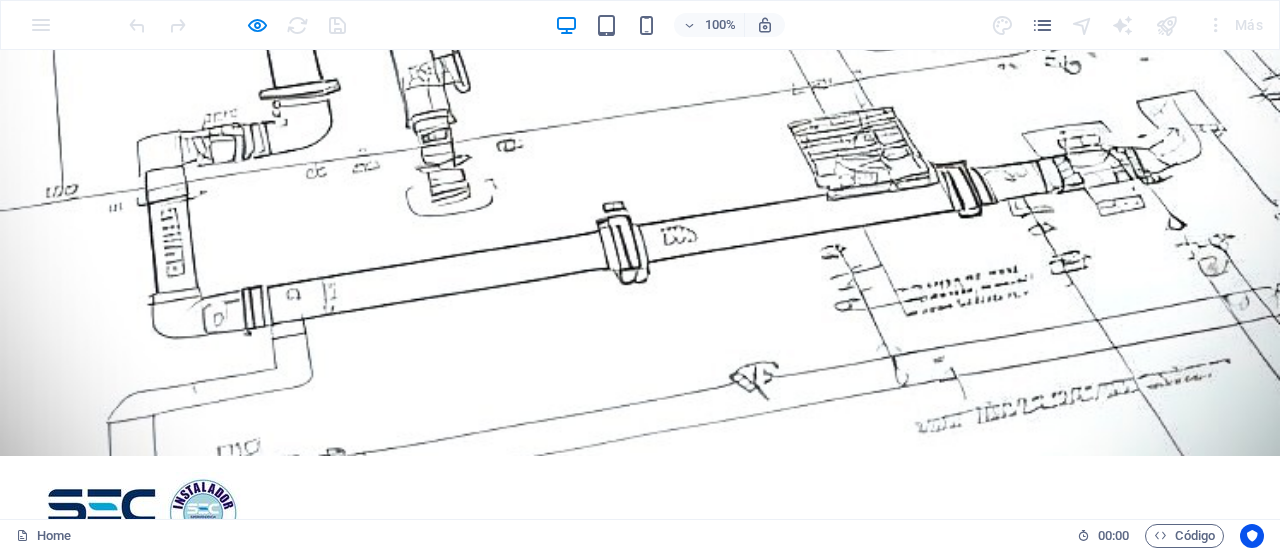 scroll, scrollTop: 0, scrollLeft: 0, axis: both 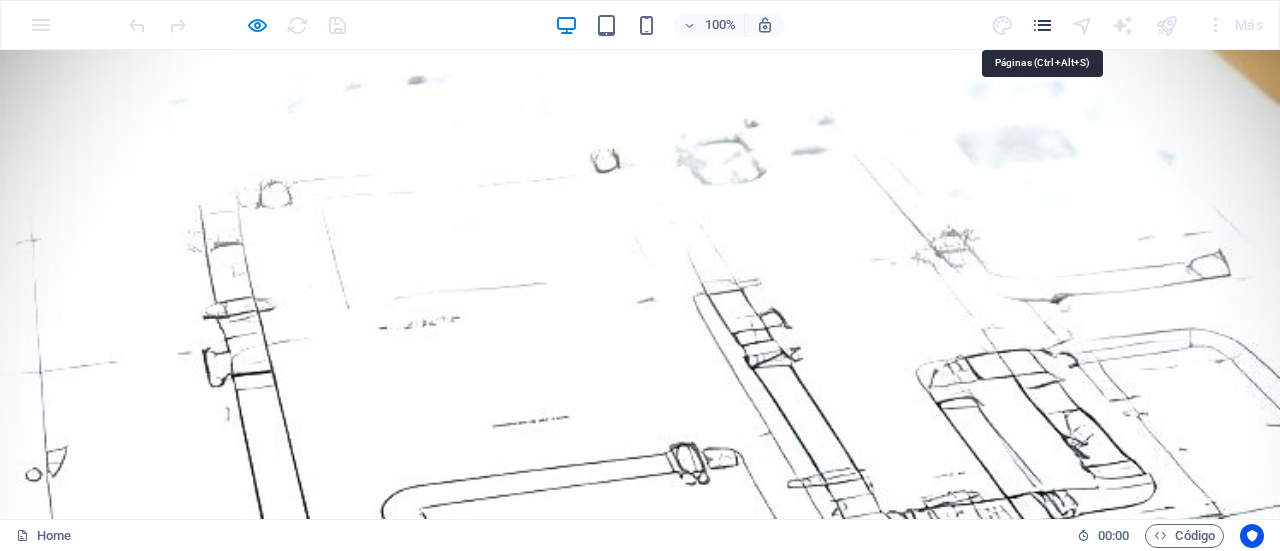 click at bounding box center [1042, 25] 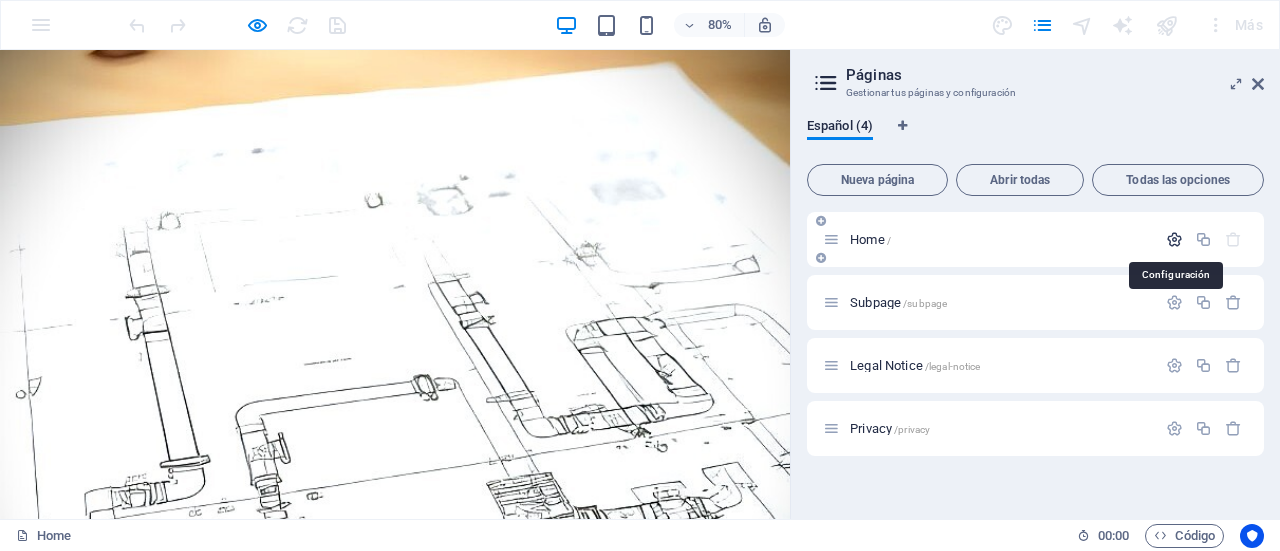 click at bounding box center (1174, 239) 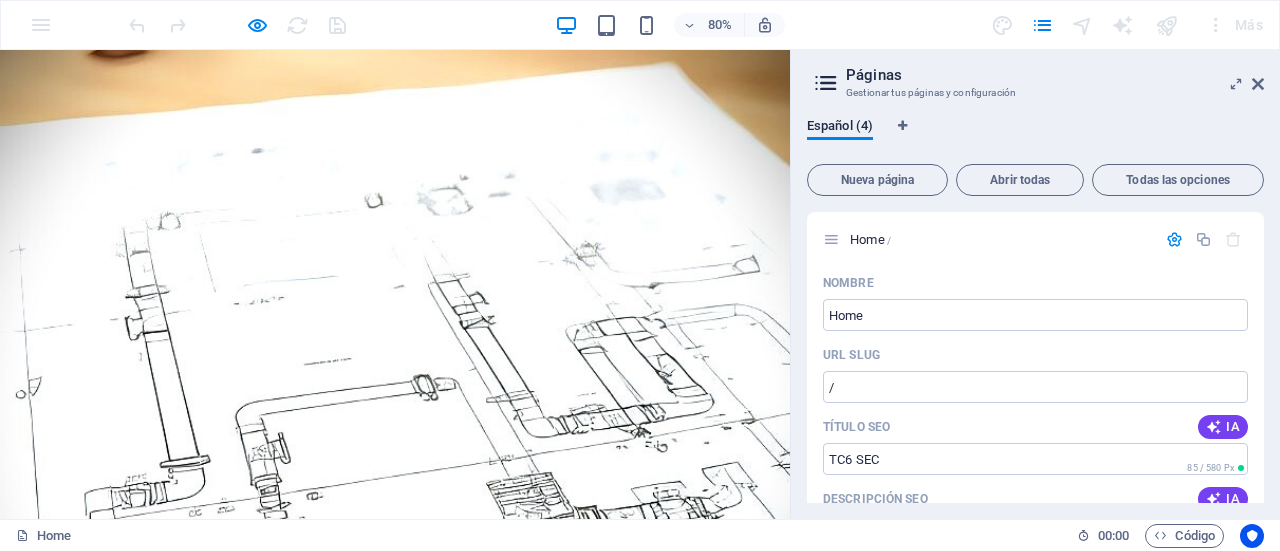 drag, startPoint x: 1259, startPoint y: 259, endPoint x: 1262, endPoint y: 296, distance: 37.12142 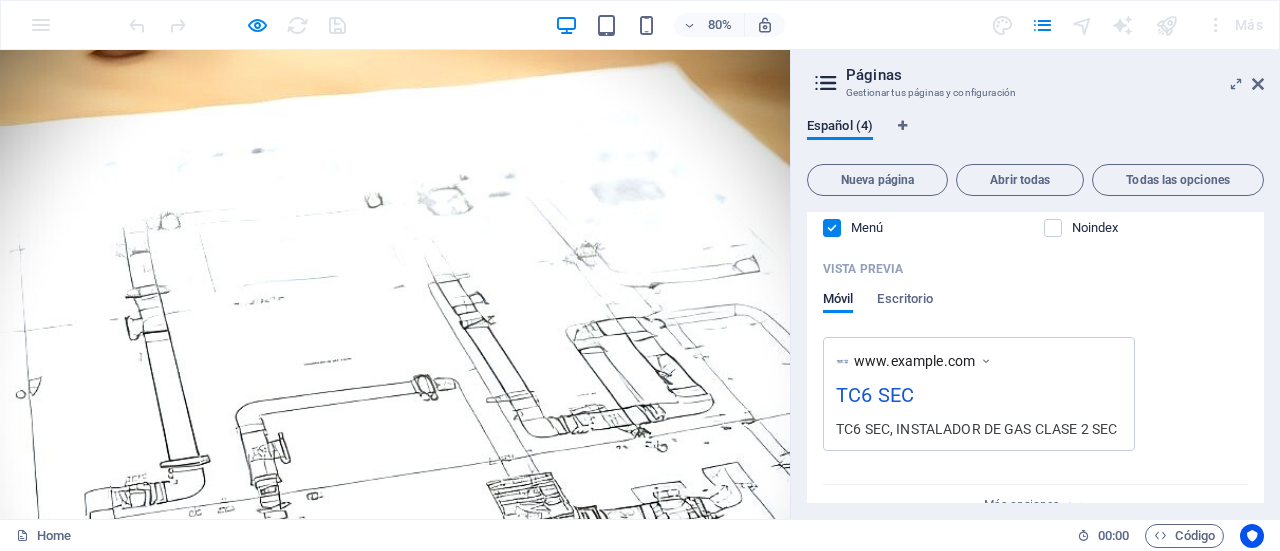 scroll, scrollTop: 484, scrollLeft: 0, axis: vertical 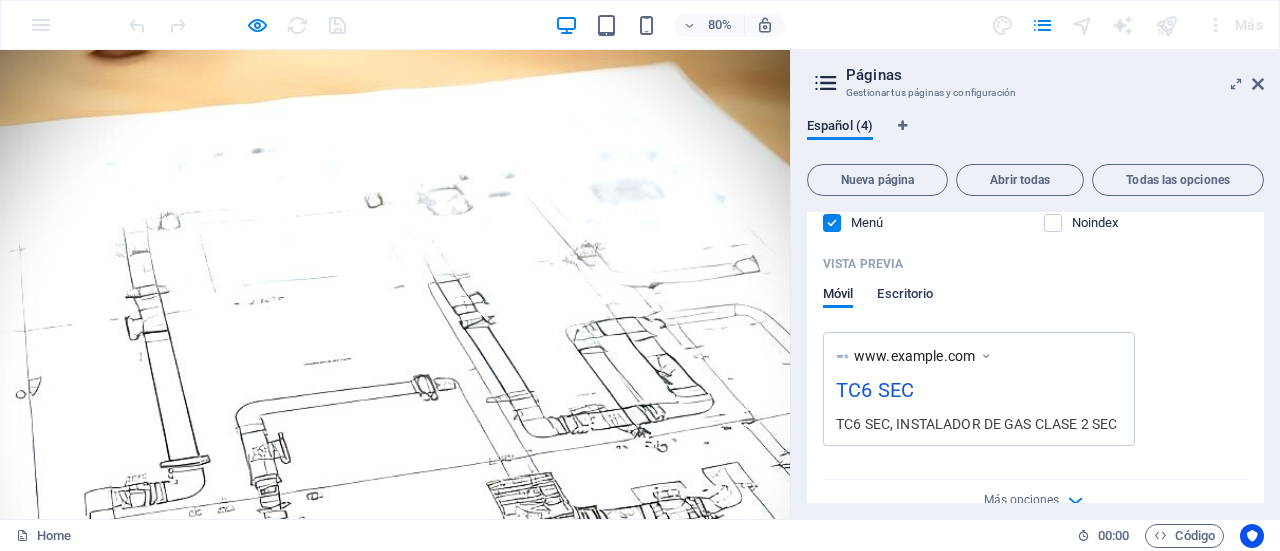 click on "Escritorio" at bounding box center (905, 296) 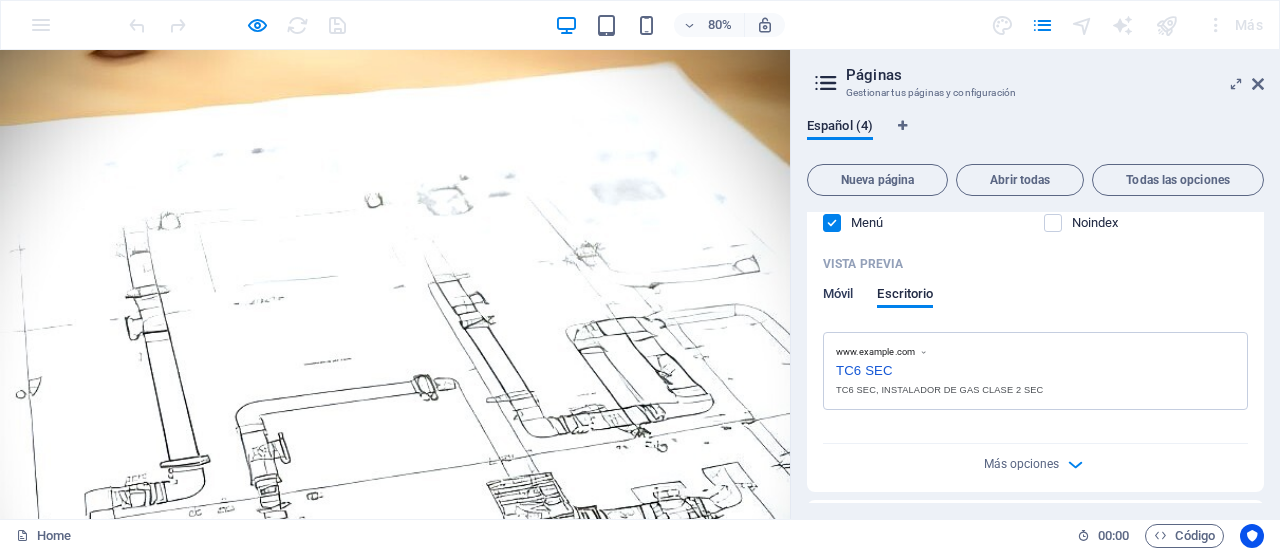 click on "Móvil" at bounding box center (838, 296) 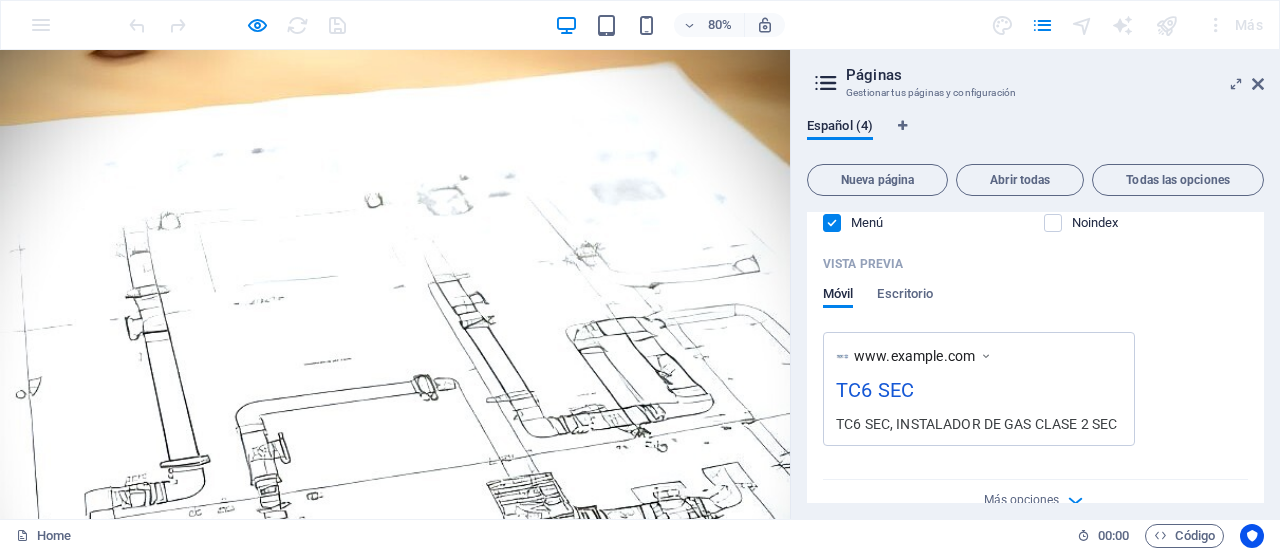 click on "Nombre Home ​ URL SLUG / ​ Título SEO IA TC6 SEC ​ 85 / 580 Px Descripción SEO IA TC6 SEC, INSTALADOR DE GAS CLASE 2 SEC ​ 312 / 990 Px Palabras clave SEO IA TC6SEC, TC6 SEC, INSTALADOR DE GAS, INSTALADORDEGAS, INSTALADOR DE GAS SE ​ Configuración Menú Noindex Vista previa Móvil Escritorio www.example.com TC6 SEC TC6 SEC, INSTALADOR DE GAS CLASE 2 SEC Etiquetas meta ​ Vista previa de imagen (Open Graph) Más opciones" at bounding box center [1035, 155] 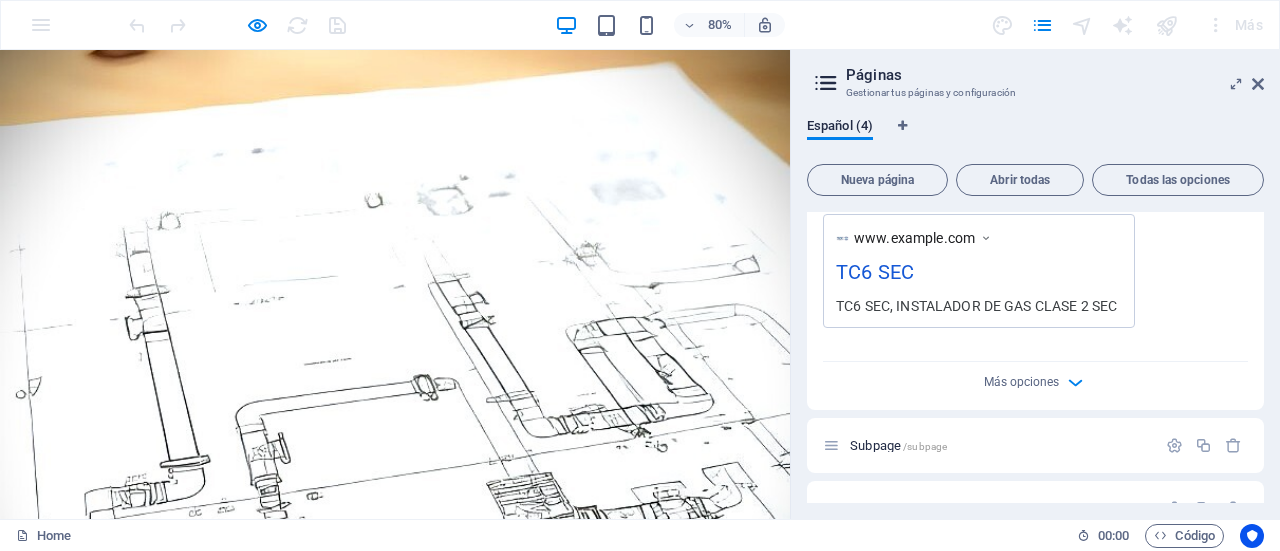 scroll, scrollTop: 618, scrollLeft: 0, axis: vertical 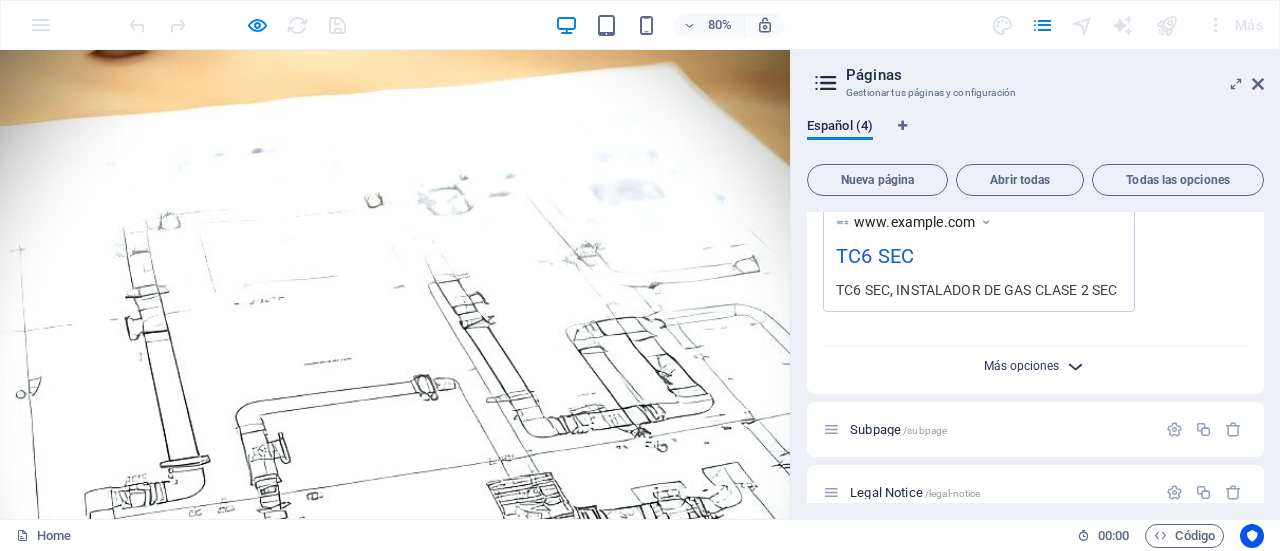 click on "Más opciones" at bounding box center [1021, 366] 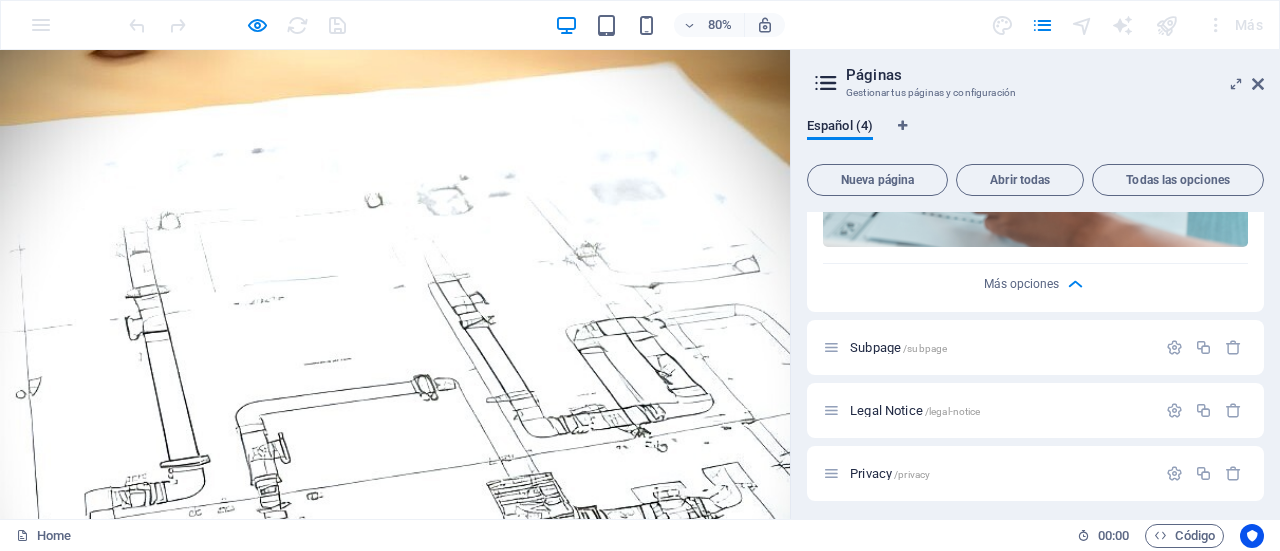 scroll, scrollTop: 0, scrollLeft: 0, axis: both 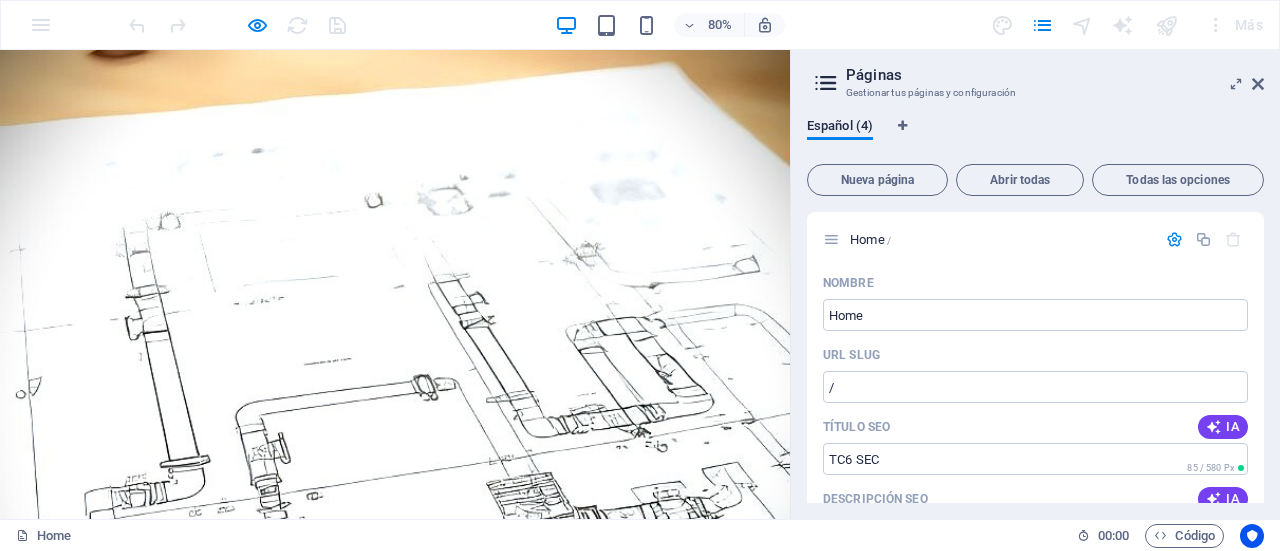 click on "Páginas Gestionar tus páginas y configuración Español (4) Nueva página Abrir todas Todas las opciones Home / Nombre Home ​ URL SLUG / ​ Título SEO IA TC6 SEC ​ 85 / 580 Px Descripción SEO IA TC6 SEC, INSTALADOR DE GAS CLASE 2 SEC ​ 312 / 990 Px Palabras clave SEO IA TC6SEC, TC6 SEC, INSTALADOR DE GAS, INSTALADORDEGAS, INSTALADOR DE GAS SE ​ Configuración Menú Noindex Vista previa Móvil Escritorio www.example.com TC6 SEC TC6 SEC, INSTALADOR DE GAS CLASE 2 SEC Etiquetas meta ​ Vista previa de imagen (Open Graph) Más opciones Subpage /subpage Legal Notice /legal-notice Privacy /privacy" at bounding box center (1035, 284) 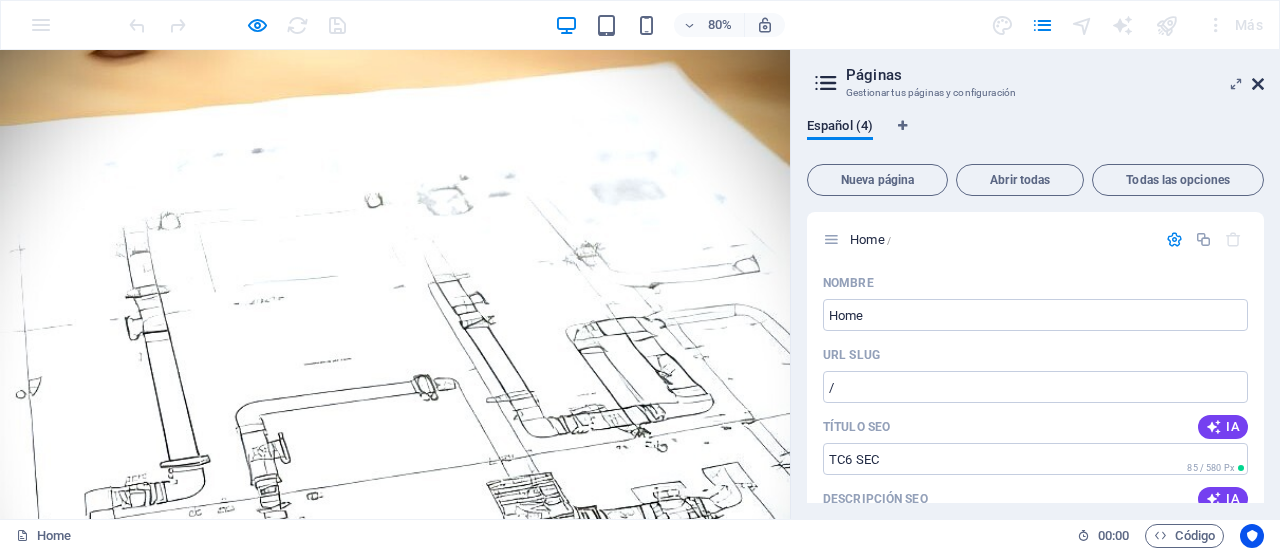 click at bounding box center [1258, 84] 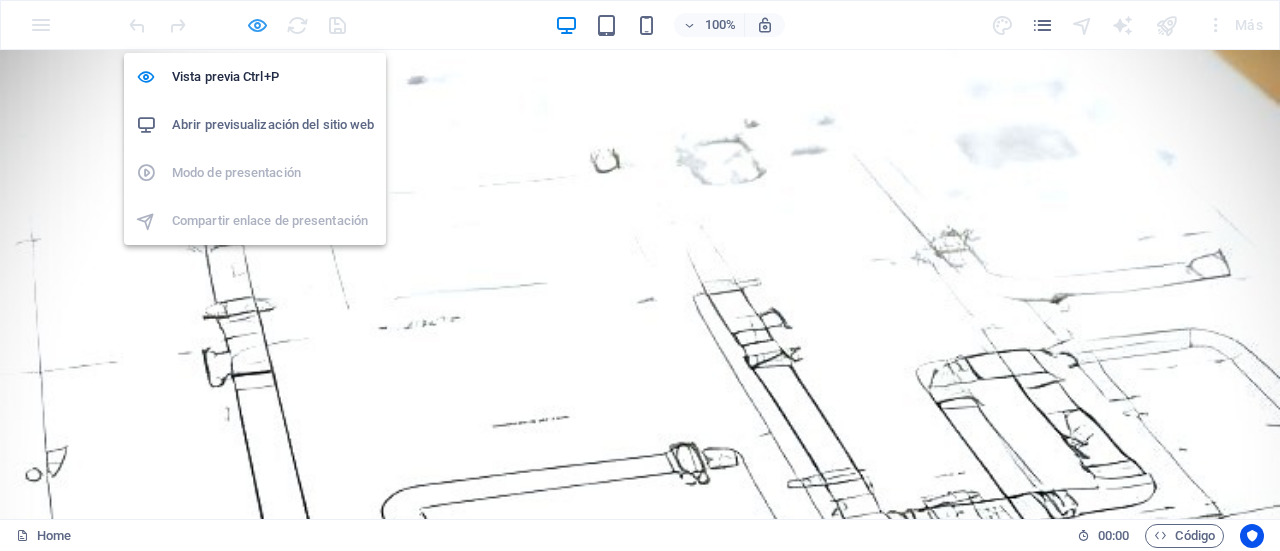 click at bounding box center [257, 25] 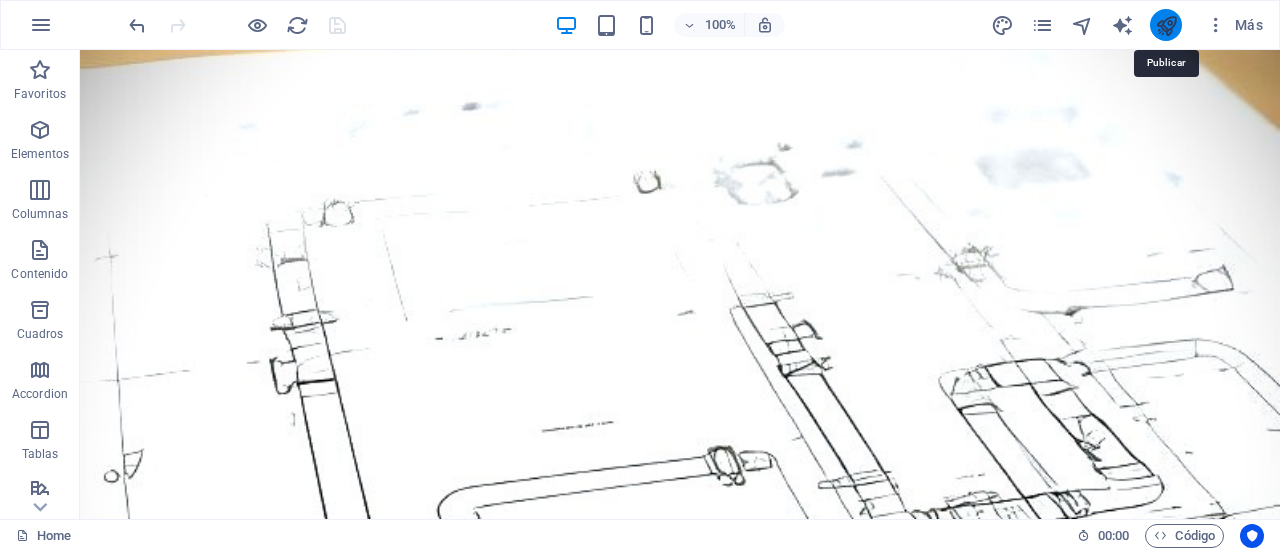 click at bounding box center [1166, 25] 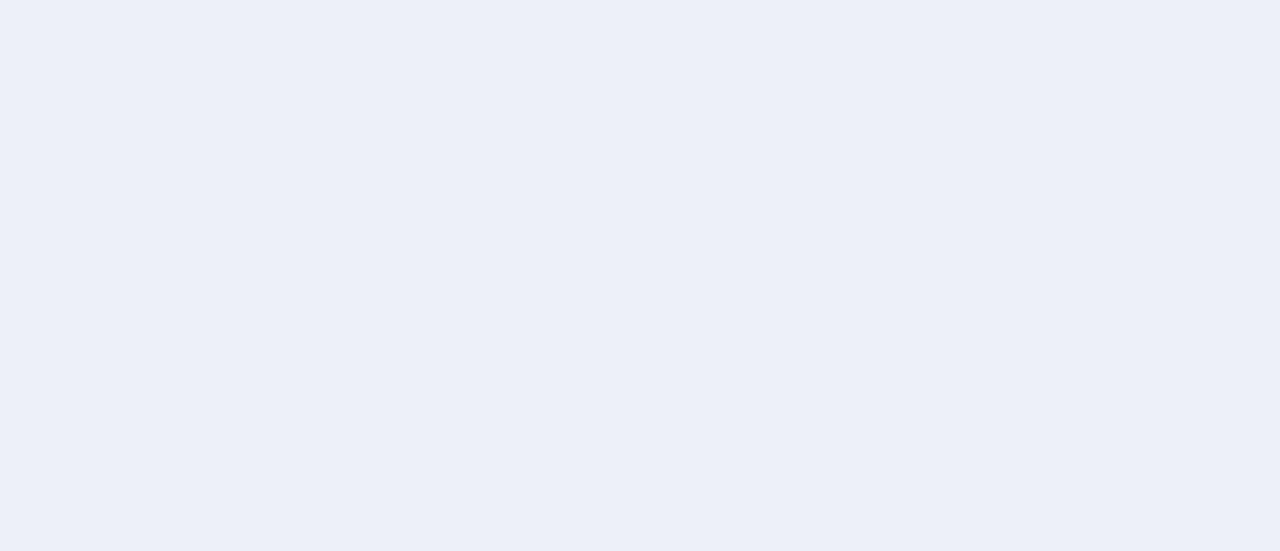 scroll, scrollTop: 0, scrollLeft: 0, axis: both 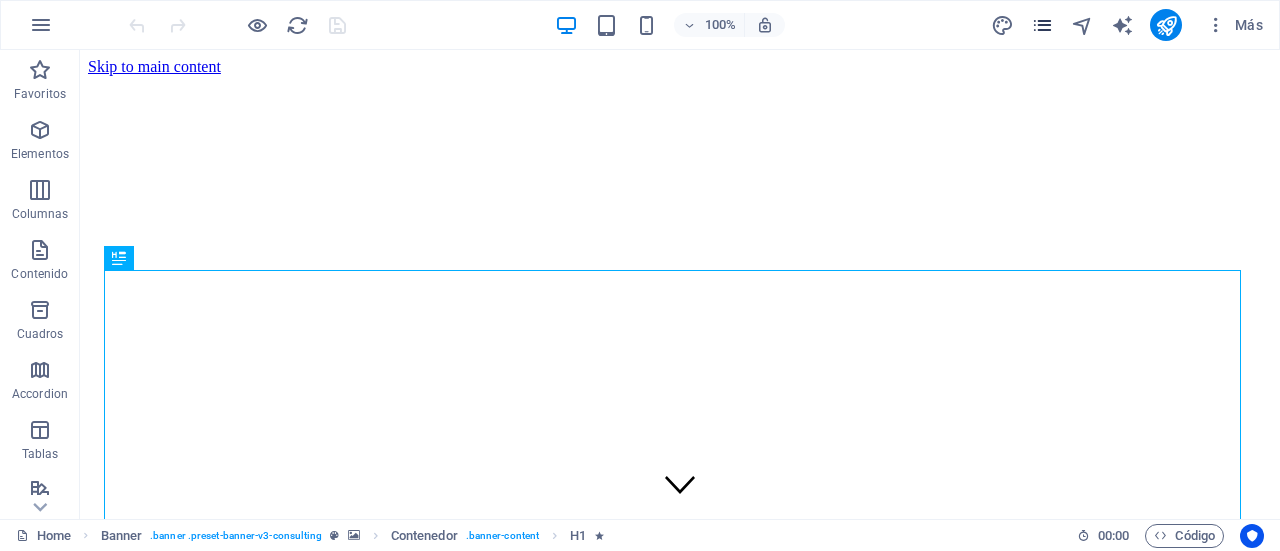 drag, startPoint x: 1044, startPoint y: 38, endPoint x: 1043, endPoint y: 26, distance: 12.0415945 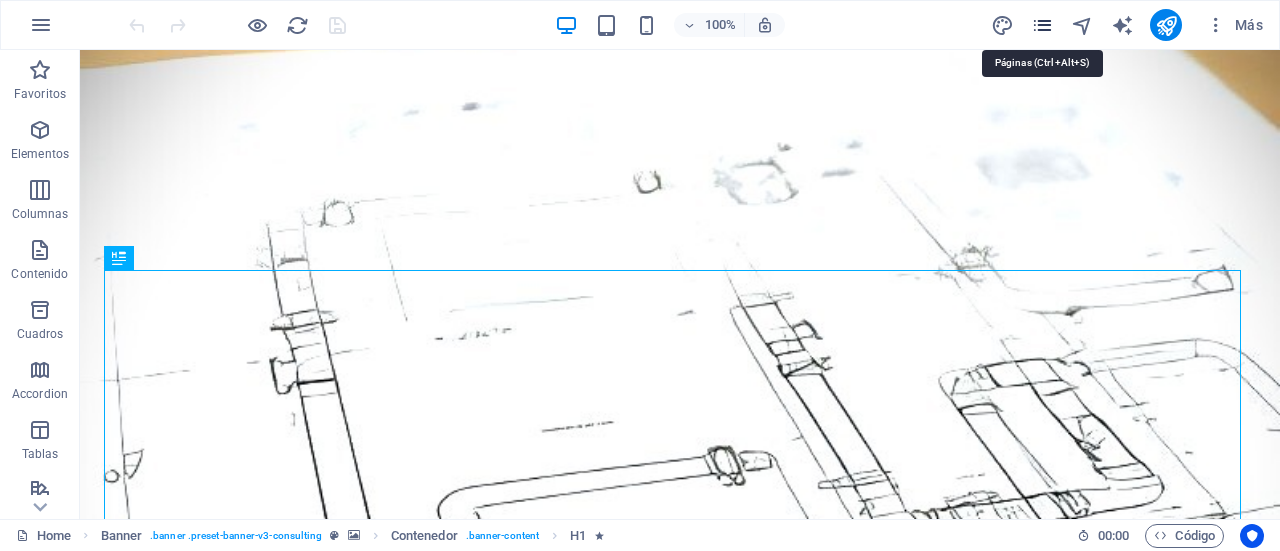 click at bounding box center (1042, 25) 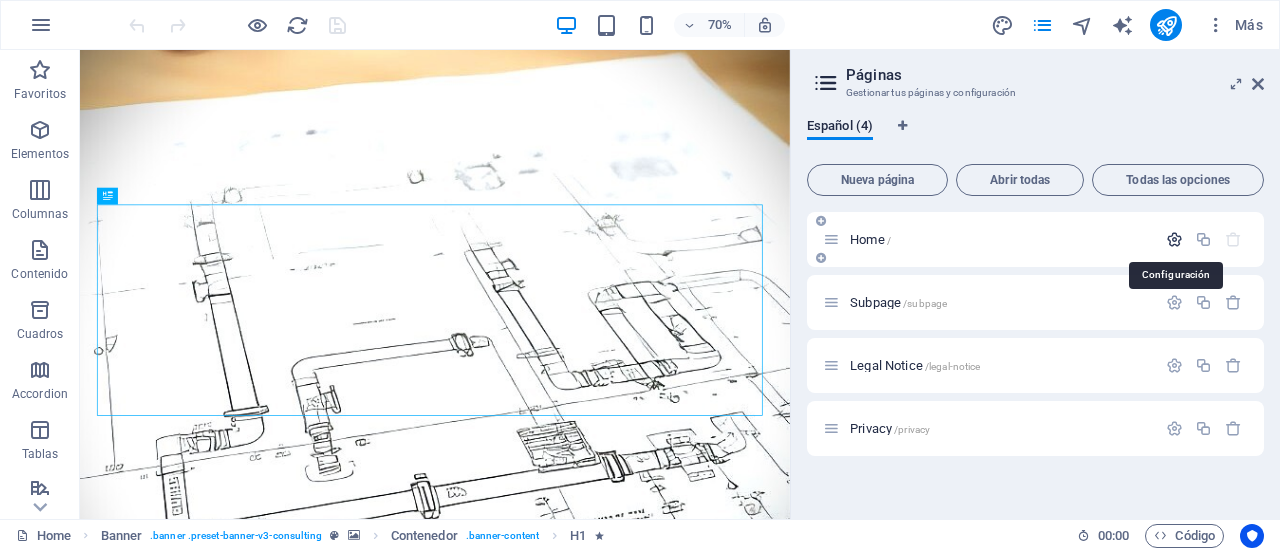 click at bounding box center [1174, 239] 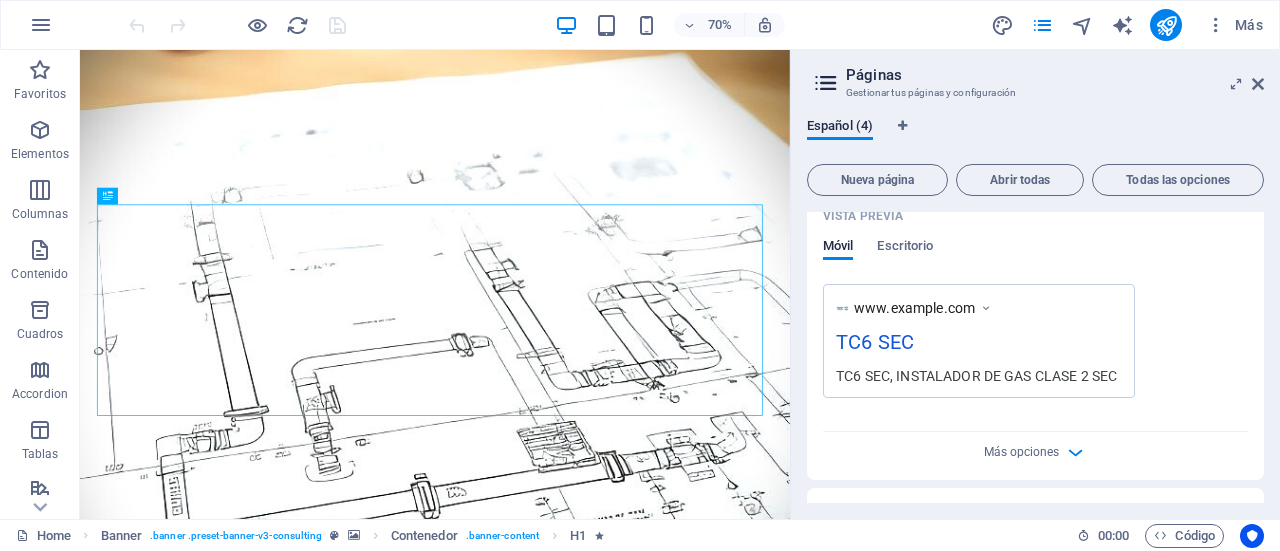 scroll, scrollTop: 541, scrollLeft: 0, axis: vertical 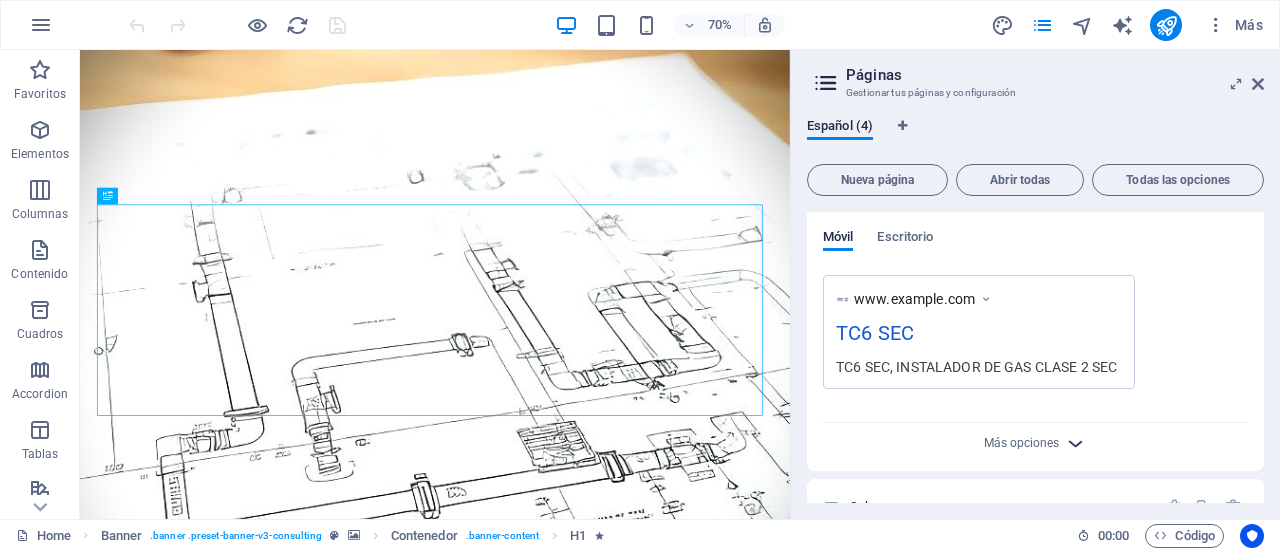 click at bounding box center [1075, 443] 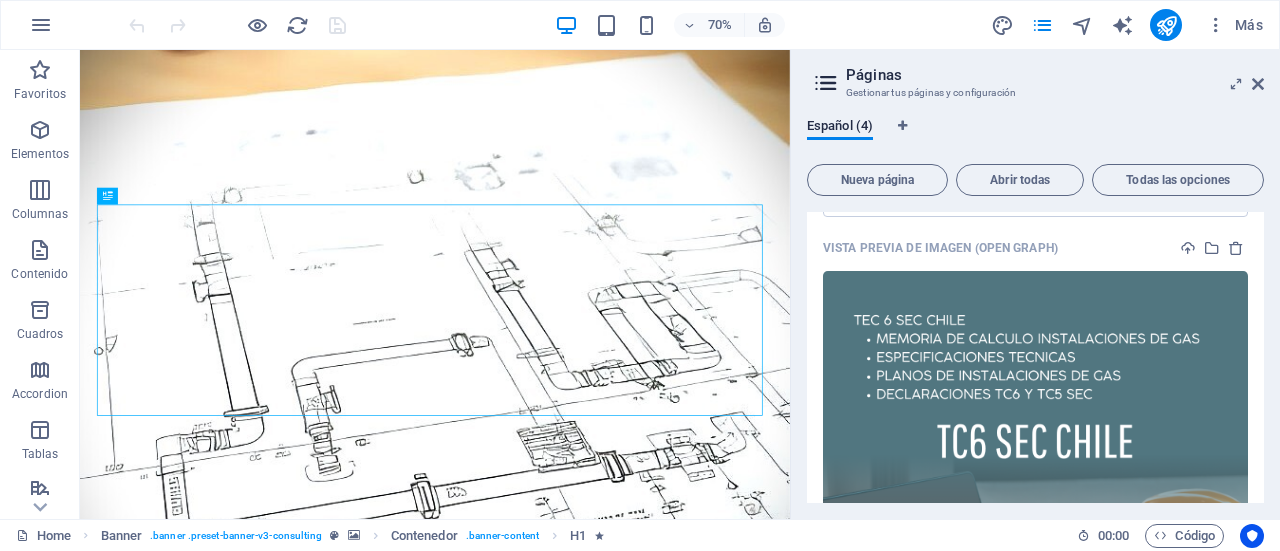 scroll, scrollTop: 840, scrollLeft: 0, axis: vertical 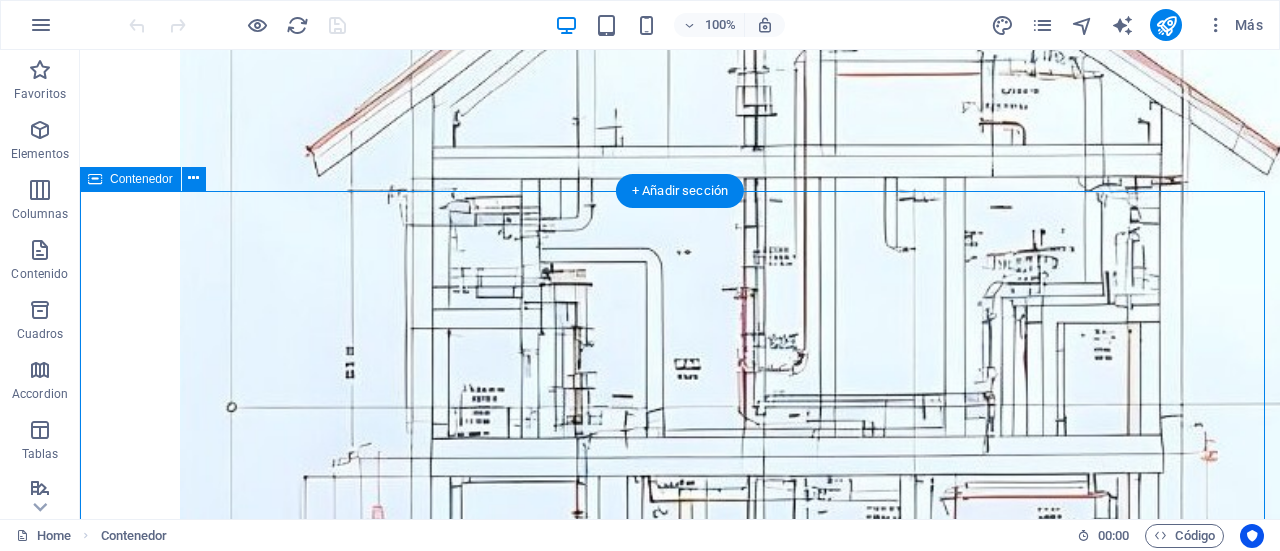 drag, startPoint x: 1249, startPoint y: 339, endPoint x: 1246, endPoint y: 371, distance: 32.140316 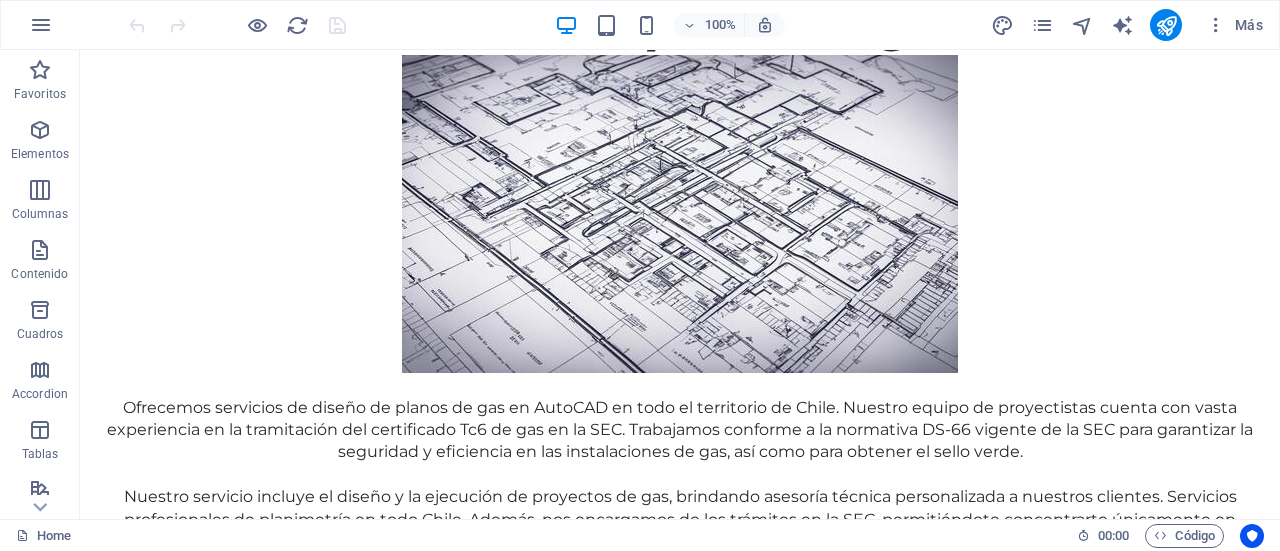 scroll, scrollTop: 4106, scrollLeft: 0, axis: vertical 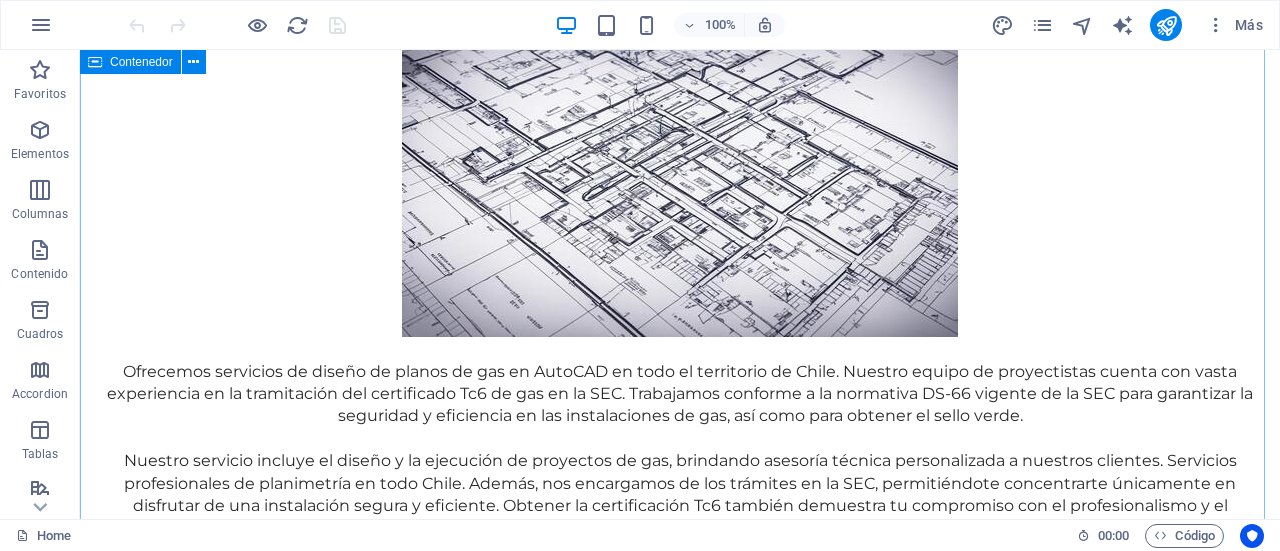 click at bounding box center [680, 2556] 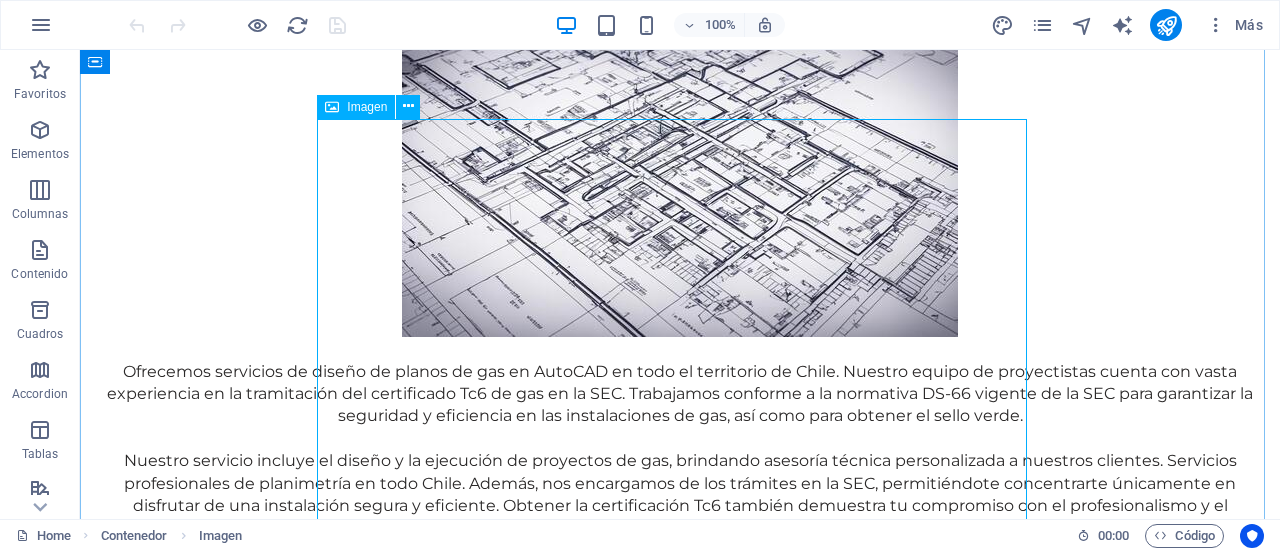 click at bounding box center (680, 2556) 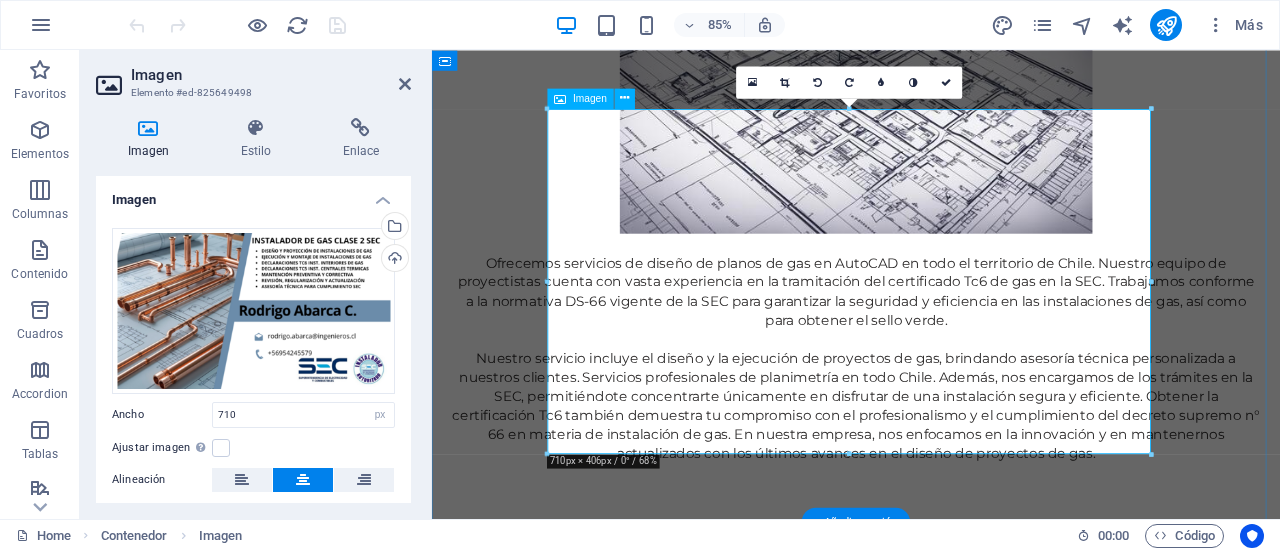 scroll, scrollTop: 4240, scrollLeft: 0, axis: vertical 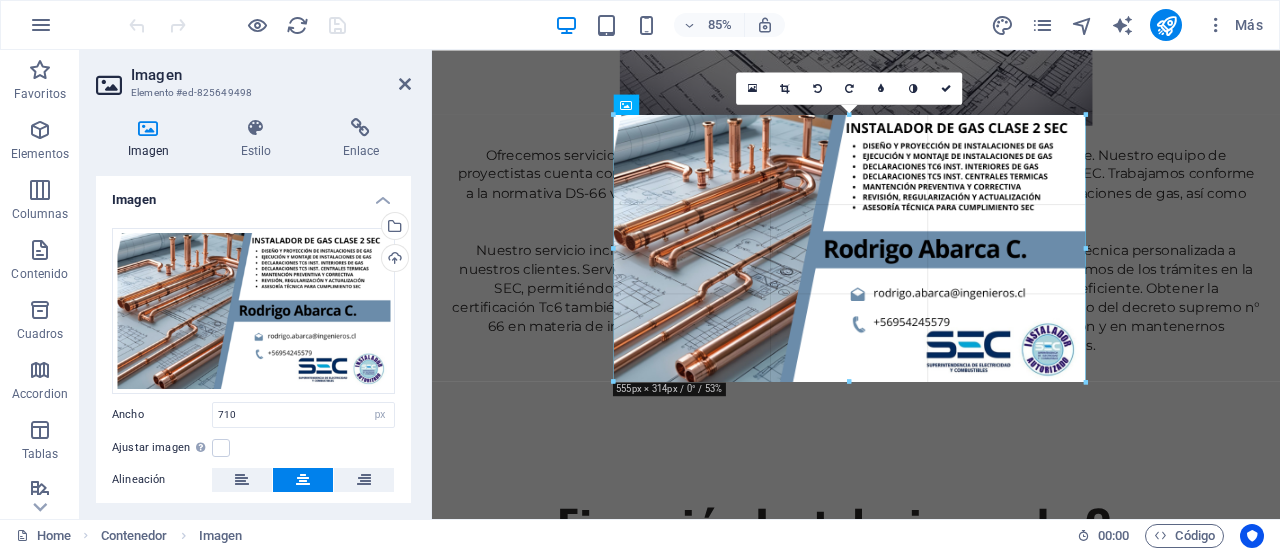 drag, startPoint x: 1150, startPoint y: 454, endPoint x: 998, endPoint y: 355, distance: 181.39735 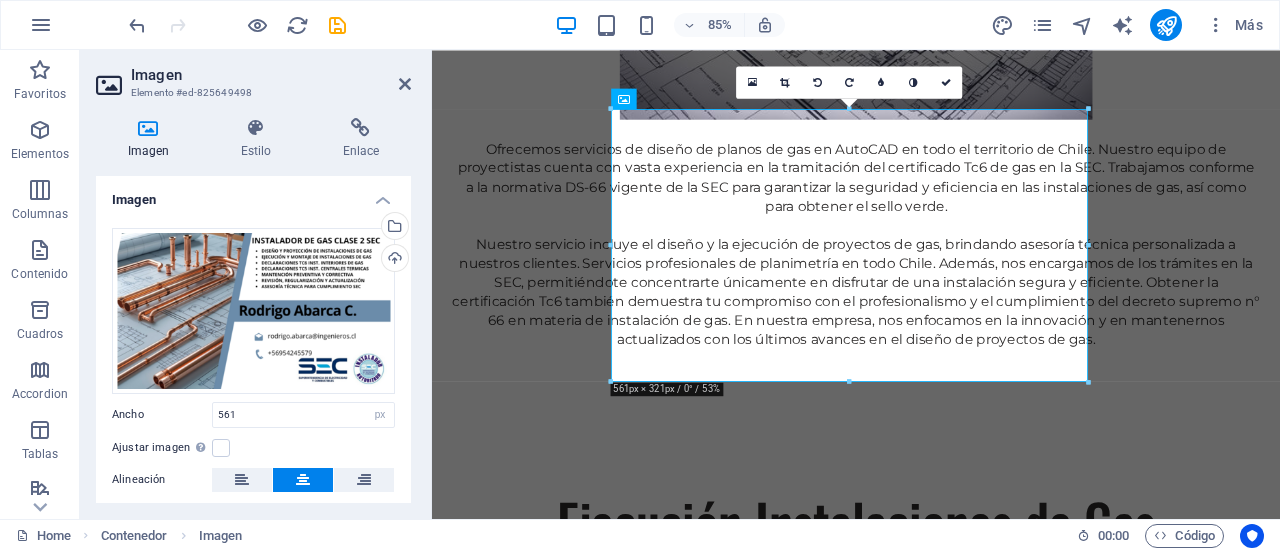 scroll, scrollTop: 4240, scrollLeft: 0, axis: vertical 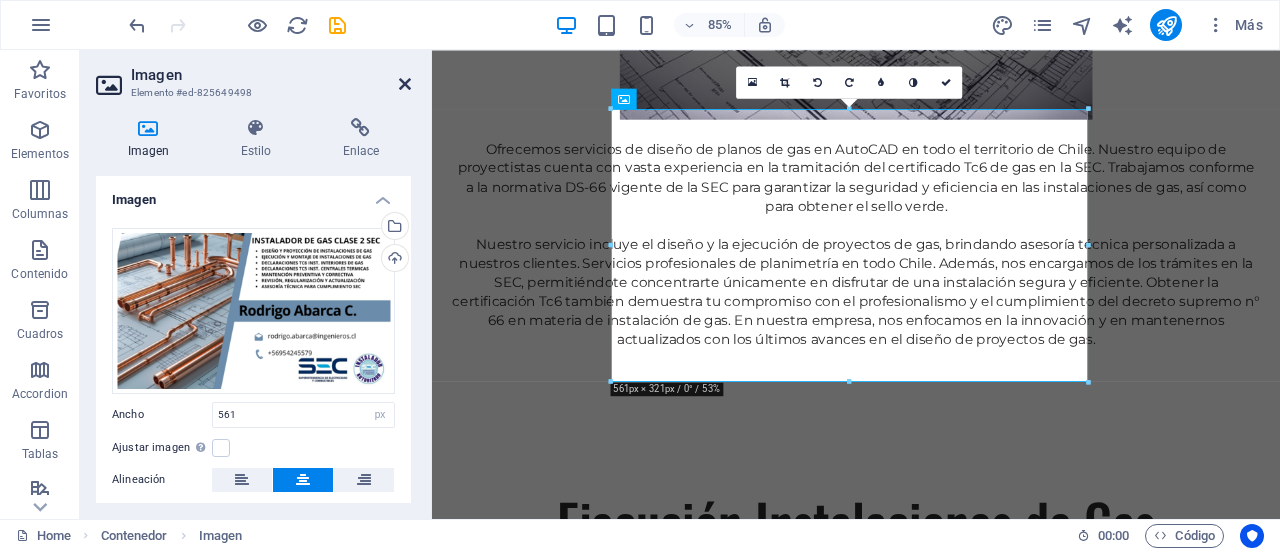 click at bounding box center (405, 84) 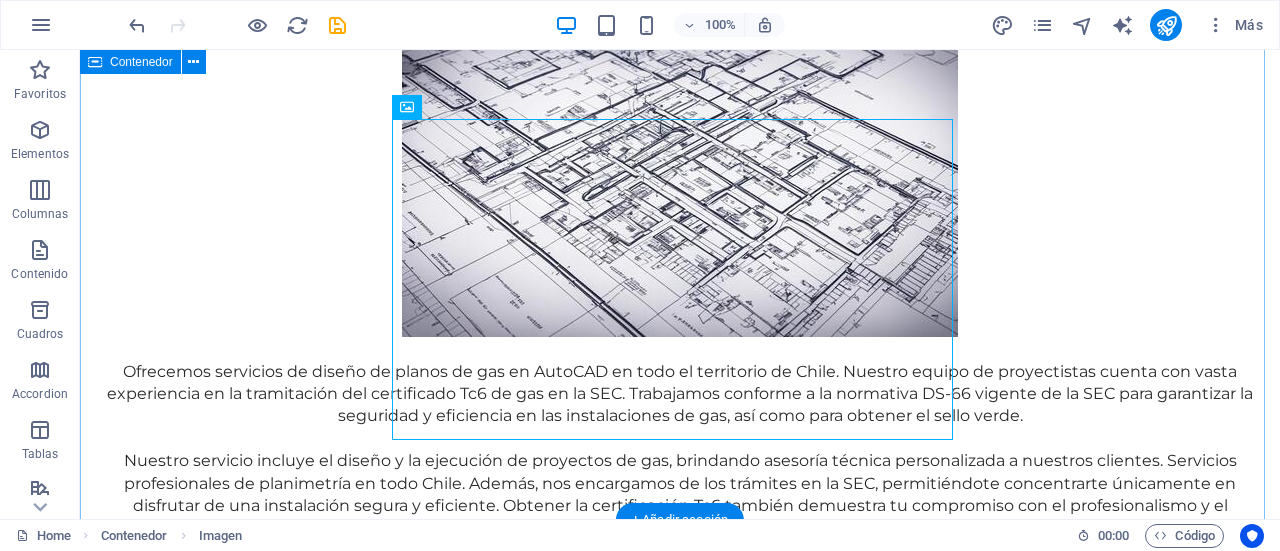 click on "Contáctanos   💬  ¿Listo para regularizar tu instalación de gas y cumplir con la normativa SEC? Contáctanos hoy para programar una consulta y recibir asesoría experta sobre el proceso de  Declaración TC6 , desde el diseño de planos hasta la obtención del  Sello Verde" at bounding box center (680, 2417) 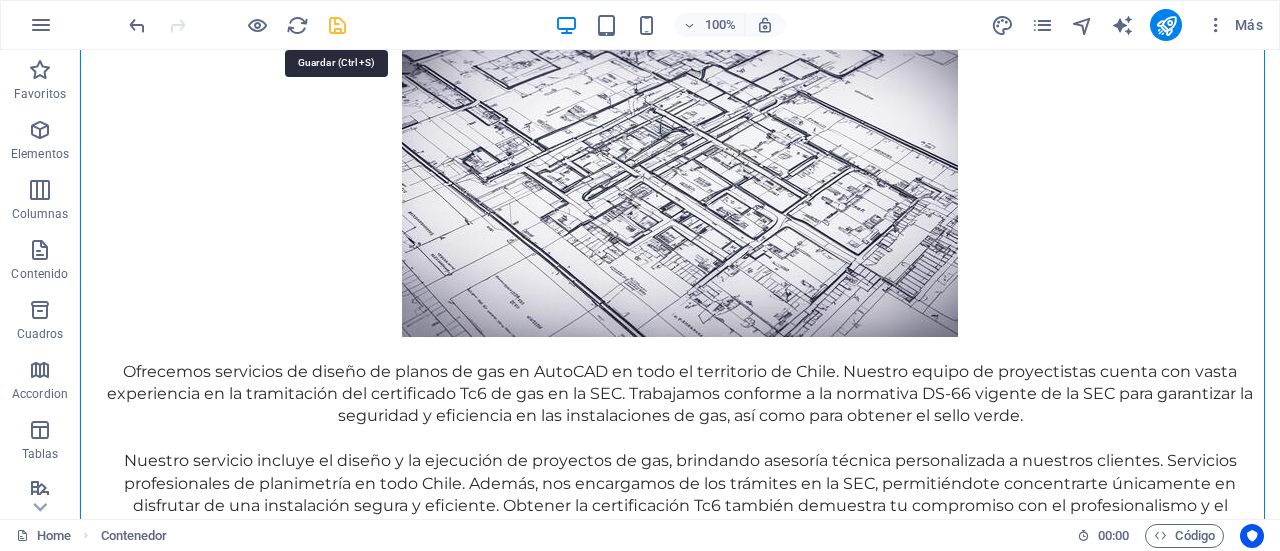 click at bounding box center [337, 25] 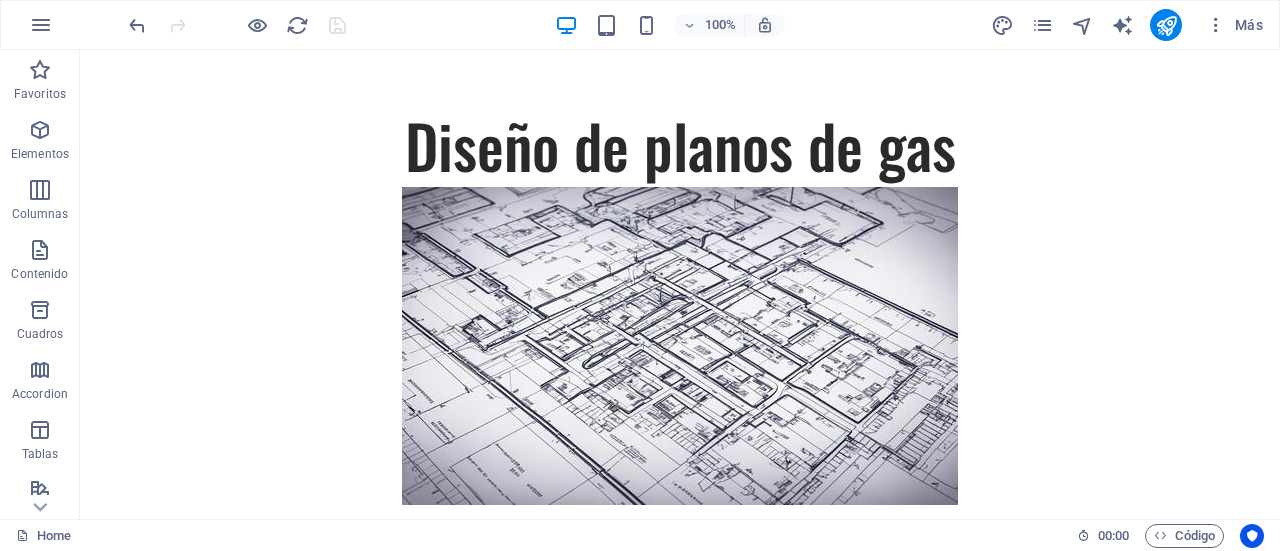 scroll, scrollTop: 3916, scrollLeft: 0, axis: vertical 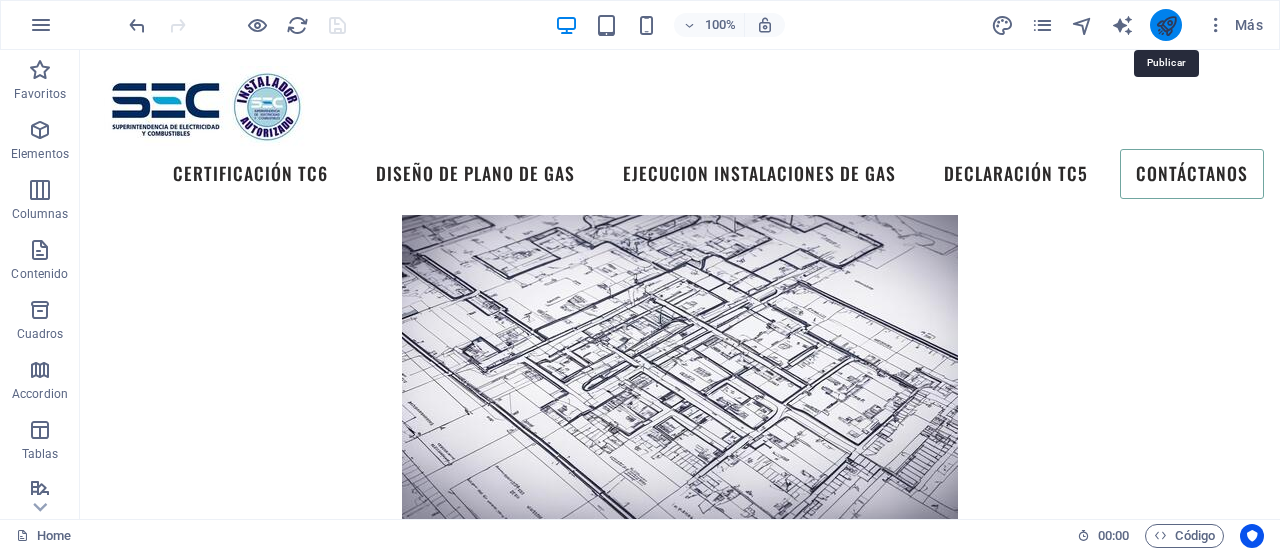 click at bounding box center (1166, 25) 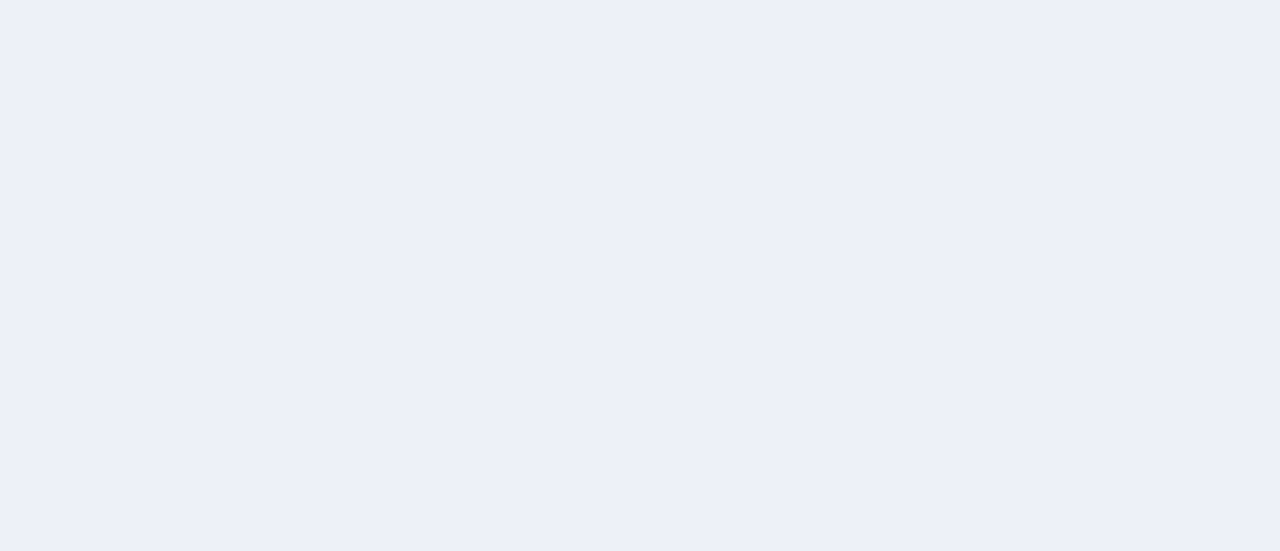 scroll, scrollTop: 0, scrollLeft: 0, axis: both 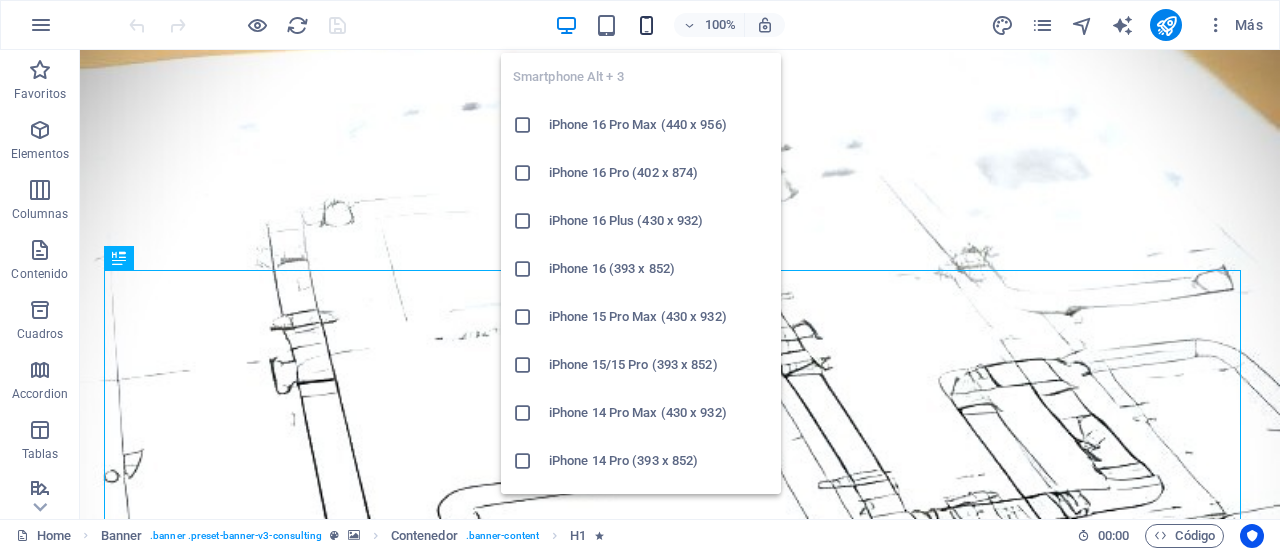click at bounding box center [646, 25] 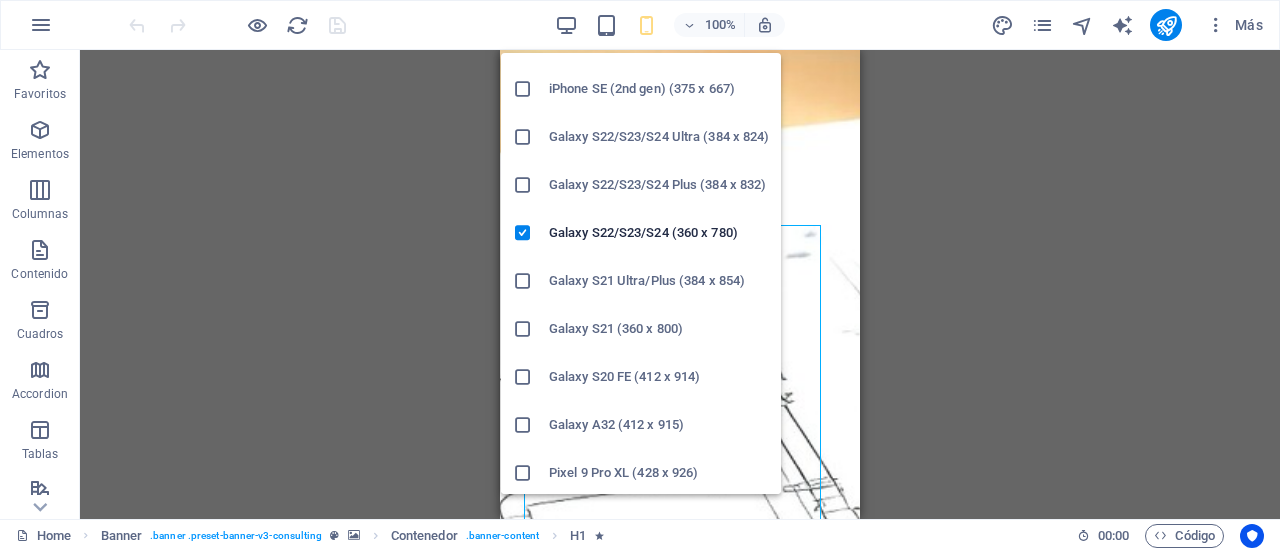 scroll, scrollTop: 662, scrollLeft: 0, axis: vertical 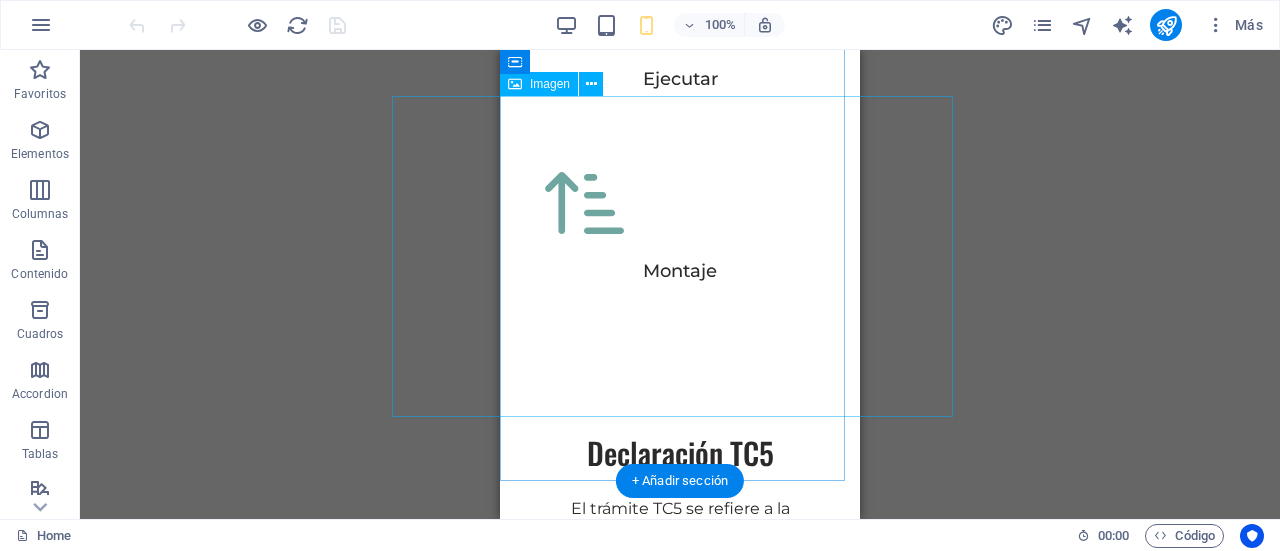 click at bounding box center (680, 1215) 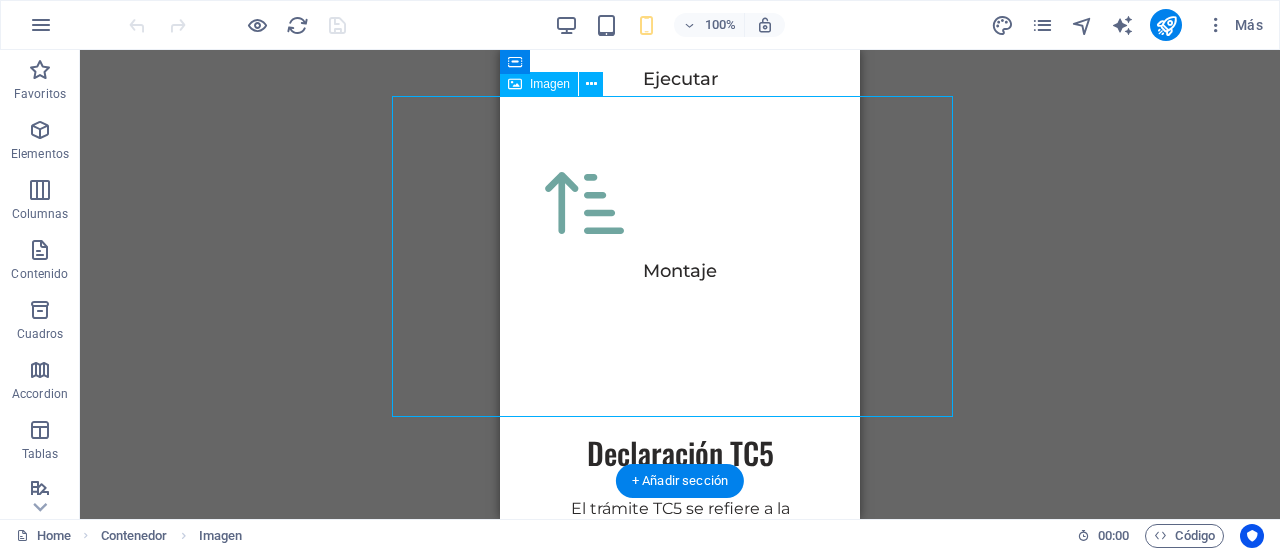 click at bounding box center [680, 1215] 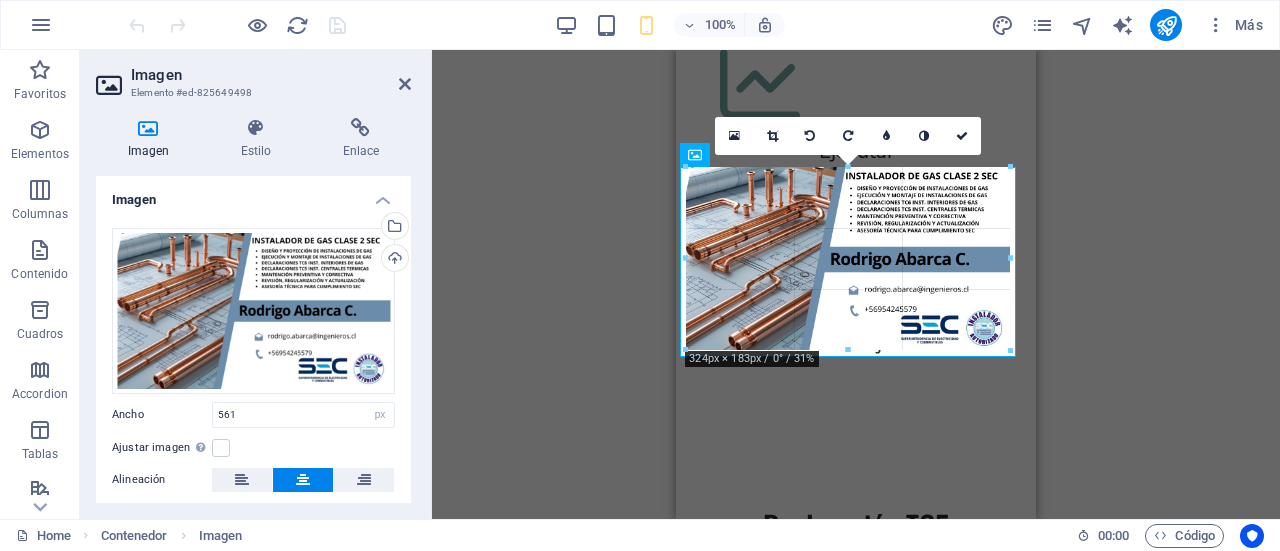 scroll, scrollTop: 5650, scrollLeft: 0, axis: vertical 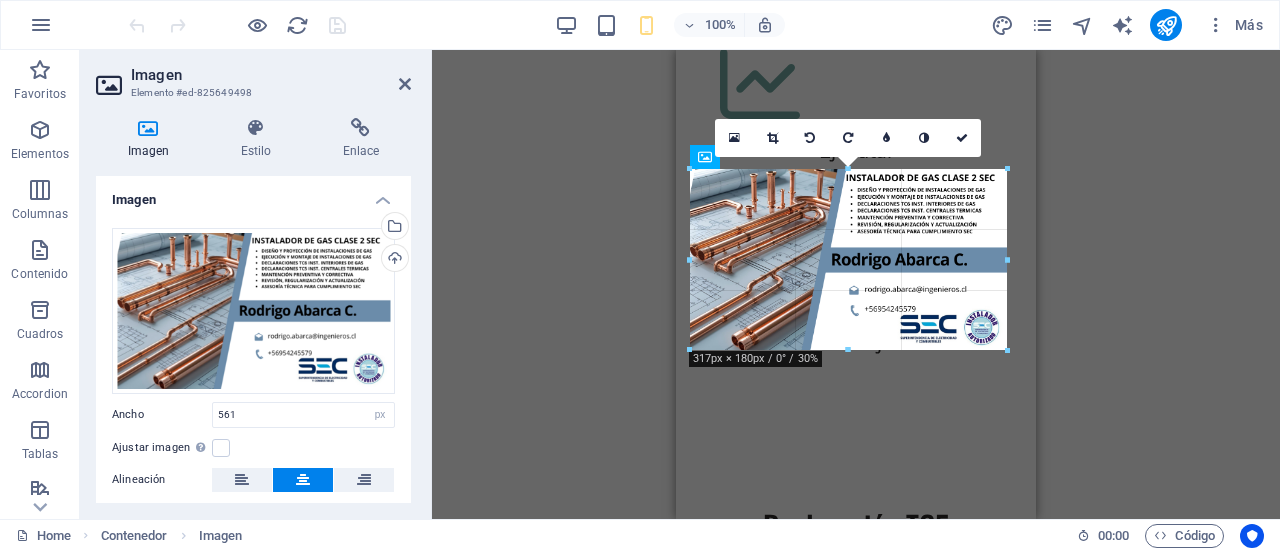 drag, startPoint x: 1129, startPoint y: 414, endPoint x: 196, endPoint y: 222, distance: 952.5508 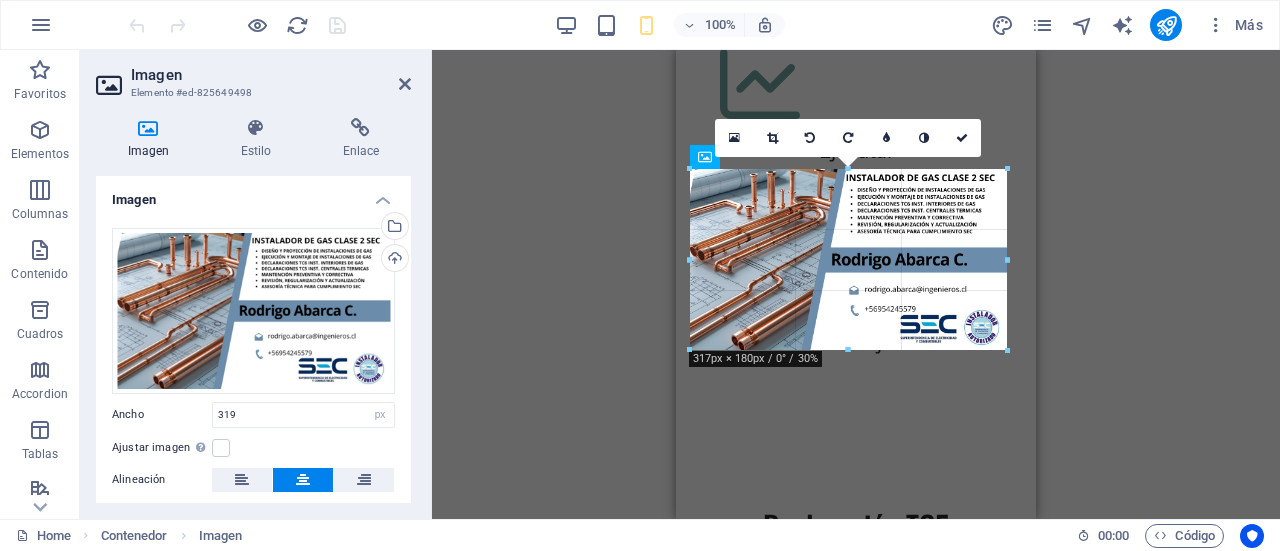 scroll, scrollTop: 5652, scrollLeft: 0, axis: vertical 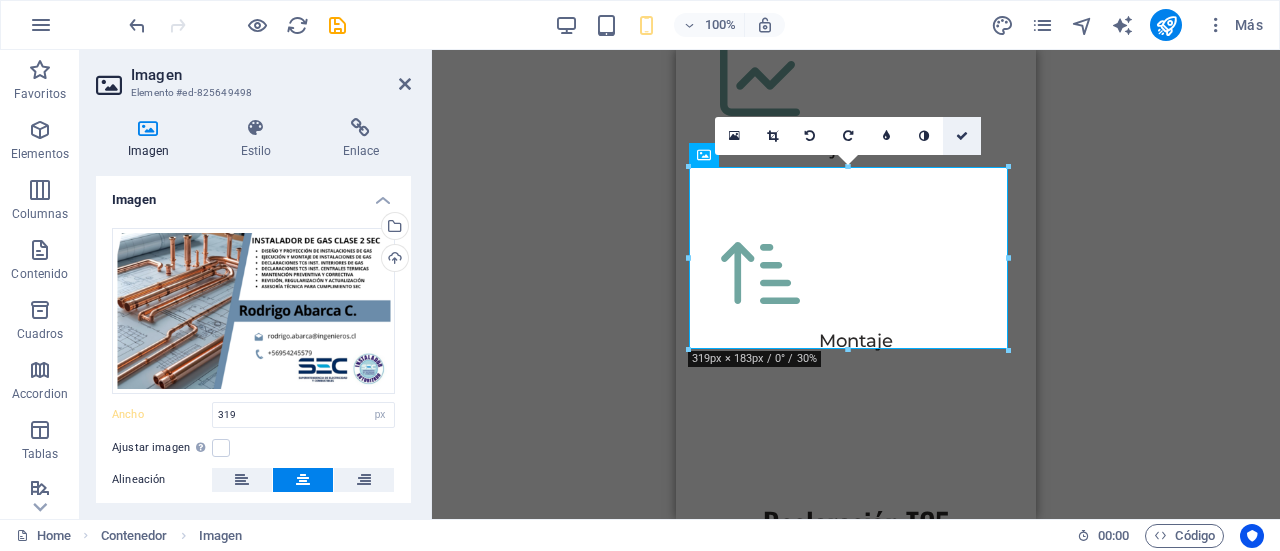 click at bounding box center (962, 136) 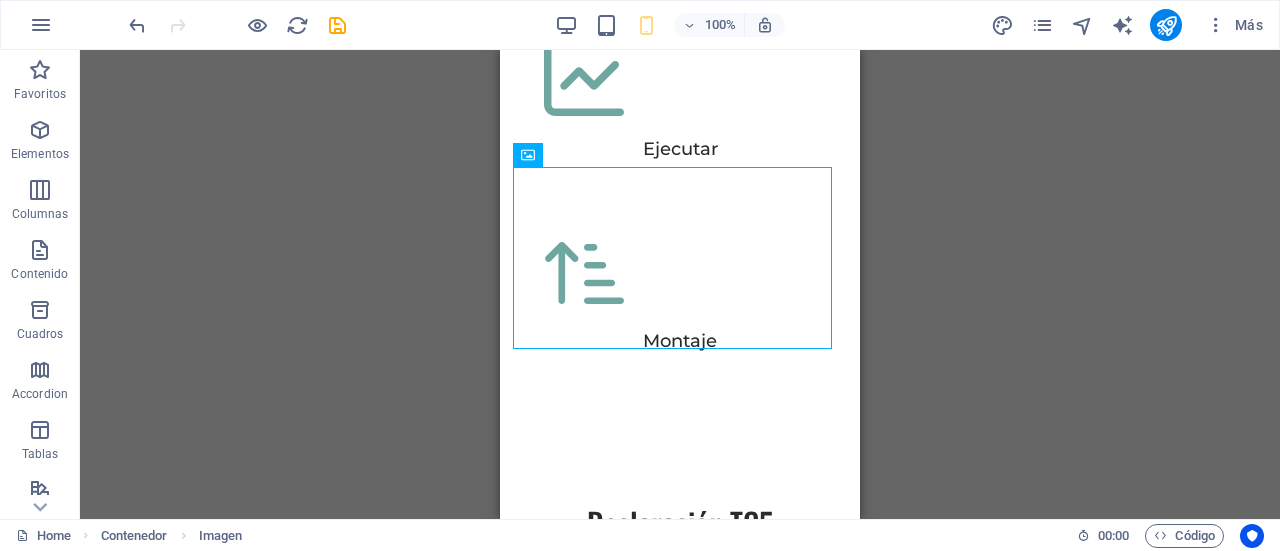 click at bounding box center (237, 25) 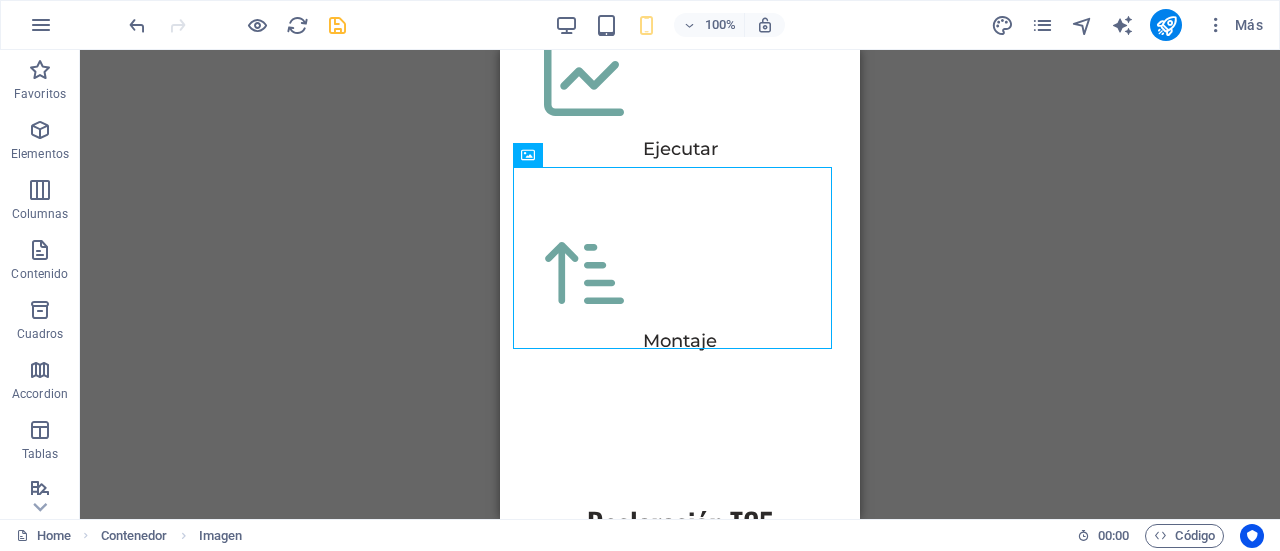 click at bounding box center (337, 25) 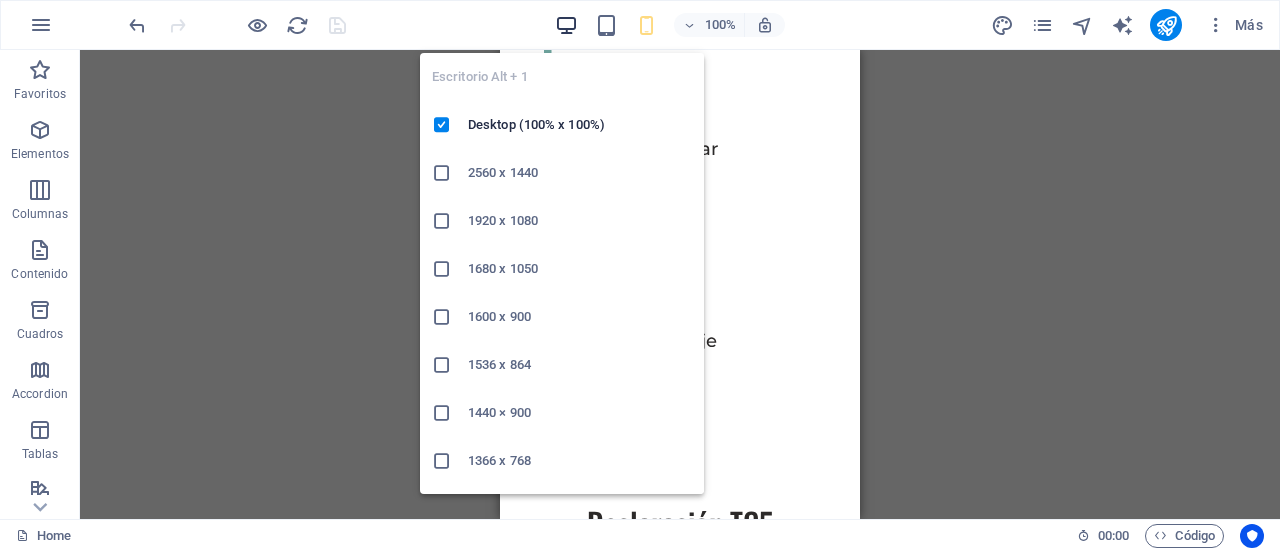 click at bounding box center [566, 25] 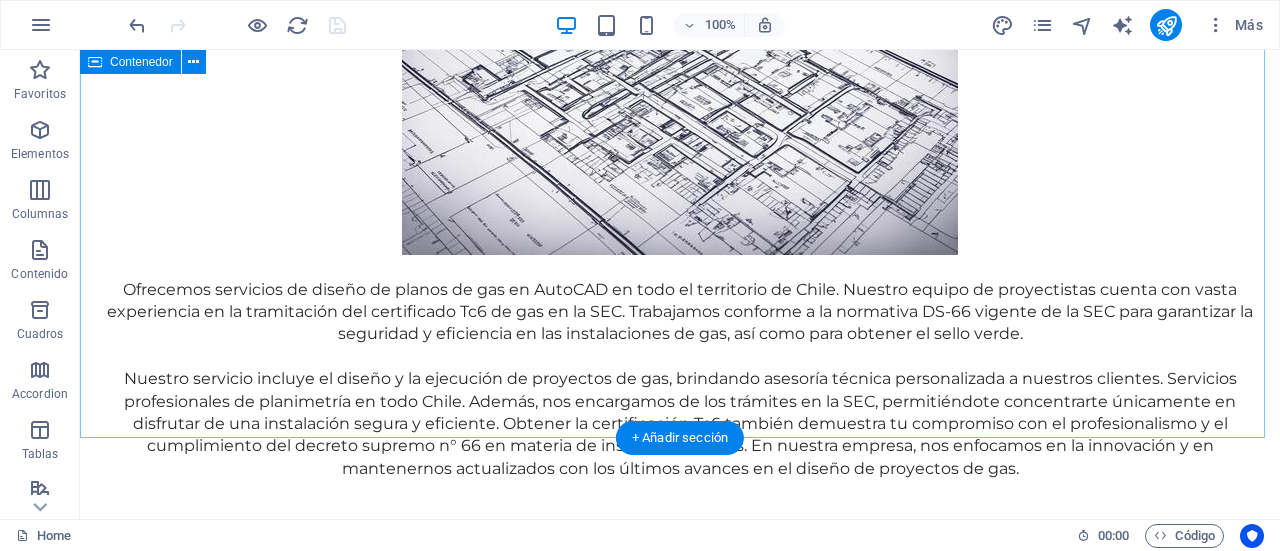 click on "Contáctanos   💬  ¿Listo para regularizar tu instalación de gas y cumplir con la normativa SEC? Contáctanos hoy para programar una consulta y recibir asesoría experta sobre el proceso de  Declaración TC6 , desde el diseño de planos hasta la obtención del  Sello Verde" at bounding box center (680, 2335) 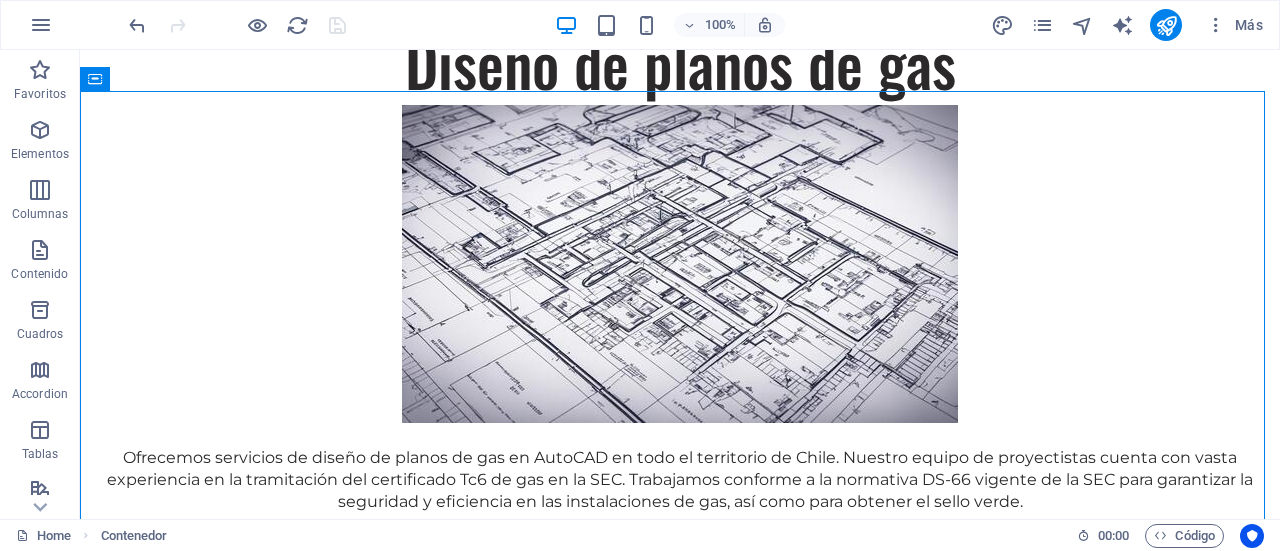 scroll, scrollTop: 4188, scrollLeft: 0, axis: vertical 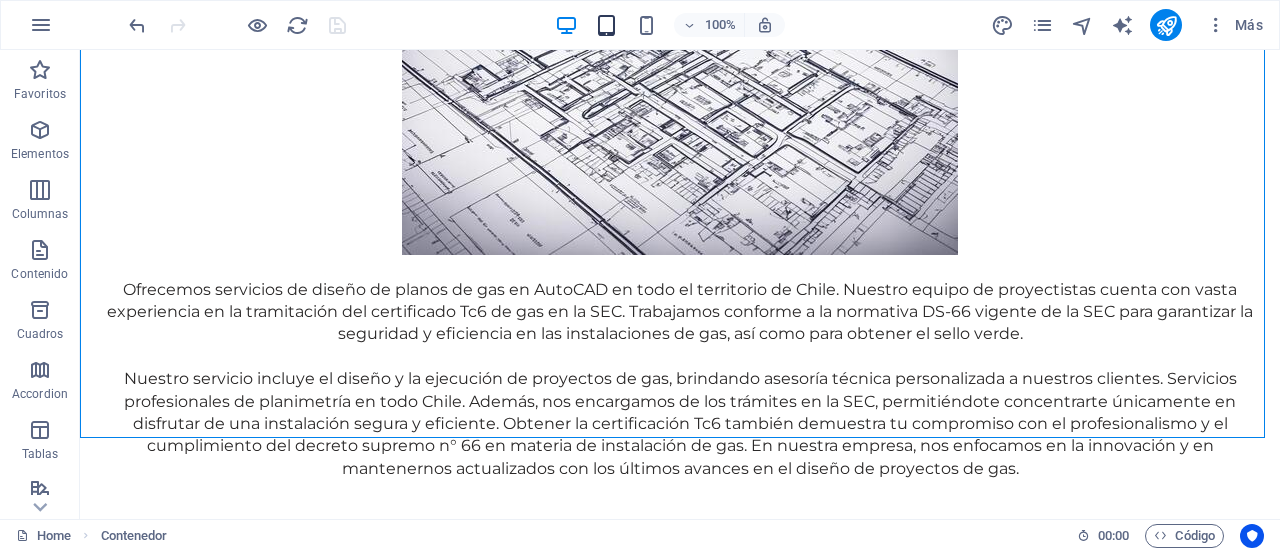 click at bounding box center (606, 25) 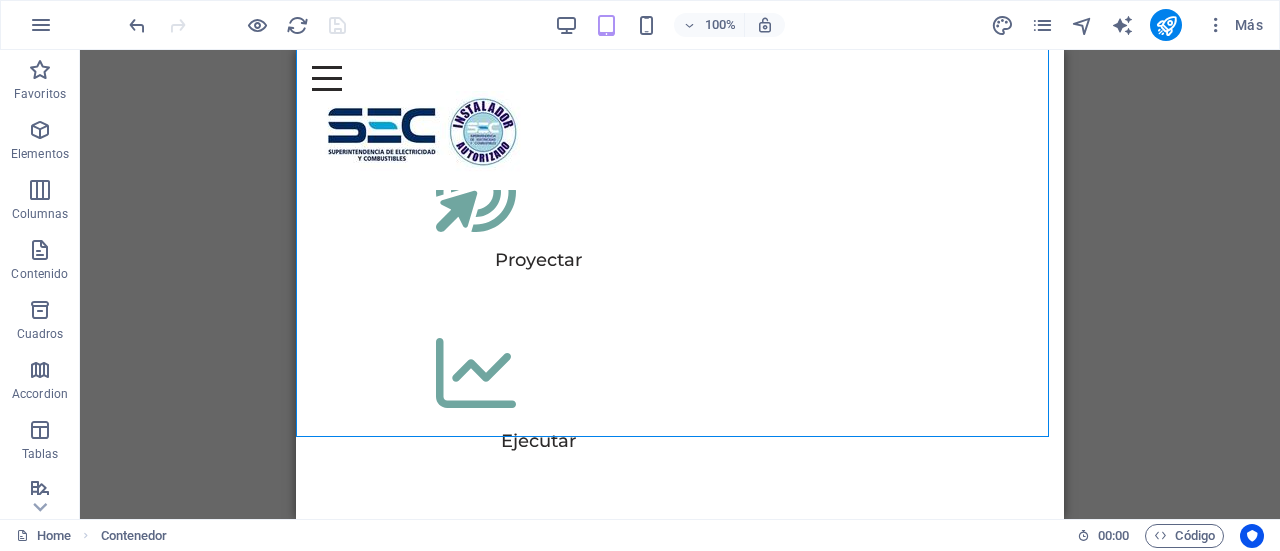 scroll, scrollTop: 4258, scrollLeft: 0, axis: vertical 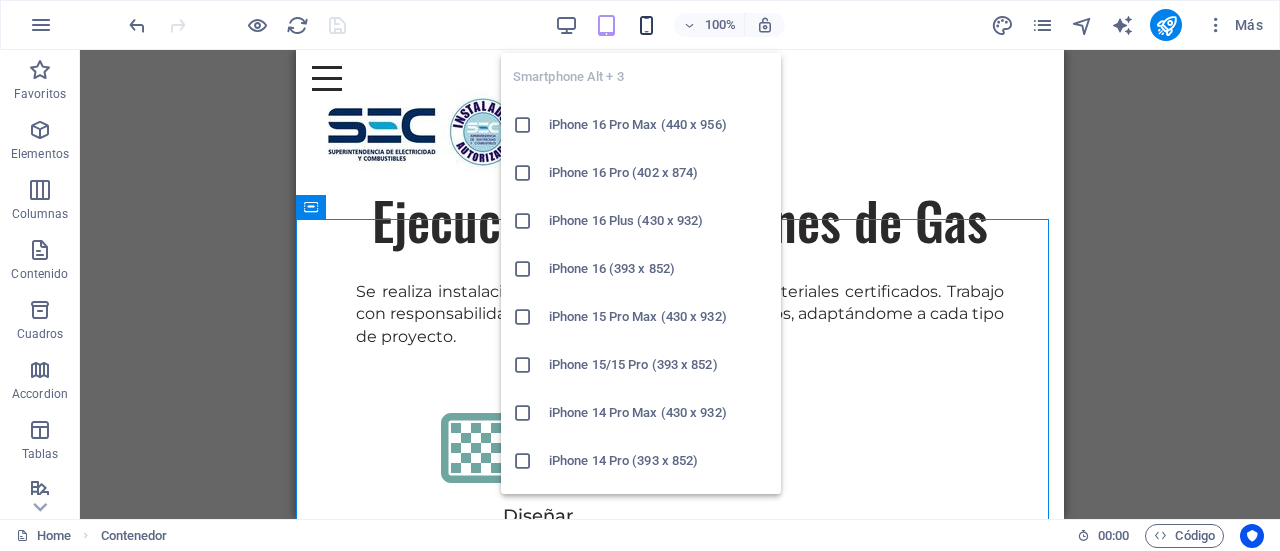 click at bounding box center [646, 25] 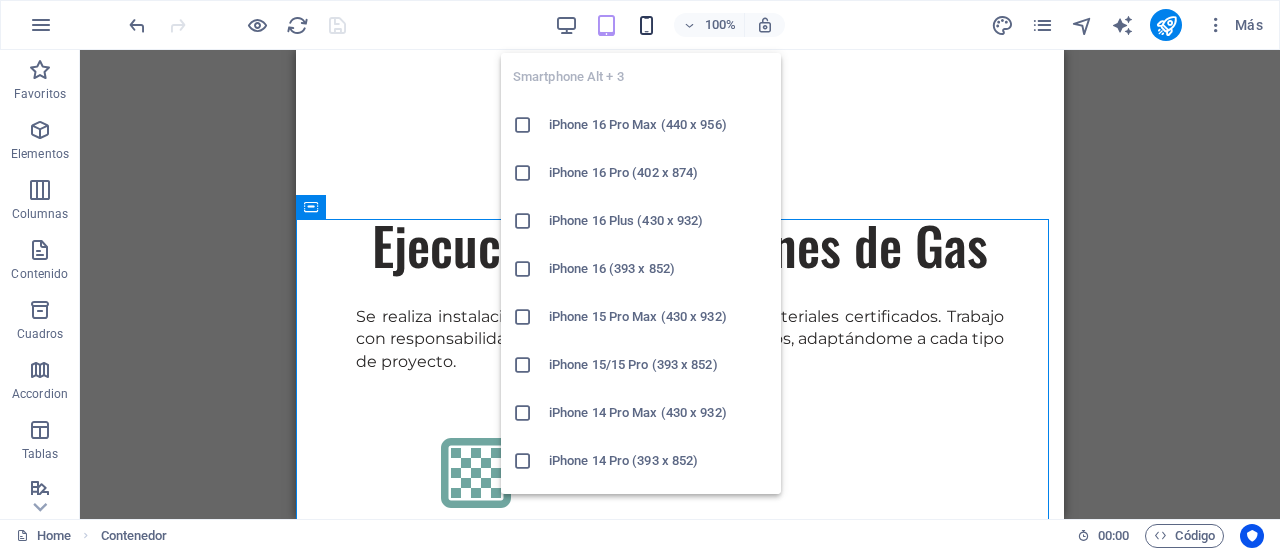scroll, scrollTop: 5509, scrollLeft: 0, axis: vertical 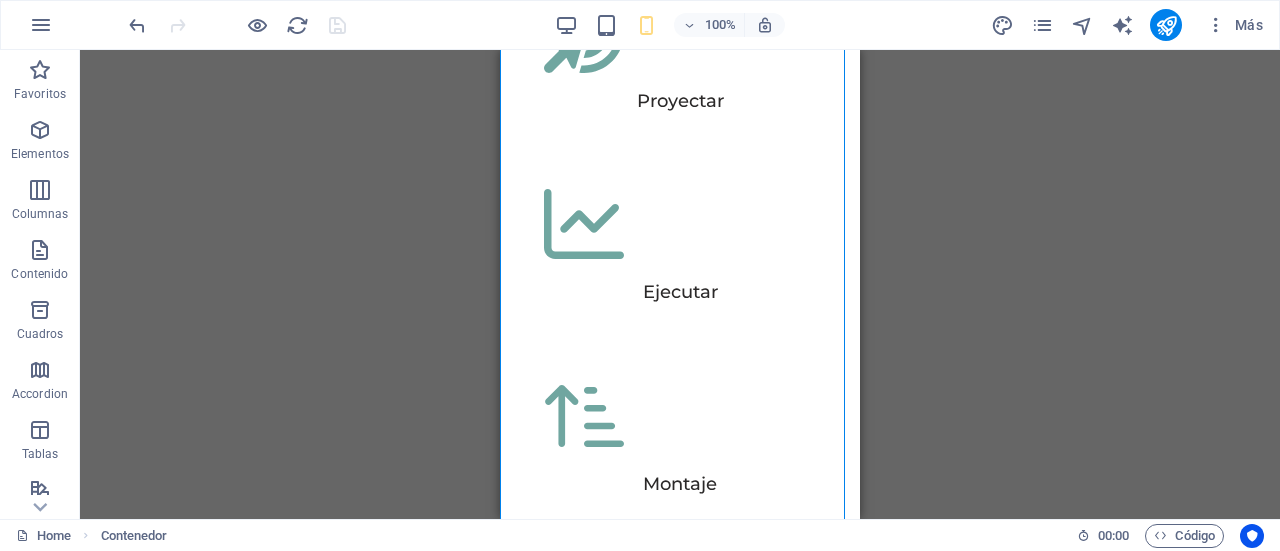 click at bounding box center [1166, 25] 